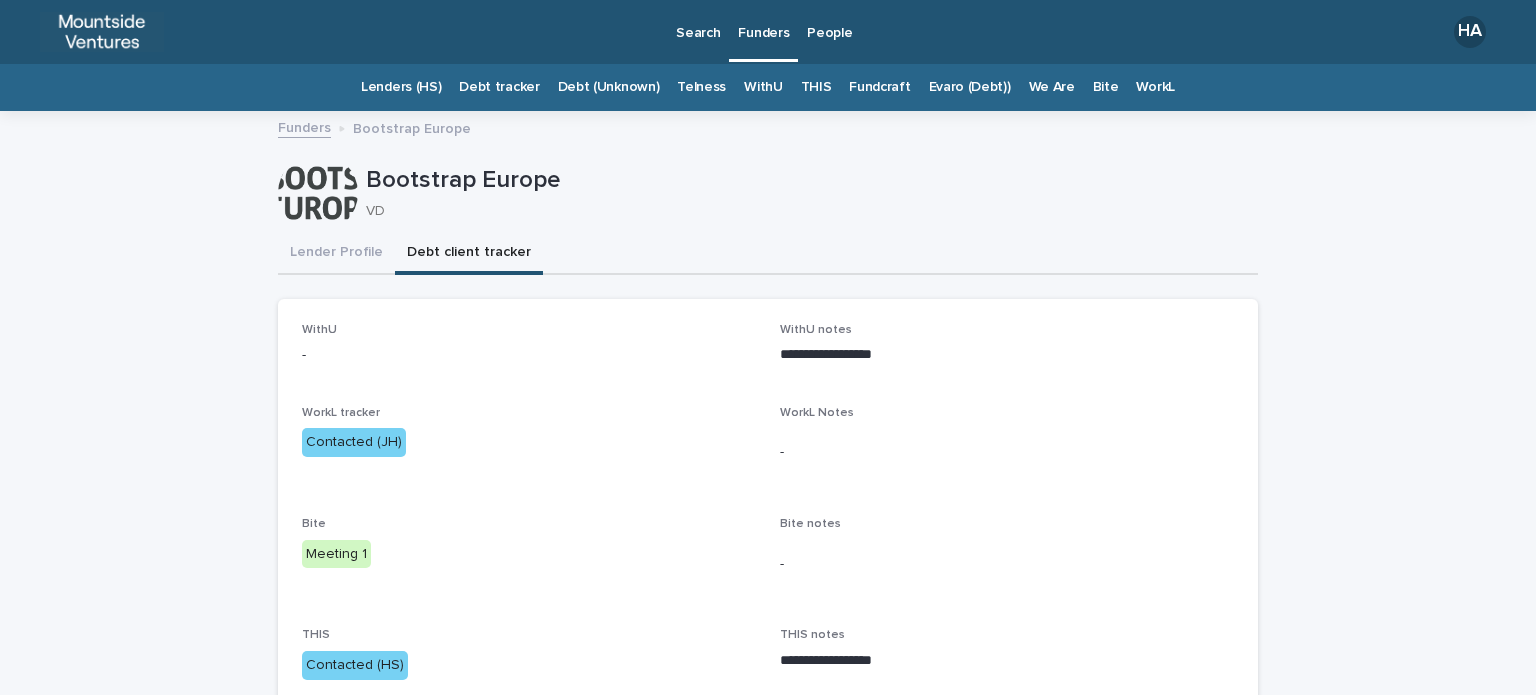 scroll, scrollTop: 0, scrollLeft: 0, axis: both 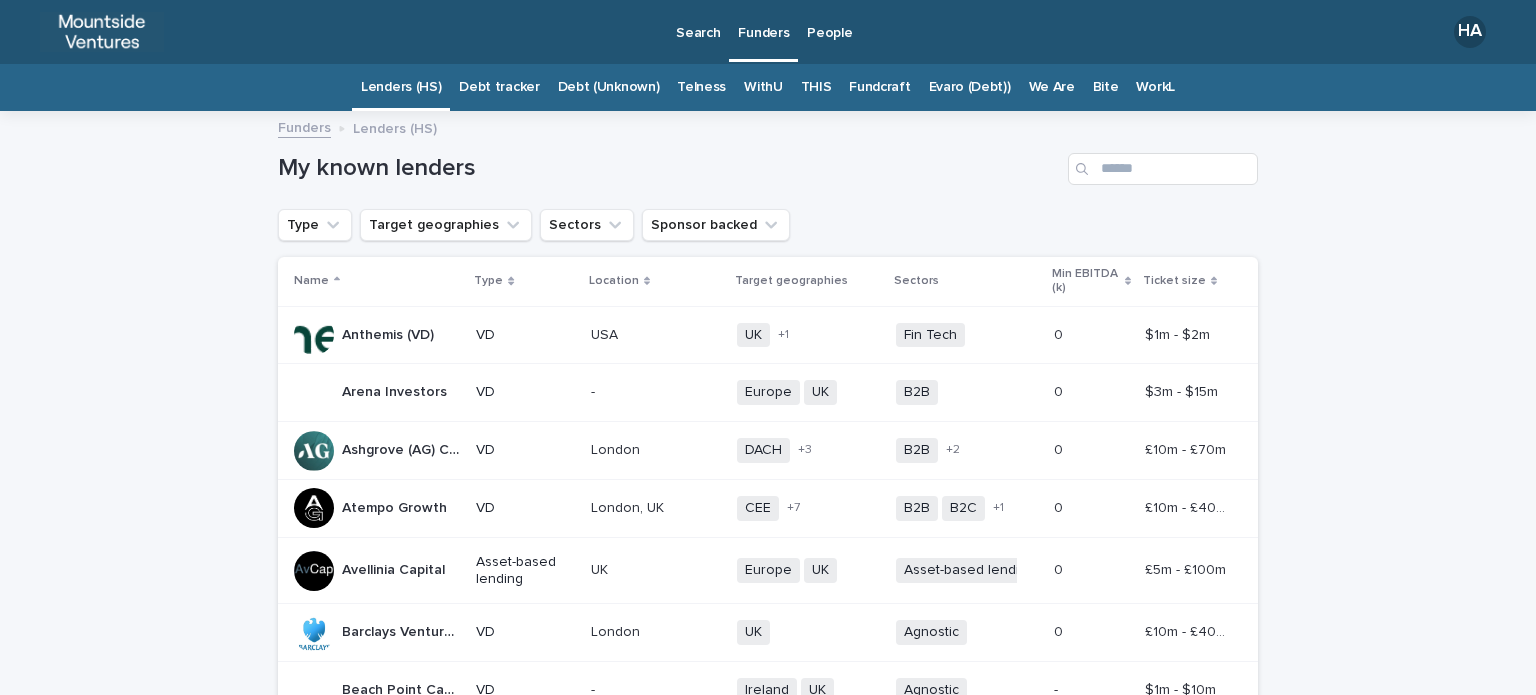 click on "Fundcraft" at bounding box center (879, 87) 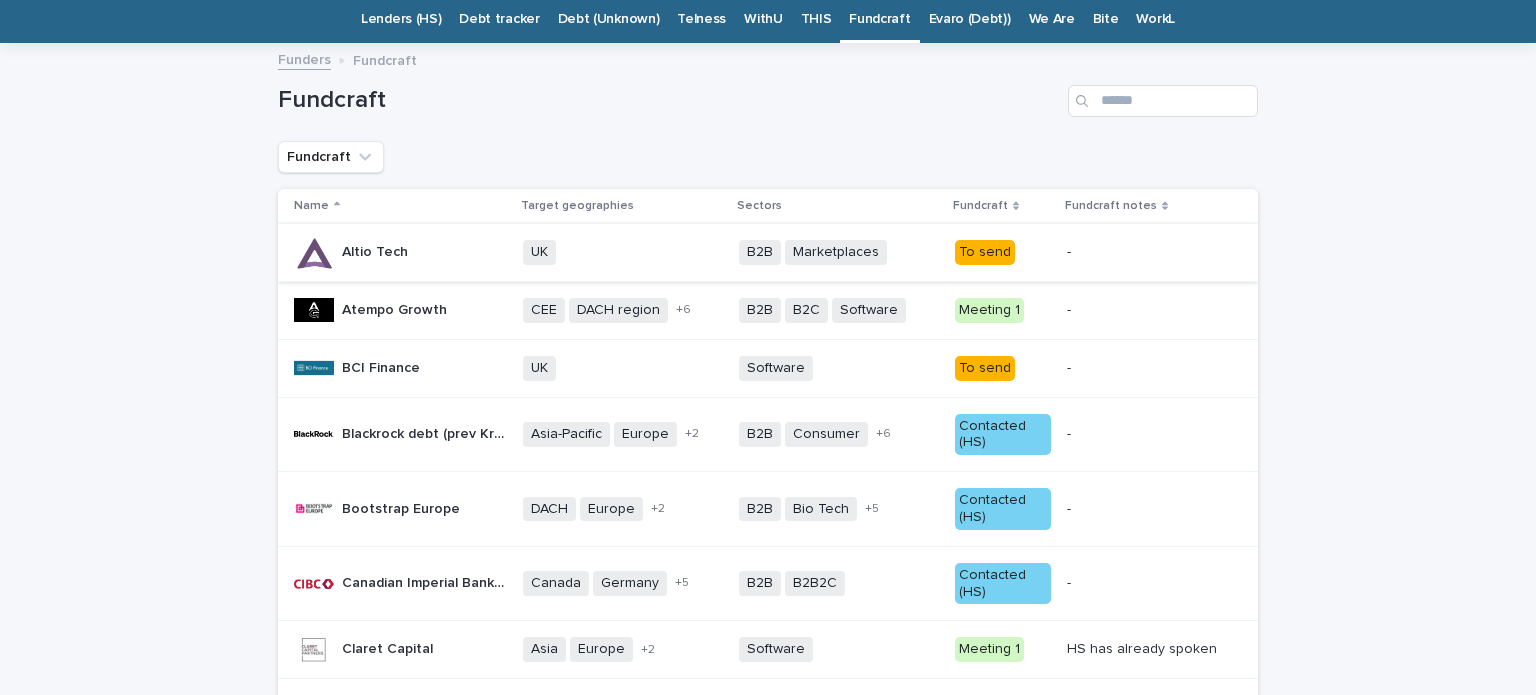 scroll, scrollTop: 200, scrollLeft: 0, axis: vertical 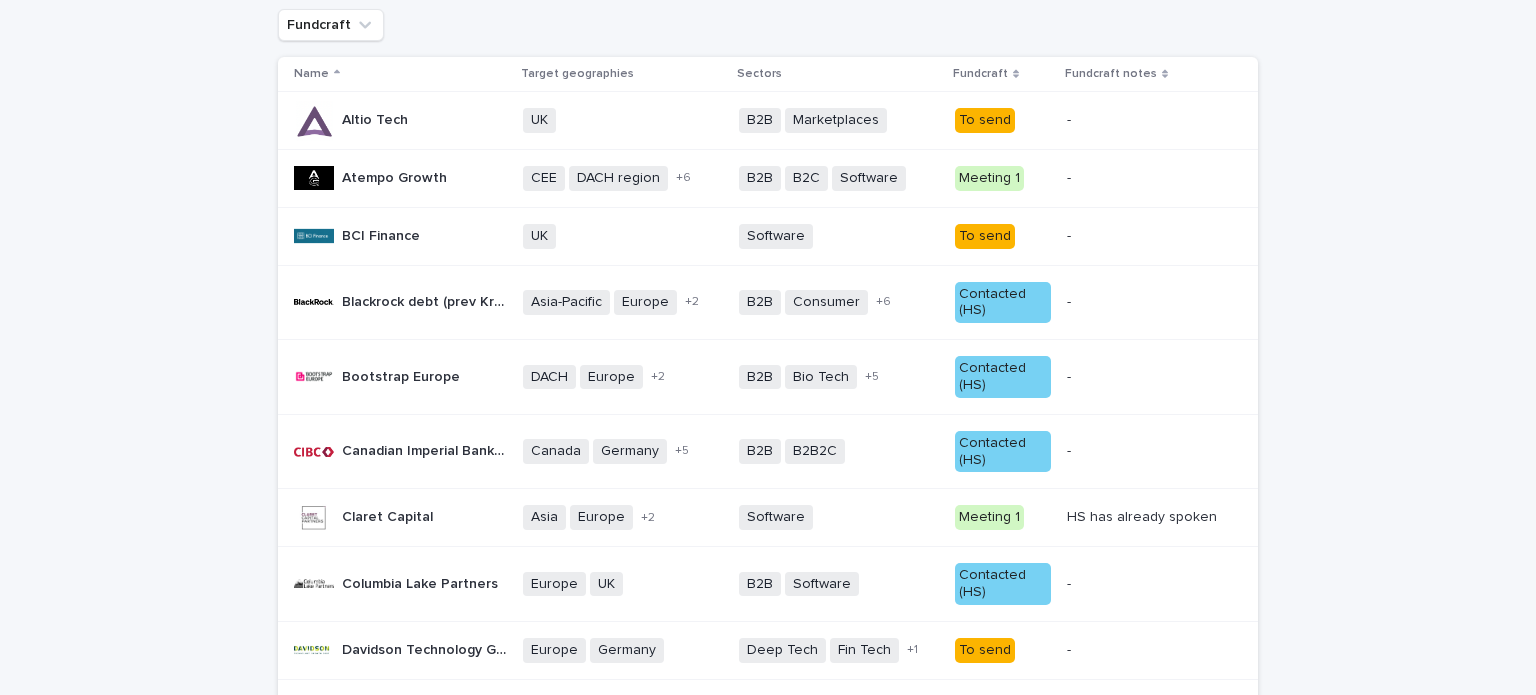 click on "Contacted (HS)" at bounding box center [1003, 377] 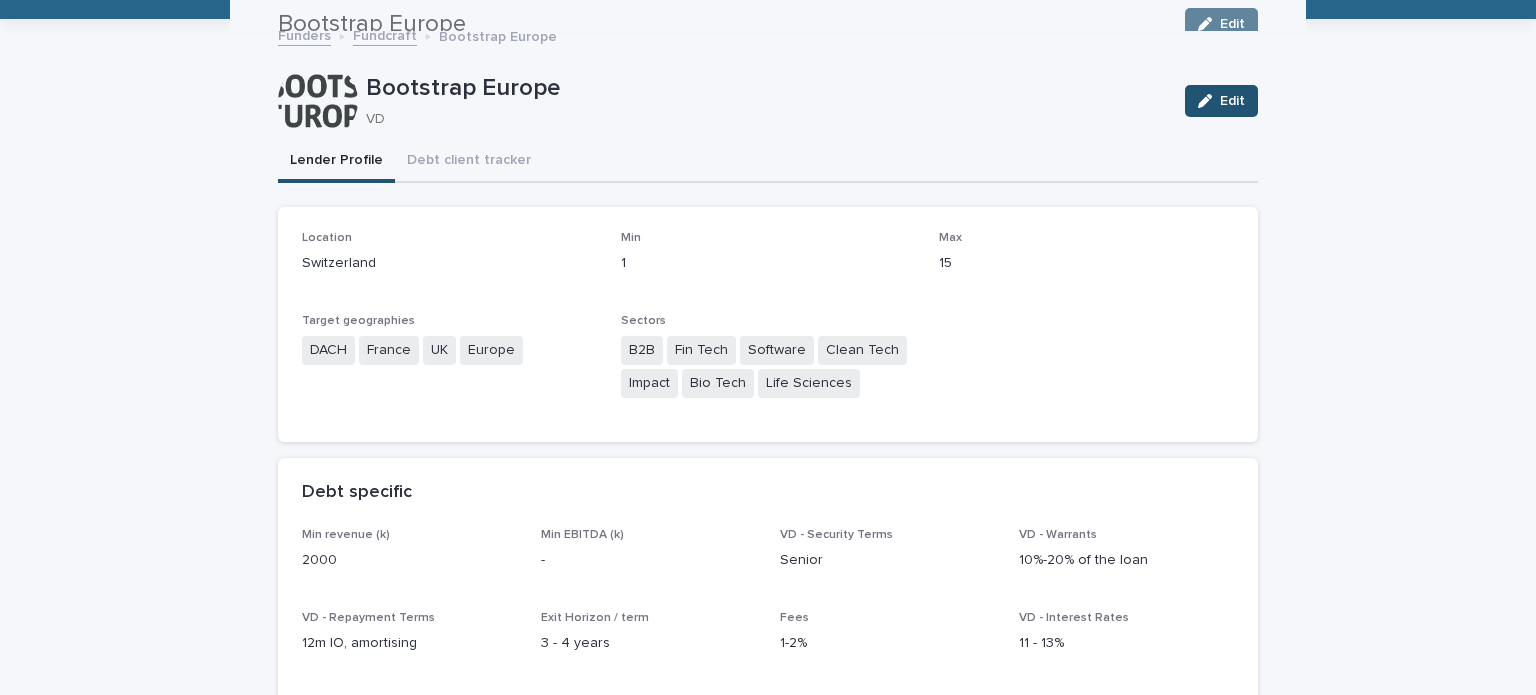 scroll, scrollTop: 64, scrollLeft: 0, axis: vertical 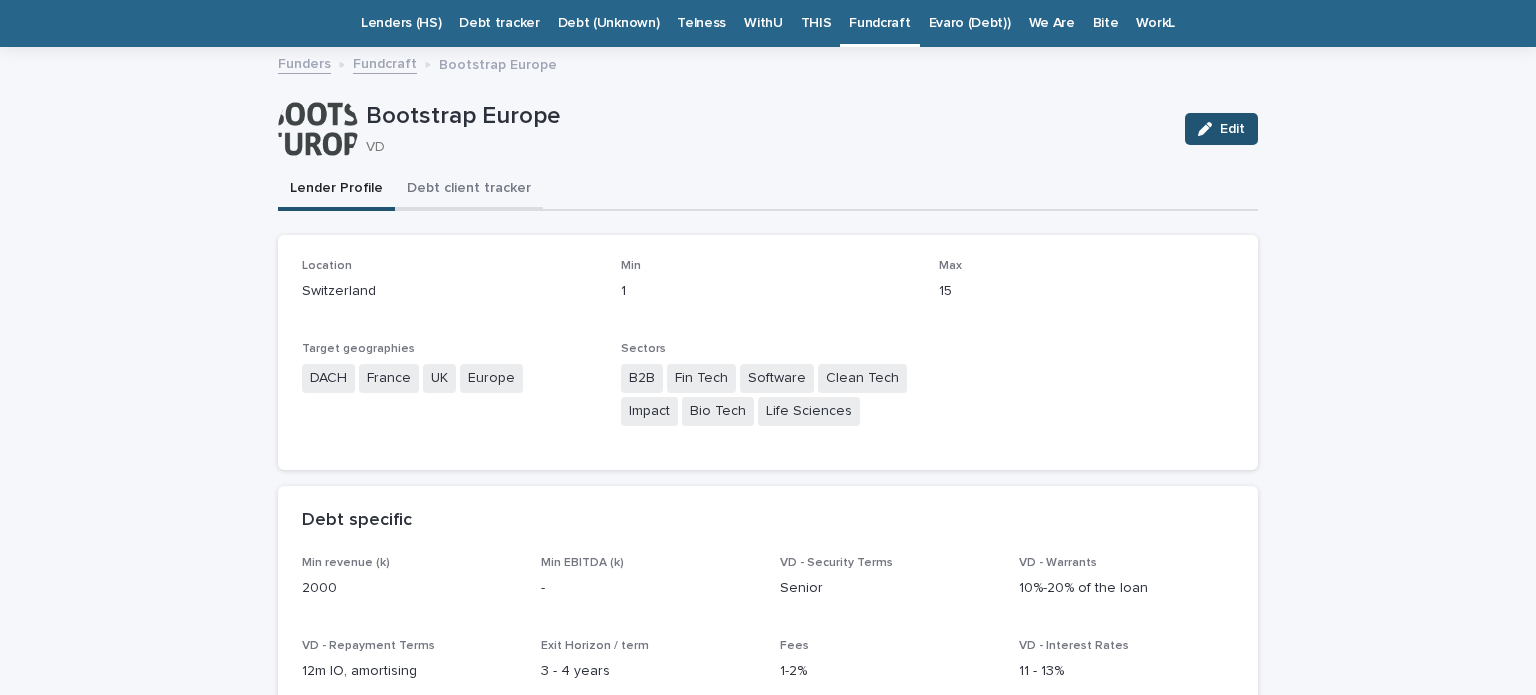 click on "Debt client tracker" at bounding box center (469, 190) 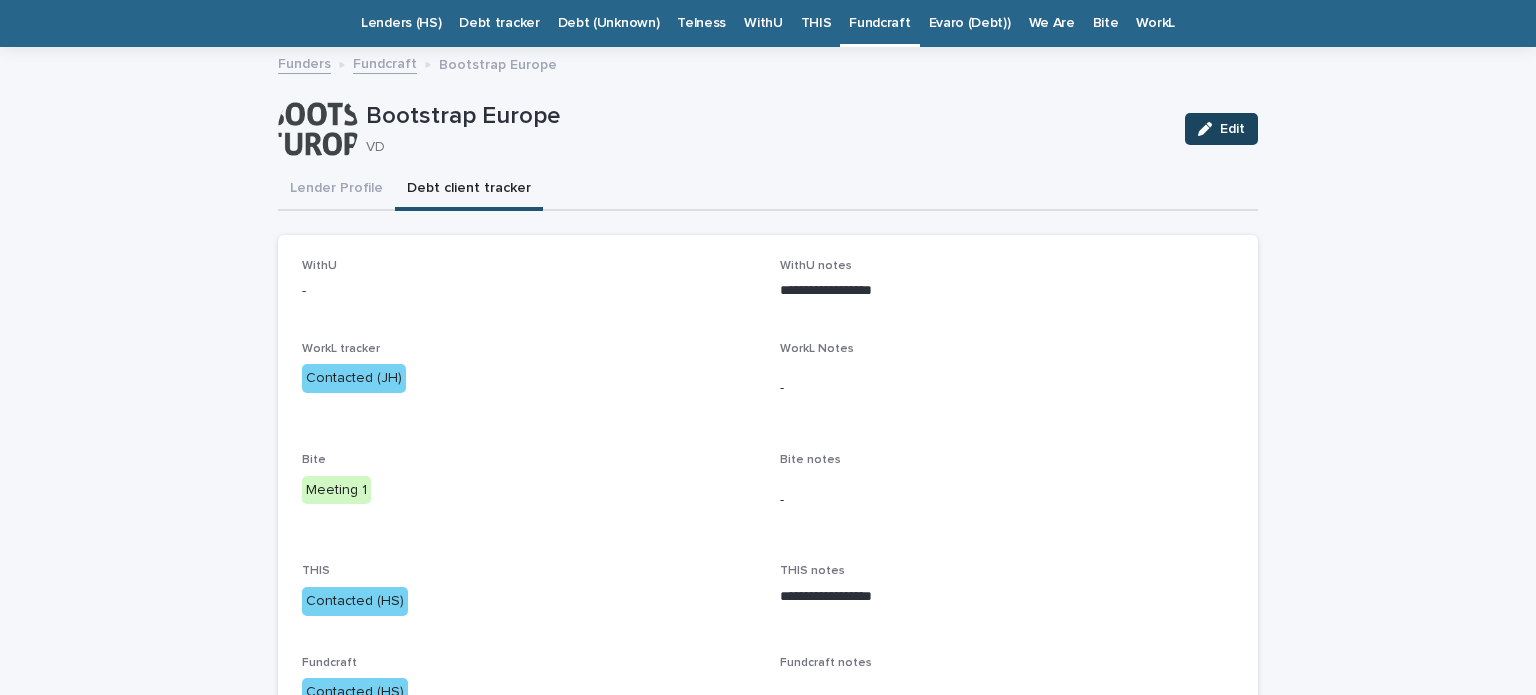click 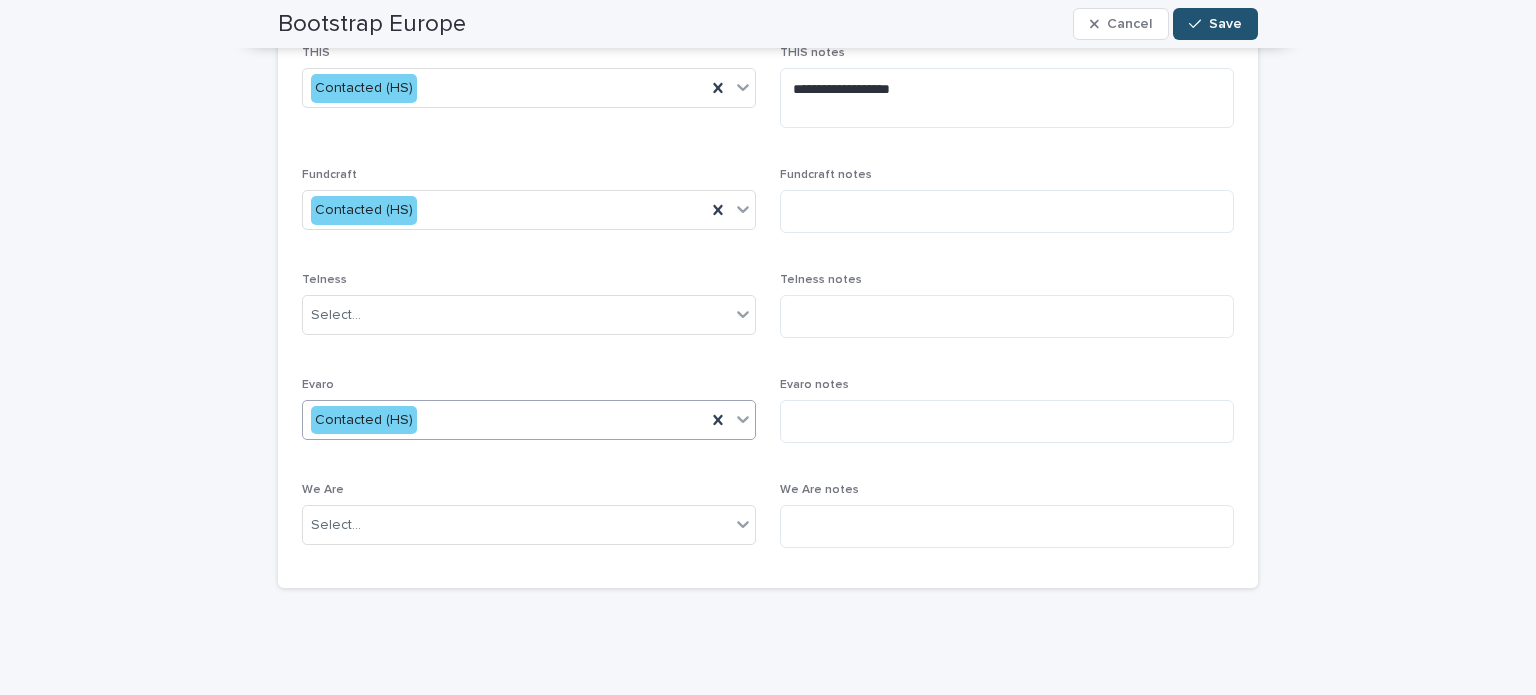 scroll, scrollTop: 616, scrollLeft: 0, axis: vertical 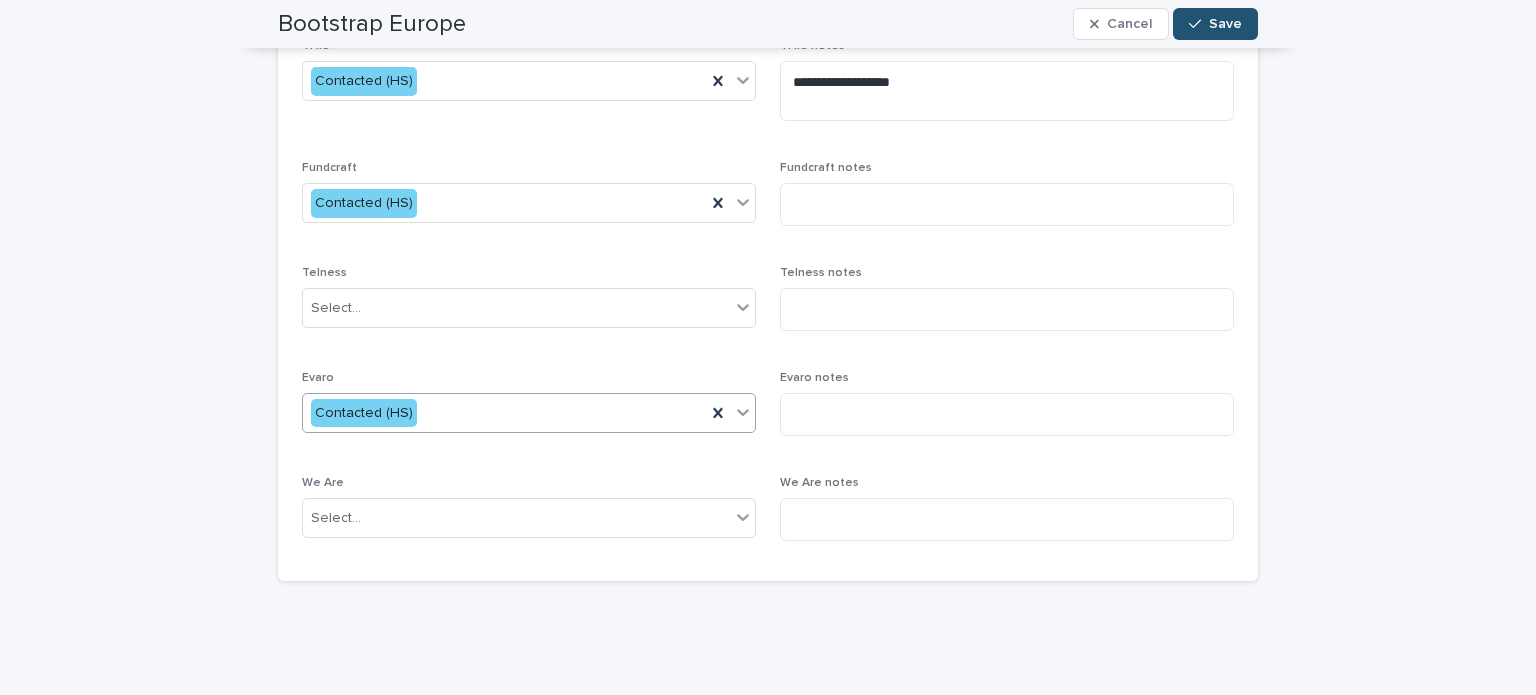 click on "Contacted (HS)" at bounding box center [504, 413] 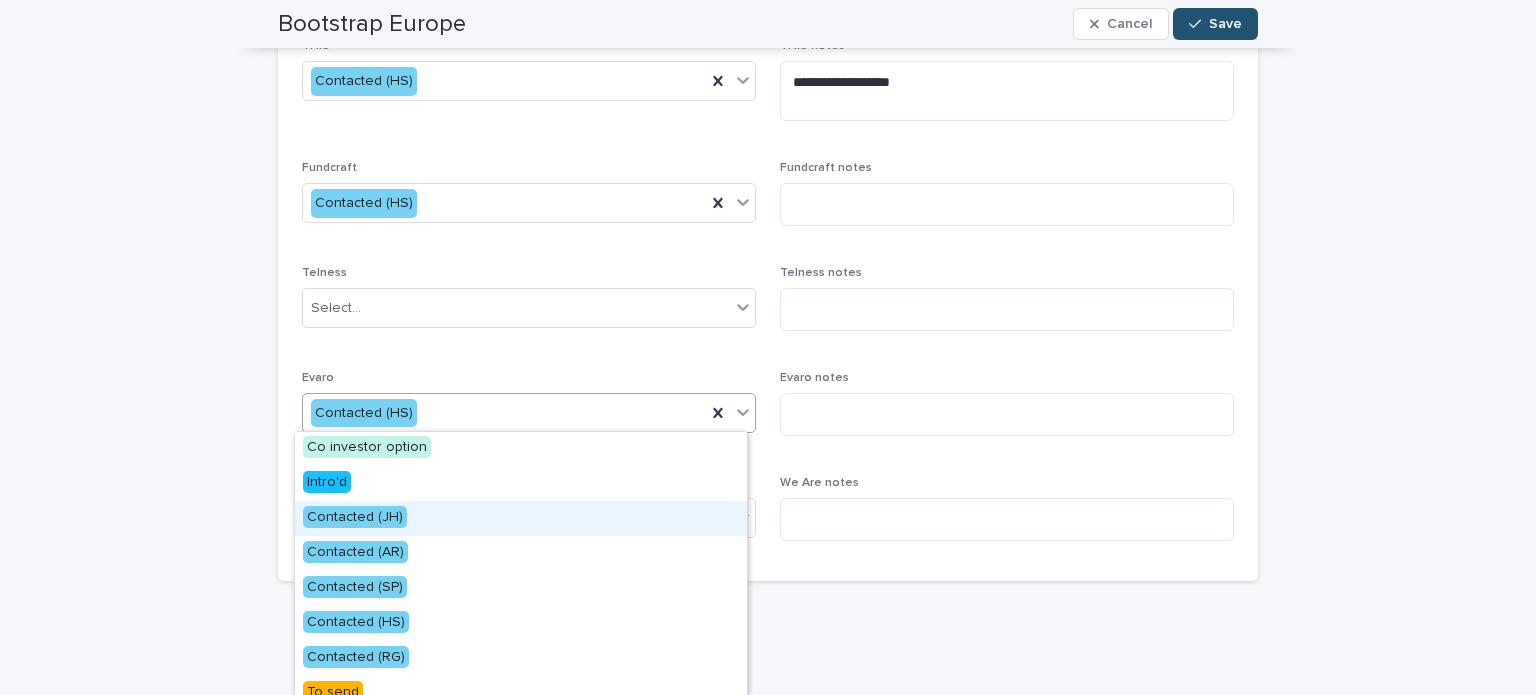scroll, scrollTop: 0, scrollLeft: 0, axis: both 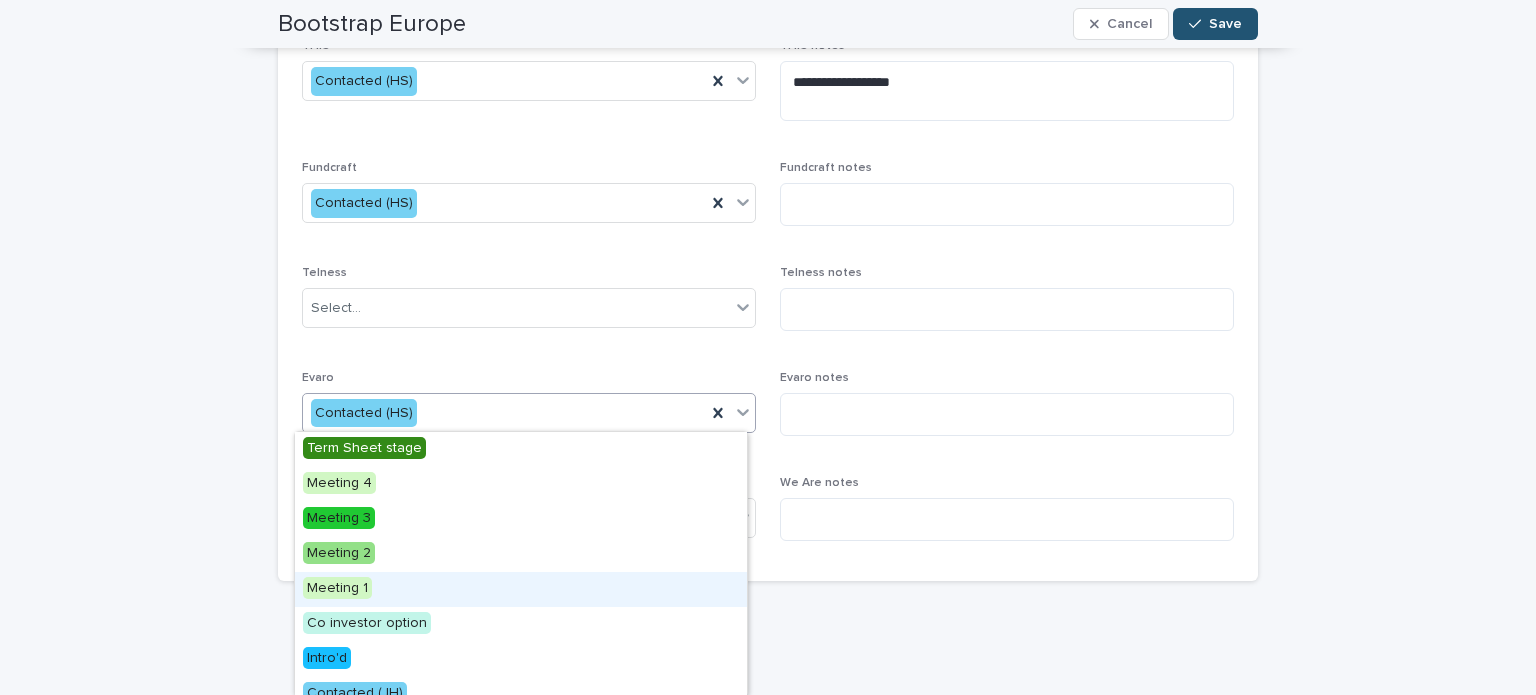 click on "Meeting 1" at bounding box center [521, 589] 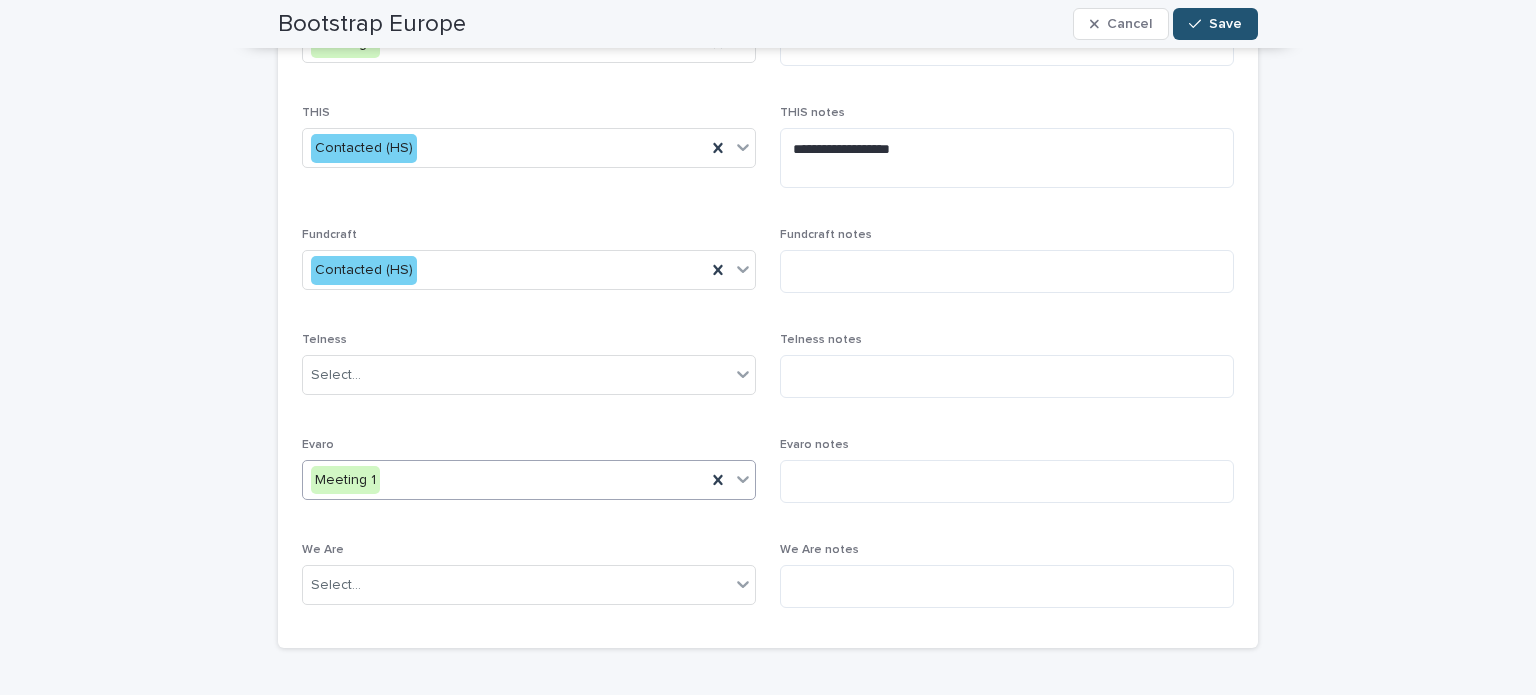 scroll, scrollTop: 516, scrollLeft: 0, axis: vertical 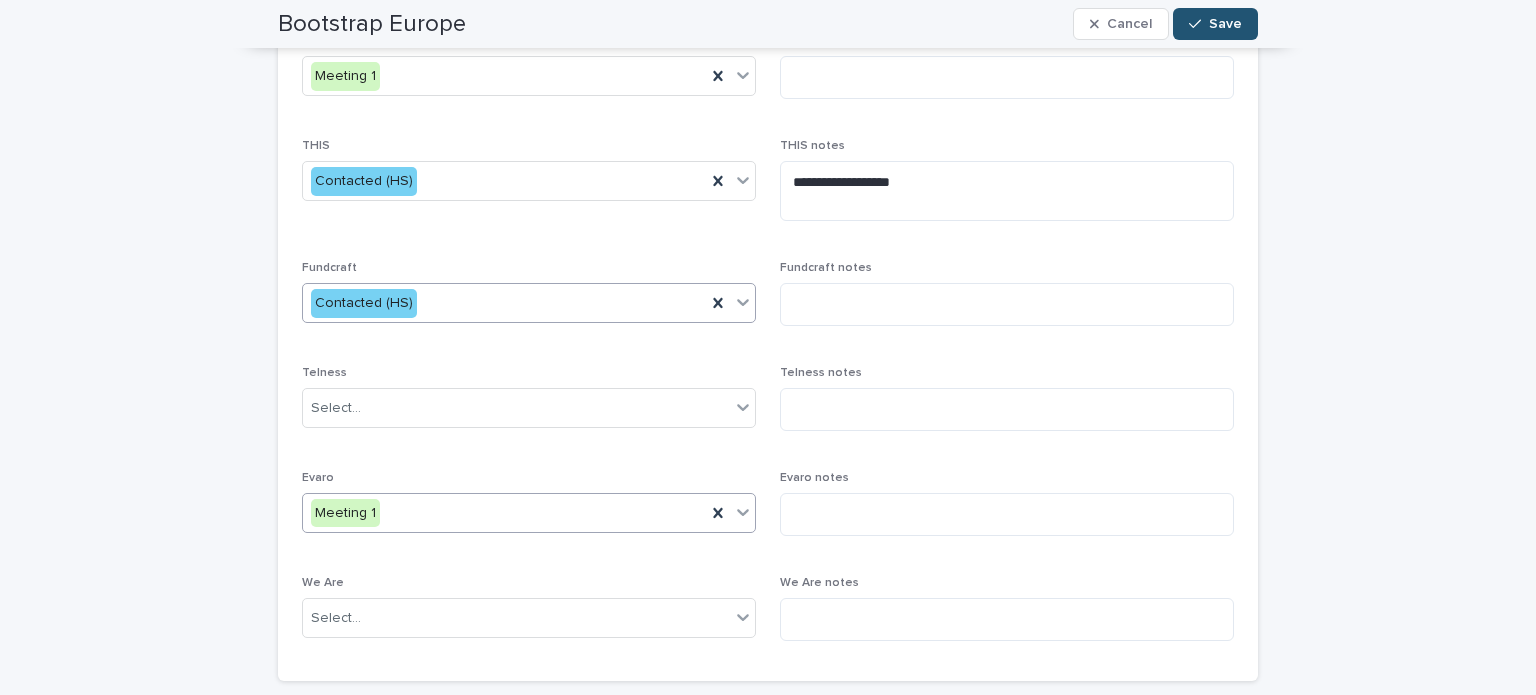 click on "Contacted (HS)" at bounding box center (504, 303) 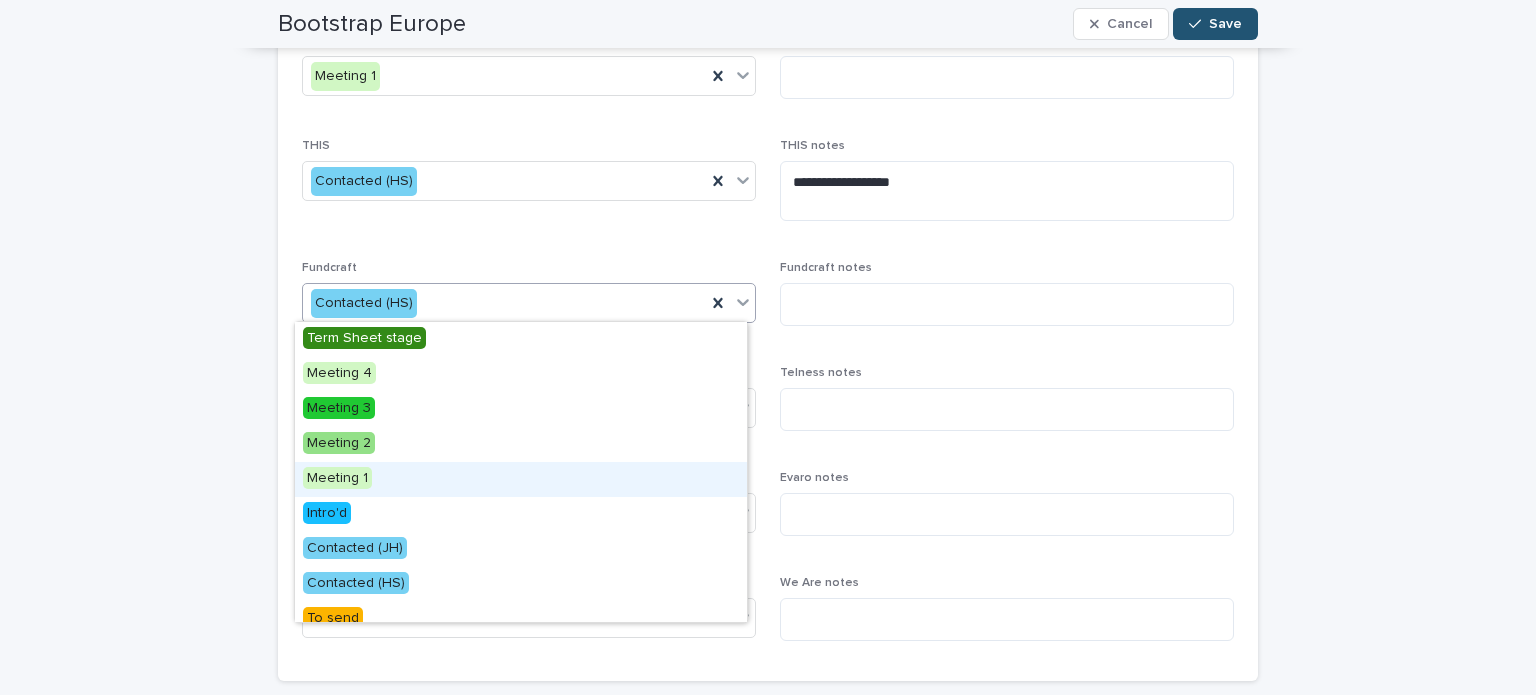 click on "Meeting 1" at bounding box center (521, 479) 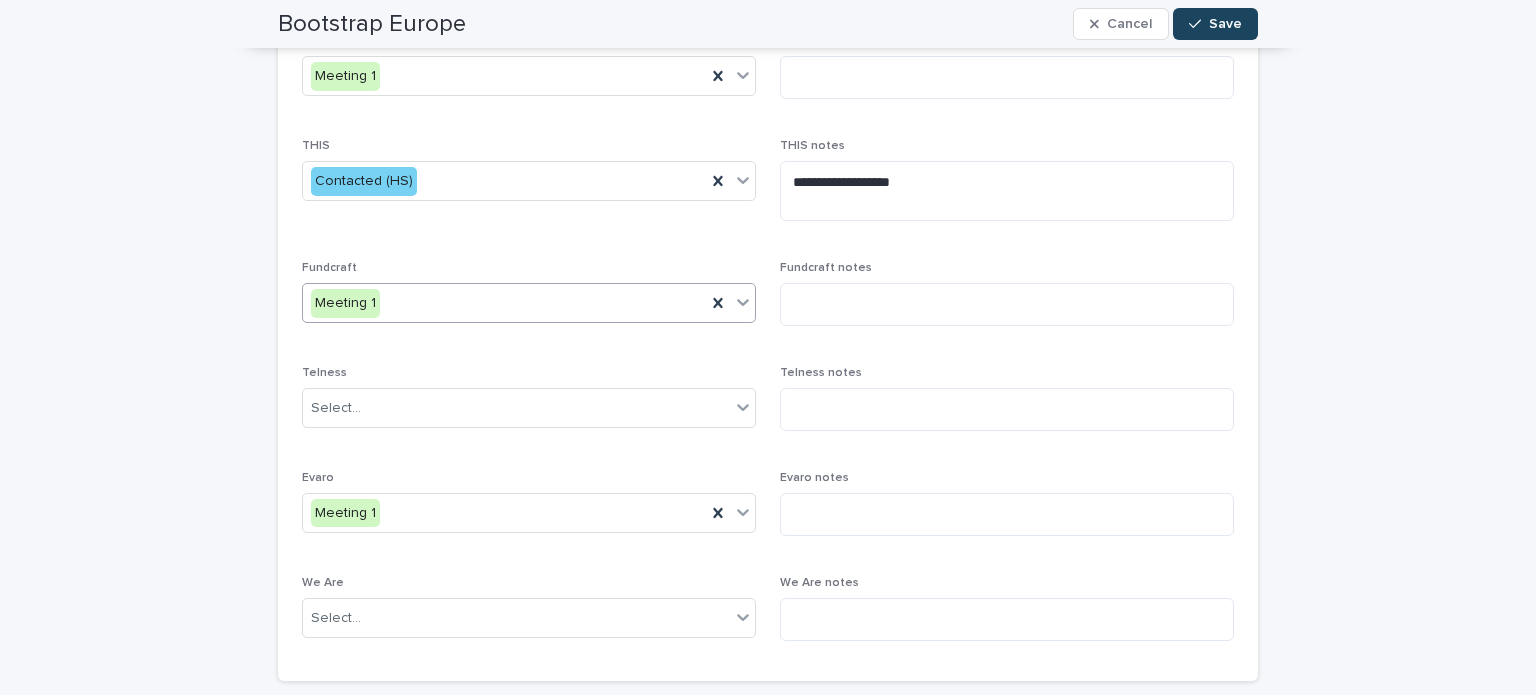 click at bounding box center [1199, 24] 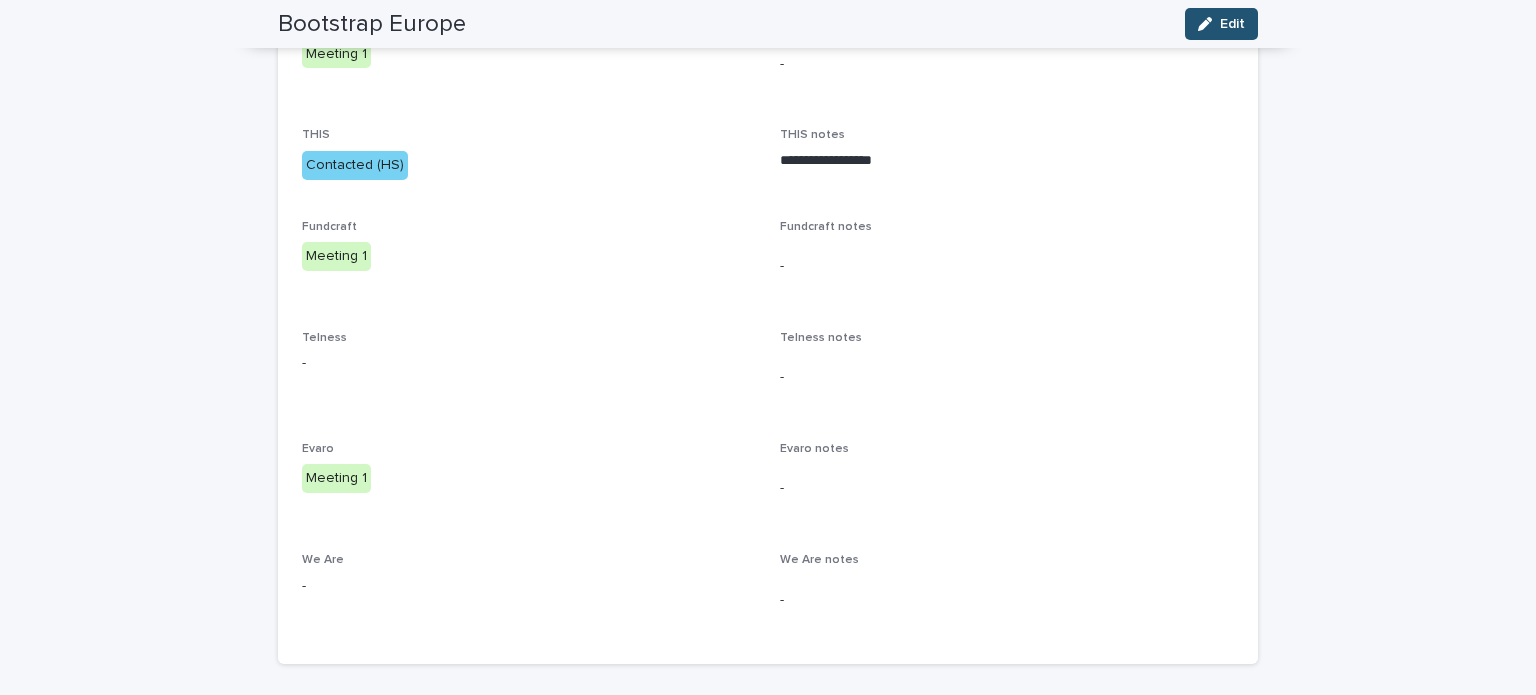 scroll, scrollTop: 0, scrollLeft: 0, axis: both 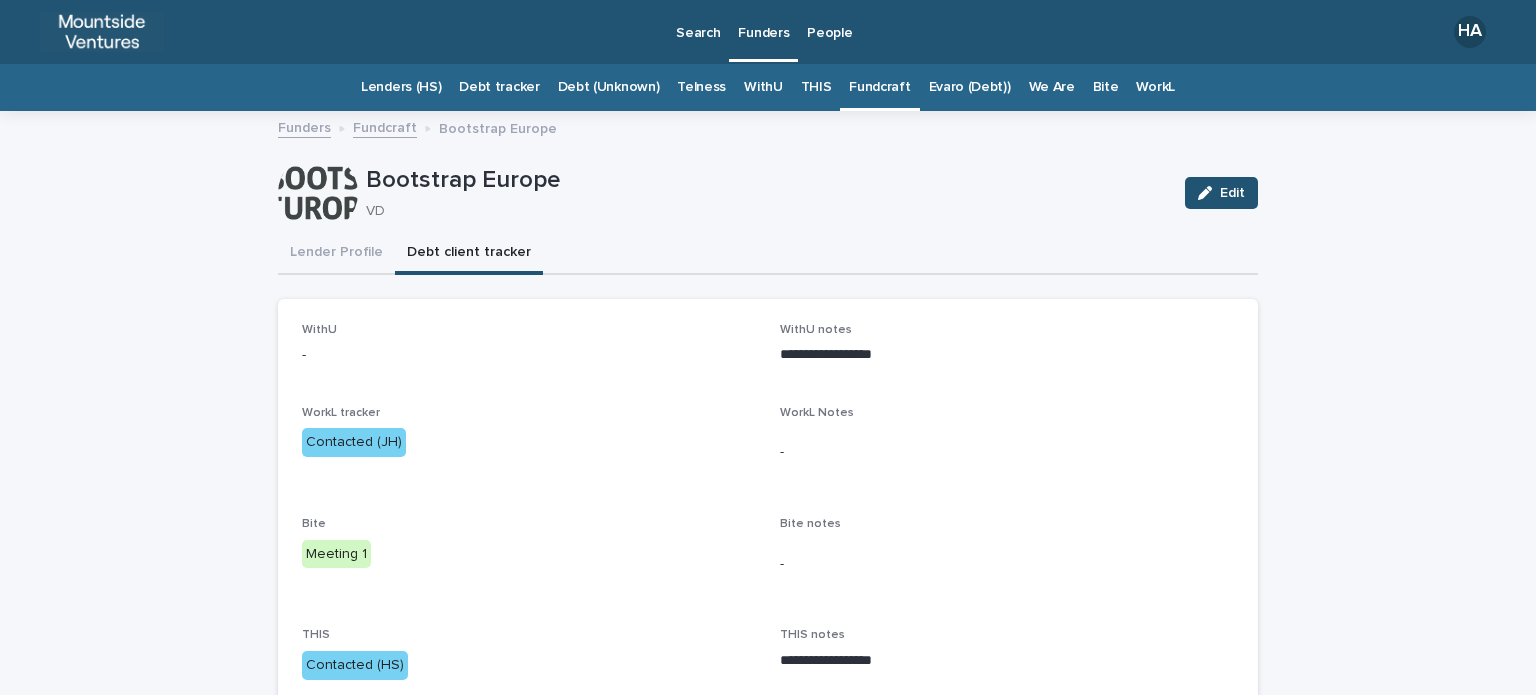 click on "Fundcraft" at bounding box center [879, 87] 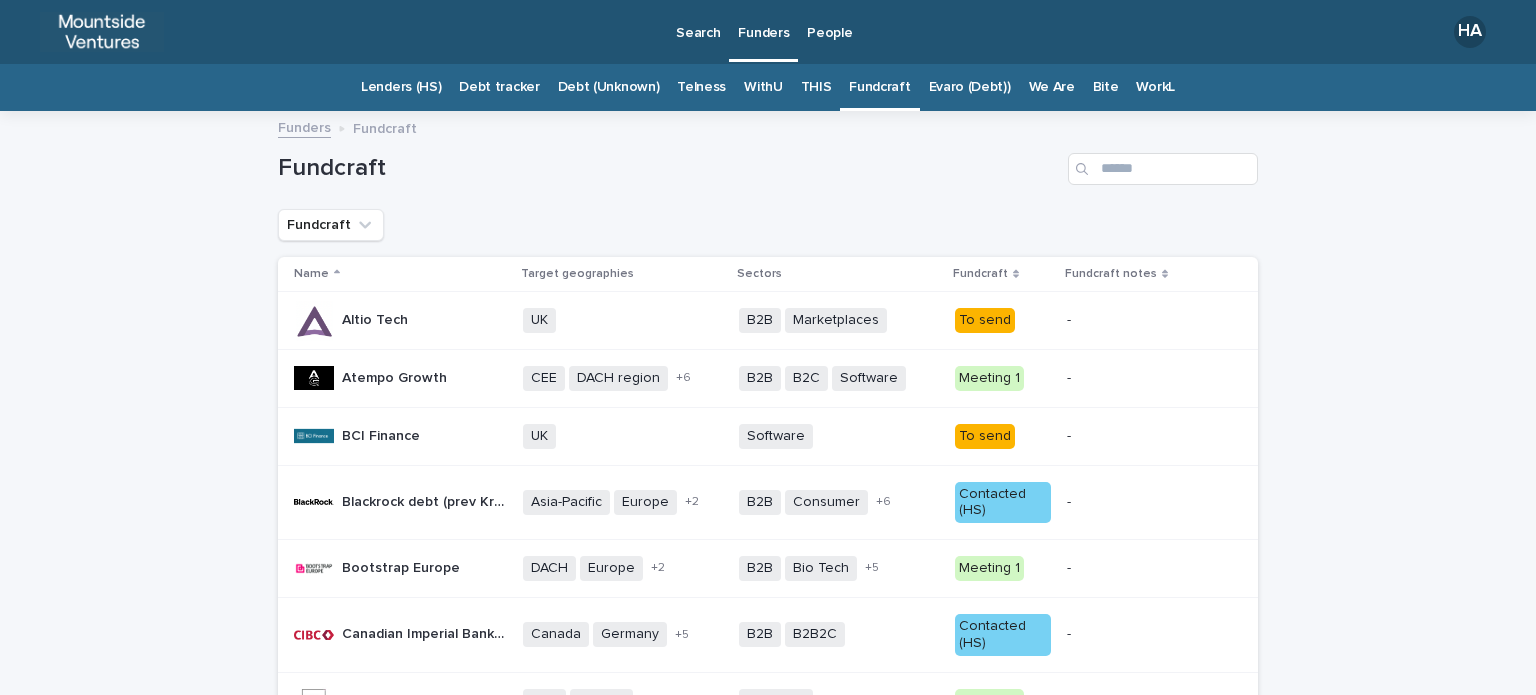 click on "Loading... Saving… Loading... Saving… Fundcraft Fundcraft Name Target geographies Sectors Fundcraft Fundcraft notes Altio Tech Altio Tech  UK + 0 B2B Marketplaces + 0 To send - -  Atempo Growth Atempo Growth  CEE DACH region France Germany Germany - Berlin Italy Spain UK + 6 B2B B2C Software + 0 Meeting 1 - -  BCI Finance BCI Finance  UK + 0 Software + 0 To send - -  Blackrock debt (prev Kreos Capital) Blackrock debt (prev Kreos Capital)  Asia-Pacific Europe Israel UK + 2 B2B Consumer Energy Fin Tech Food / Drink Health Software Telco + 6 Contacted ([INITIALS]) - -  Bootstrap Europe Bootstrap Europe  DACH Europe France UK + 2 B2B Bio Tech Clean Tech Fin Tech Impact Life Sciences Software + 5 Meeting 1 - -  Canadian Imperial Bank of Commerce (CIBC) Canadian Imperial Bank of Commerce (CIBC)  Canada Germany Ireland Nordics Switzerland UK US + 5 B2B B2B2C + 0 Contacted ([INITIALS]) - -  Claret Capital Claret Capital  Asia Europe Singapore UK + 2 Software + 0 Meeting 1 [INITIALS] has already spoken
UK" at bounding box center [768, 1016] 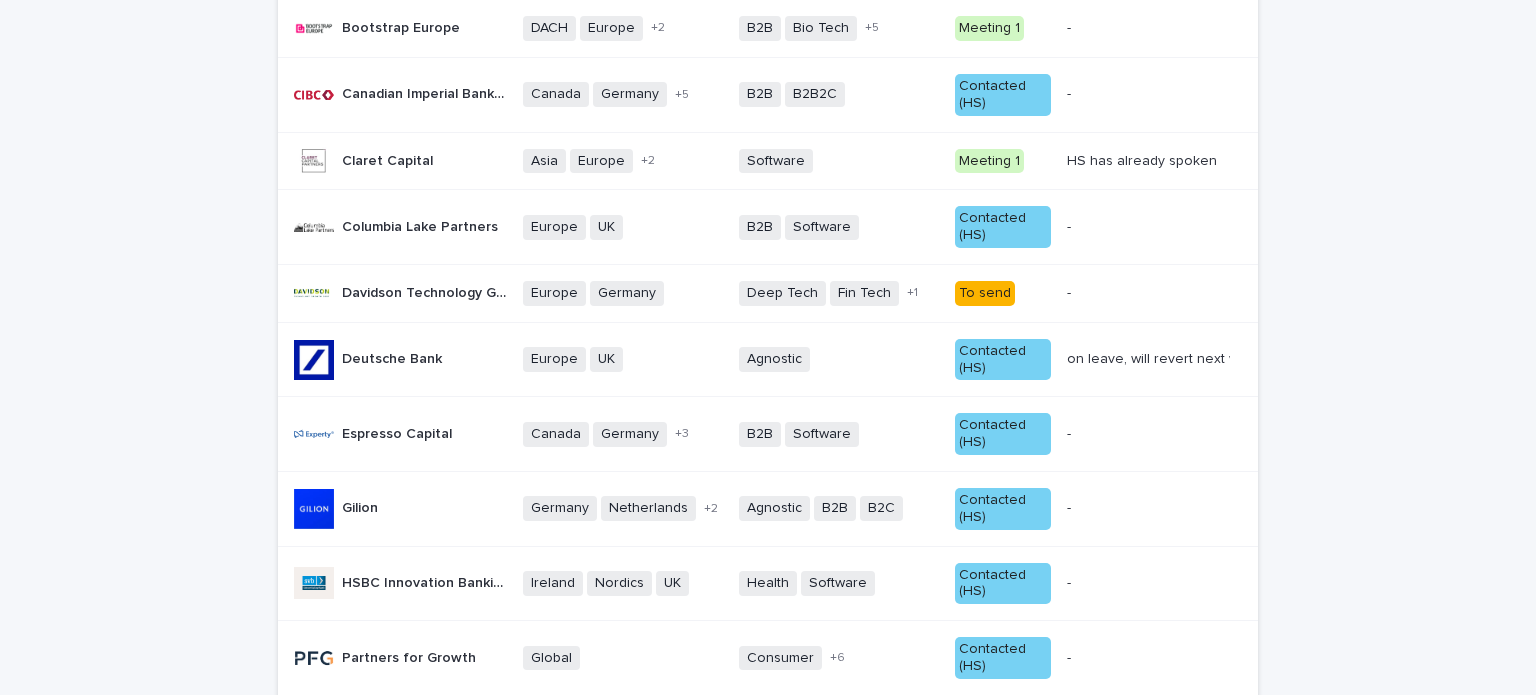 scroll, scrollTop: 600, scrollLeft: 0, axis: vertical 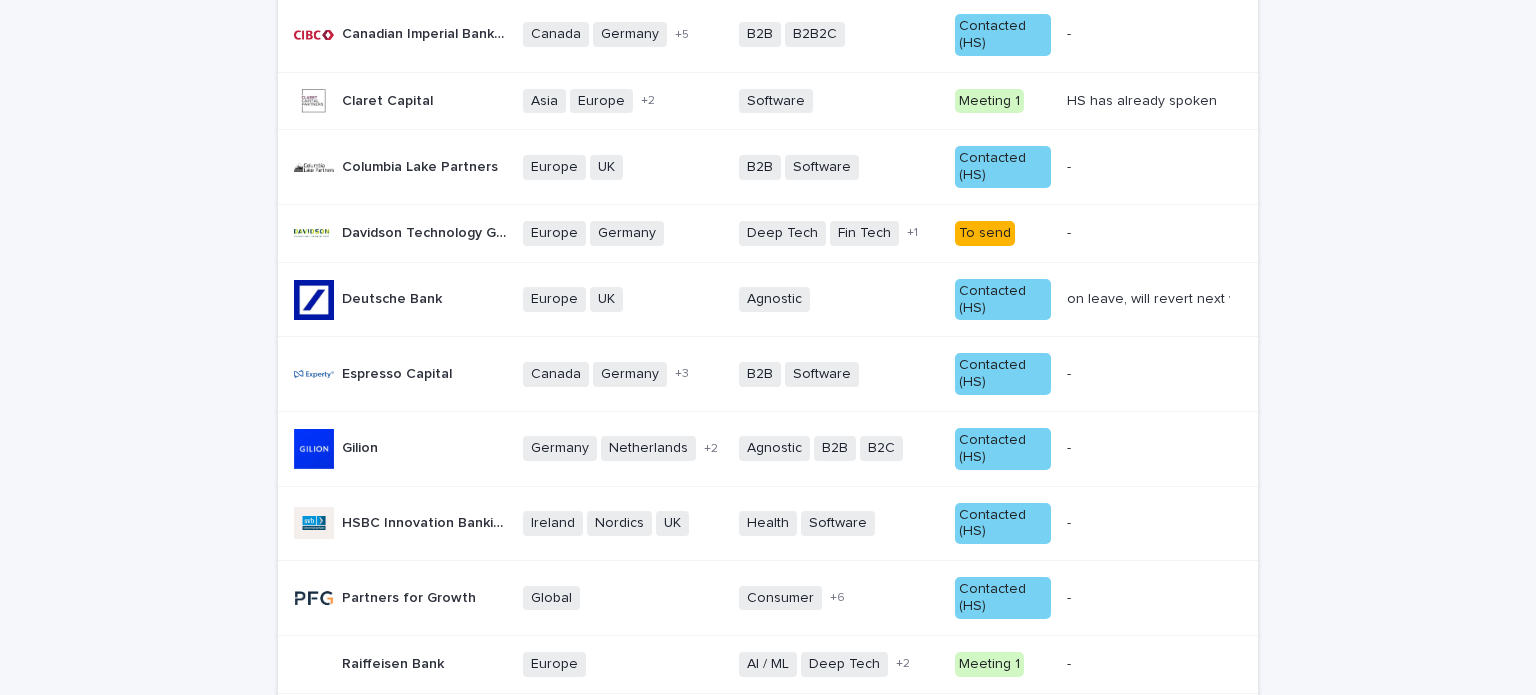 click on "Contacted (HS)" at bounding box center (1003, 167) 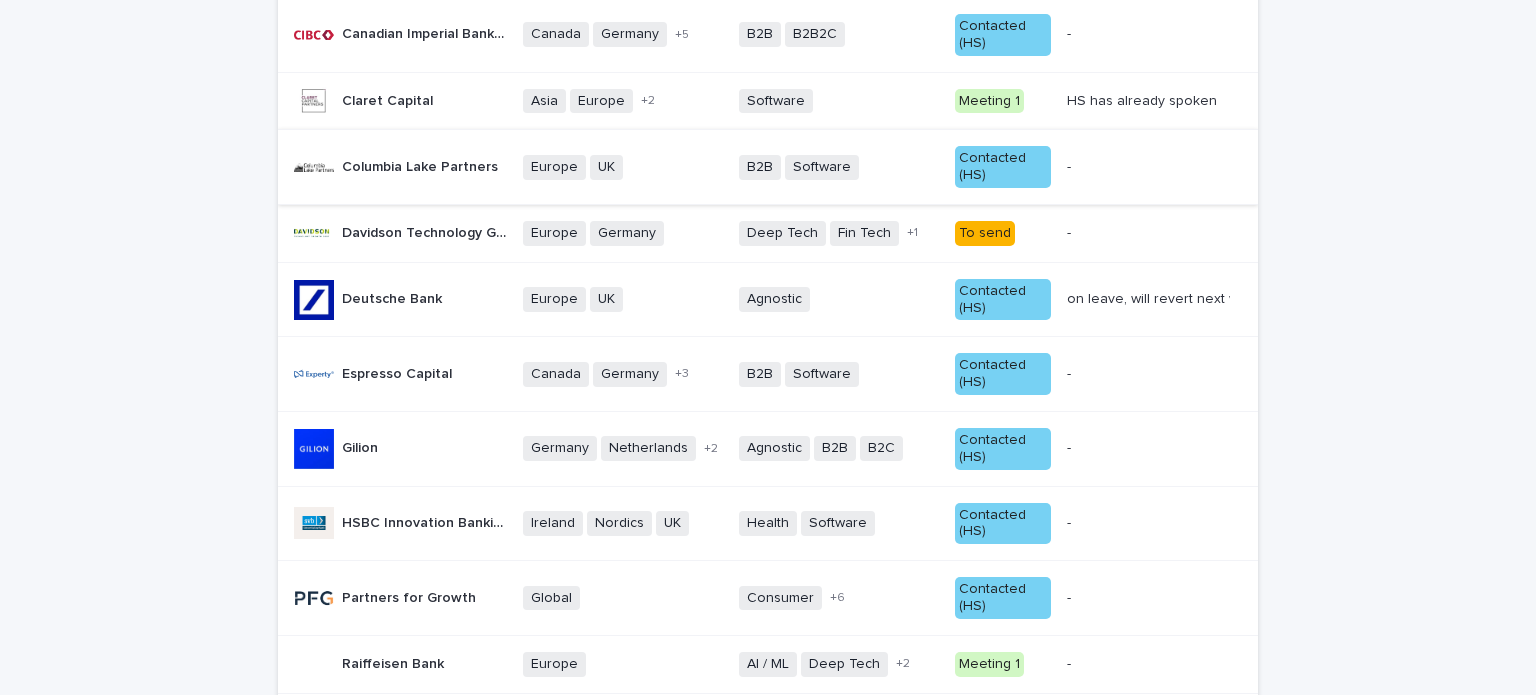 scroll, scrollTop: 0, scrollLeft: 0, axis: both 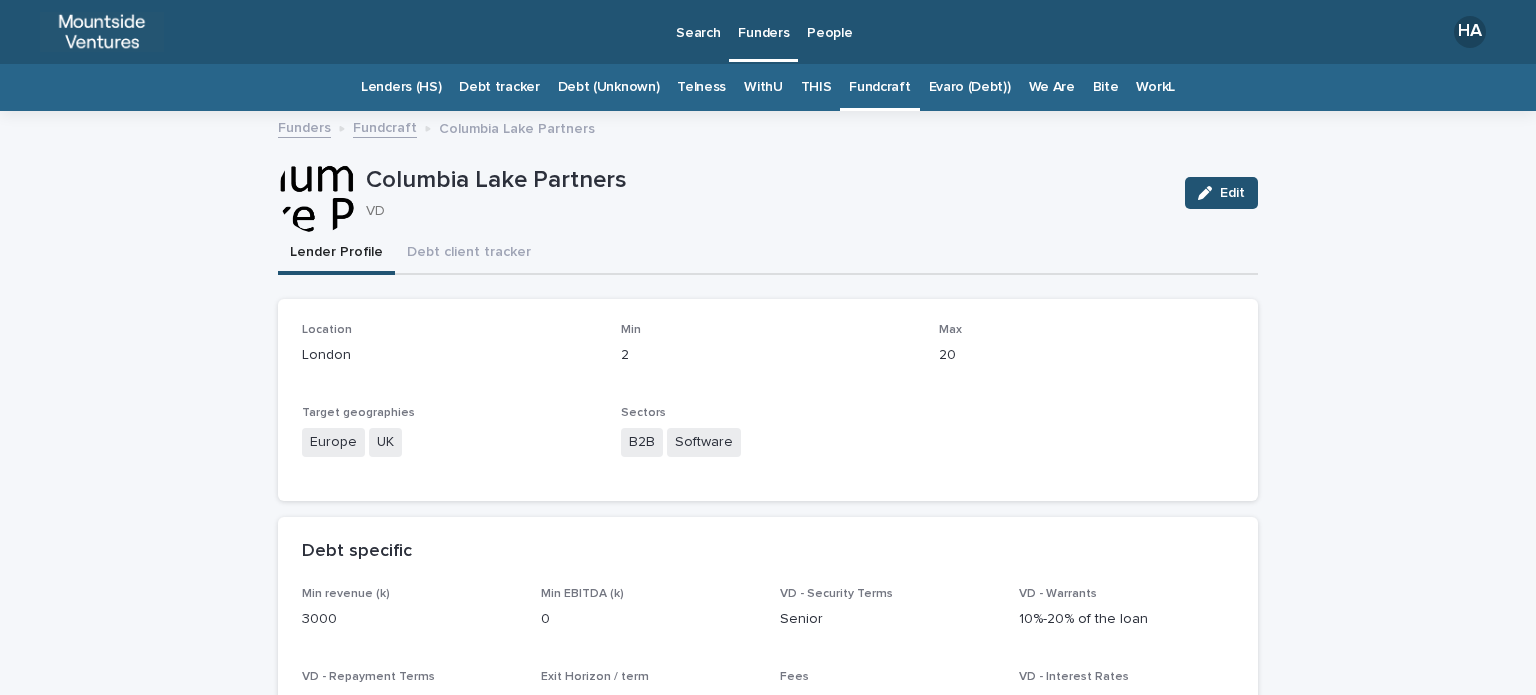 drag, startPoint x: 1192, startPoint y: 187, endPoint x: 985, endPoint y: 195, distance: 207.15453 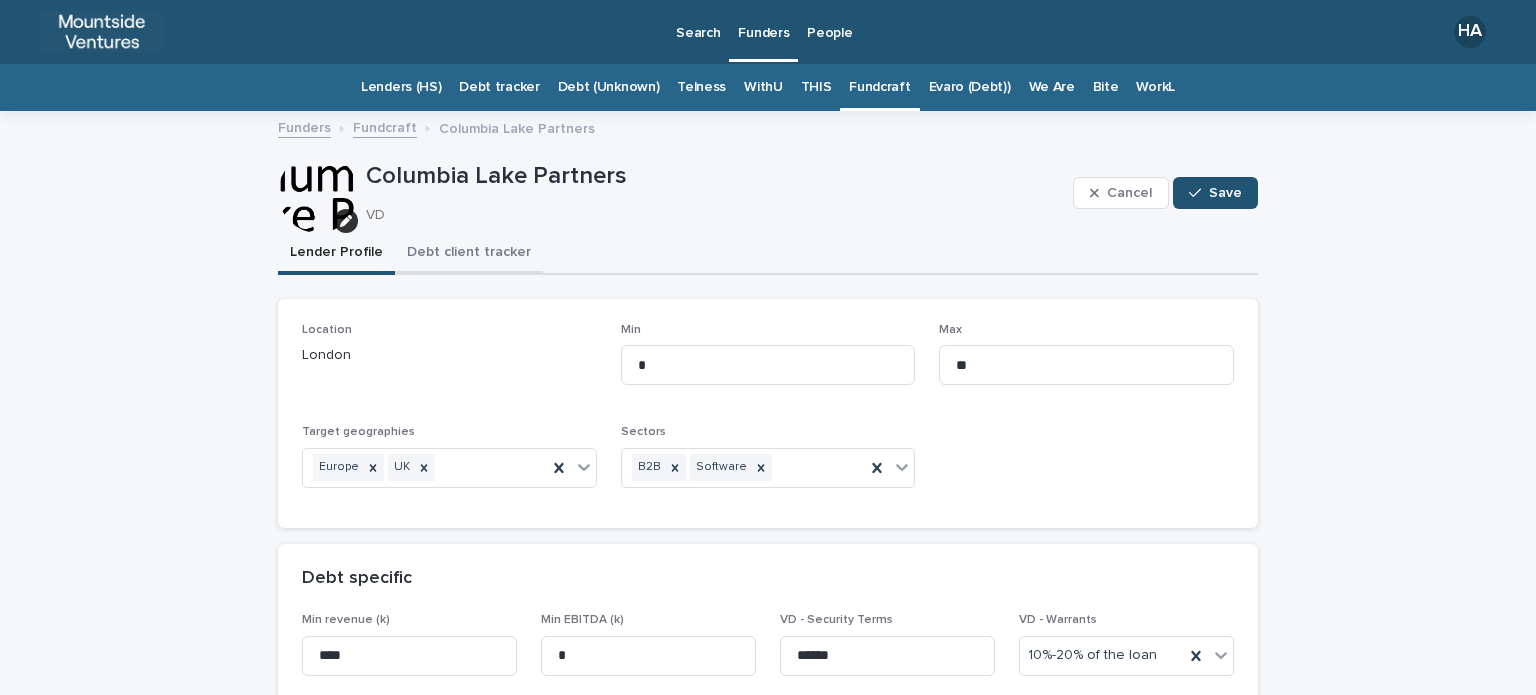 click on "Debt client tracker" at bounding box center (469, 254) 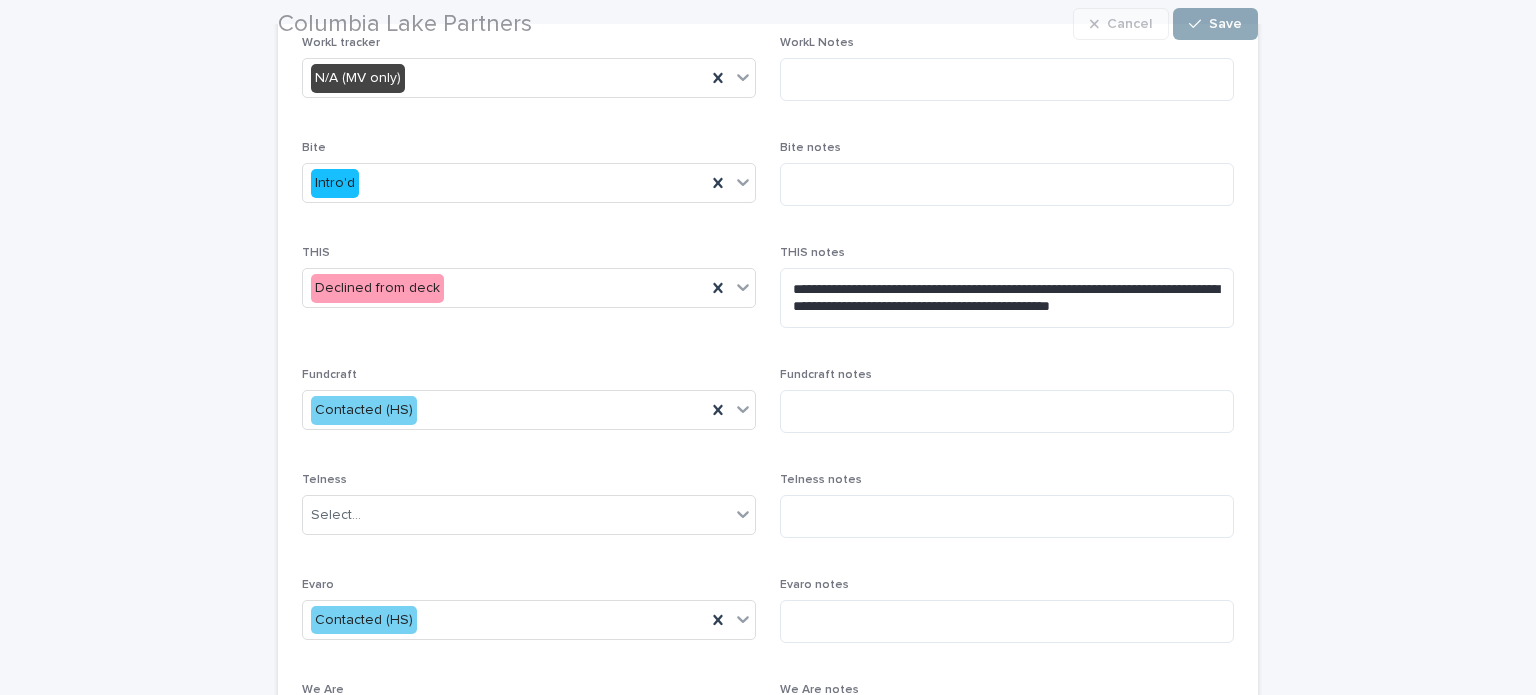 scroll, scrollTop: 400, scrollLeft: 0, axis: vertical 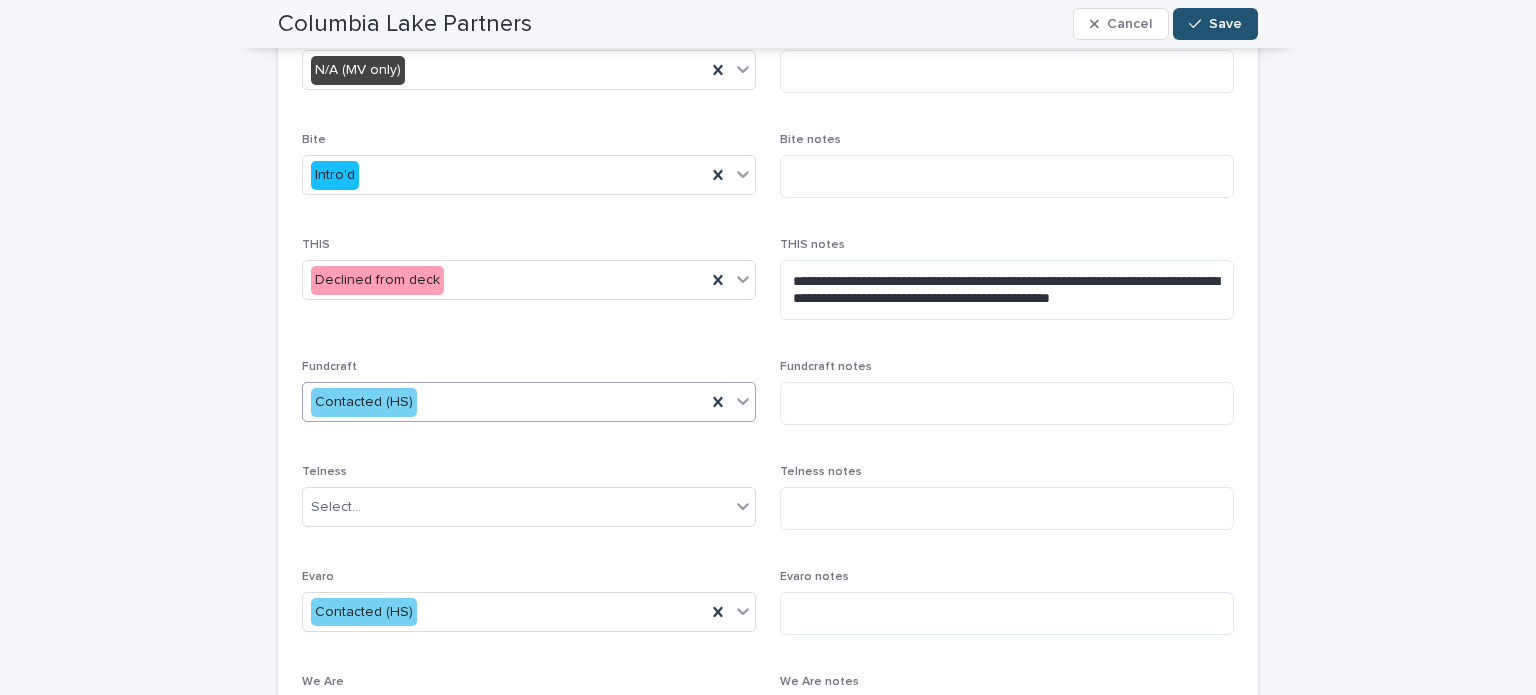 click on "Contacted (HS)" at bounding box center [504, 402] 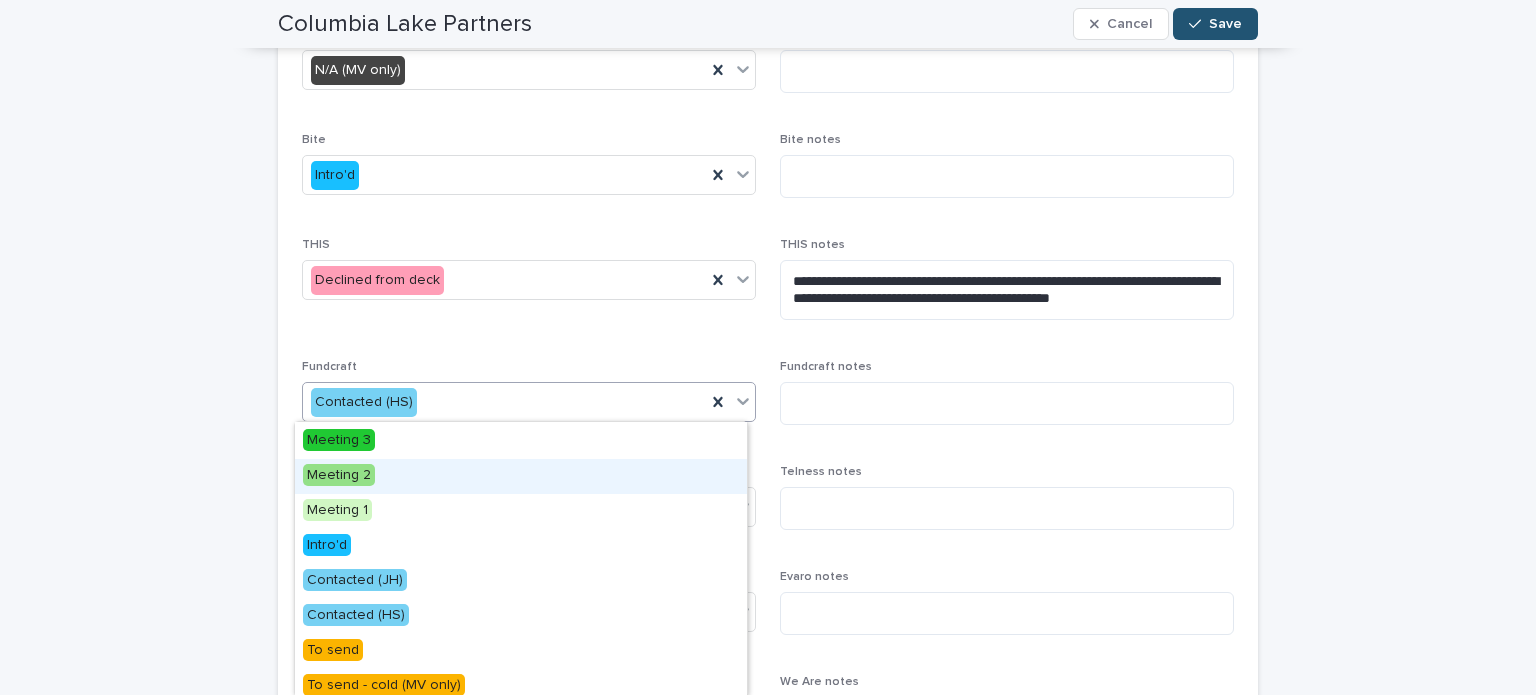 scroll, scrollTop: 100, scrollLeft: 0, axis: vertical 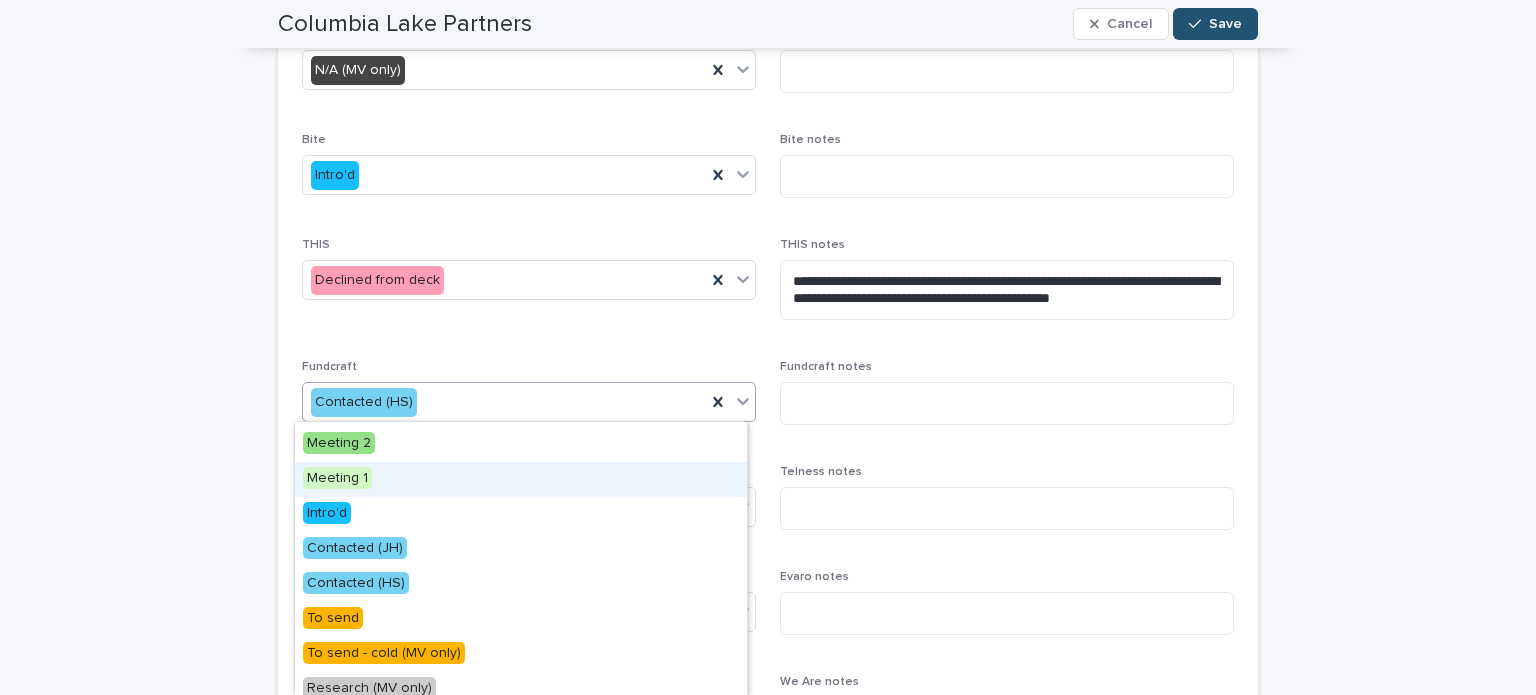 click on "Meeting 1" at bounding box center (521, 479) 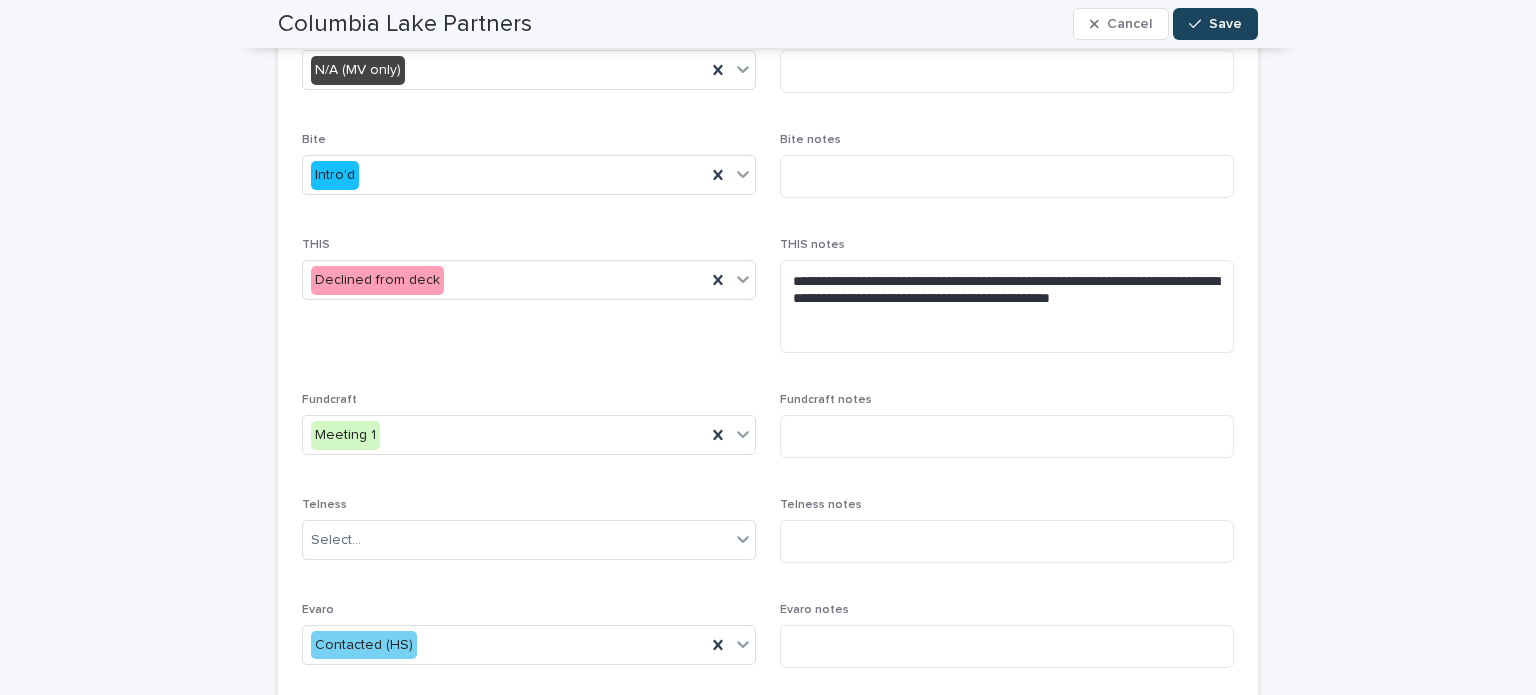 click at bounding box center [1199, 24] 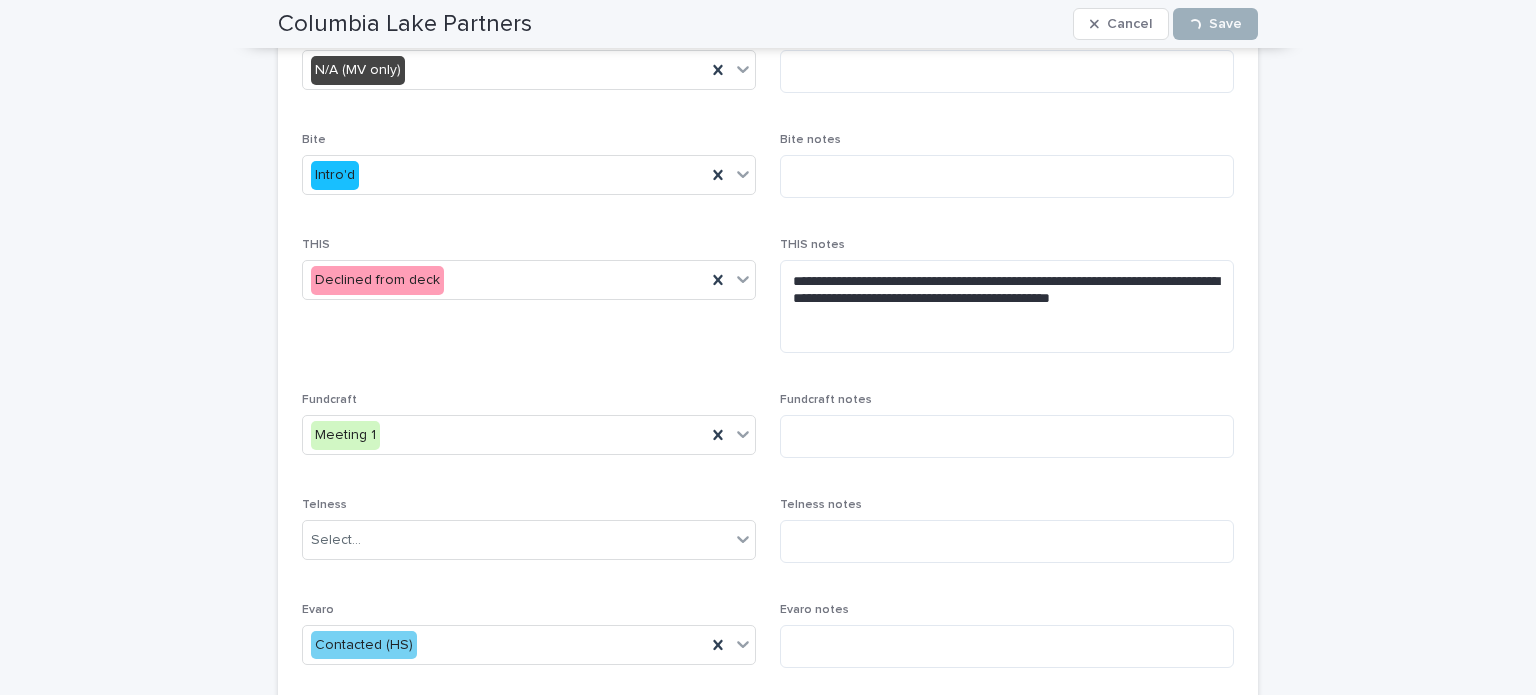 scroll, scrollTop: 0, scrollLeft: 0, axis: both 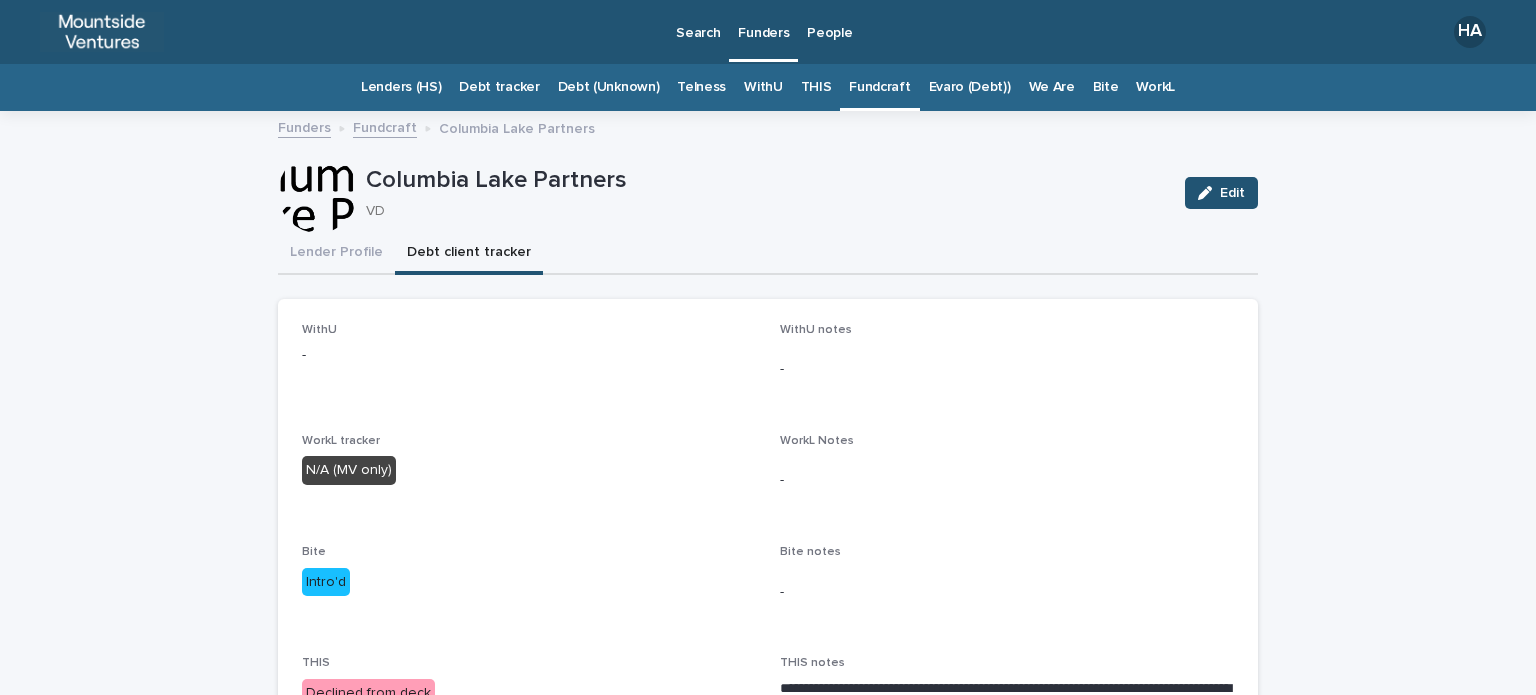 click on "Fundcraft" at bounding box center [879, 87] 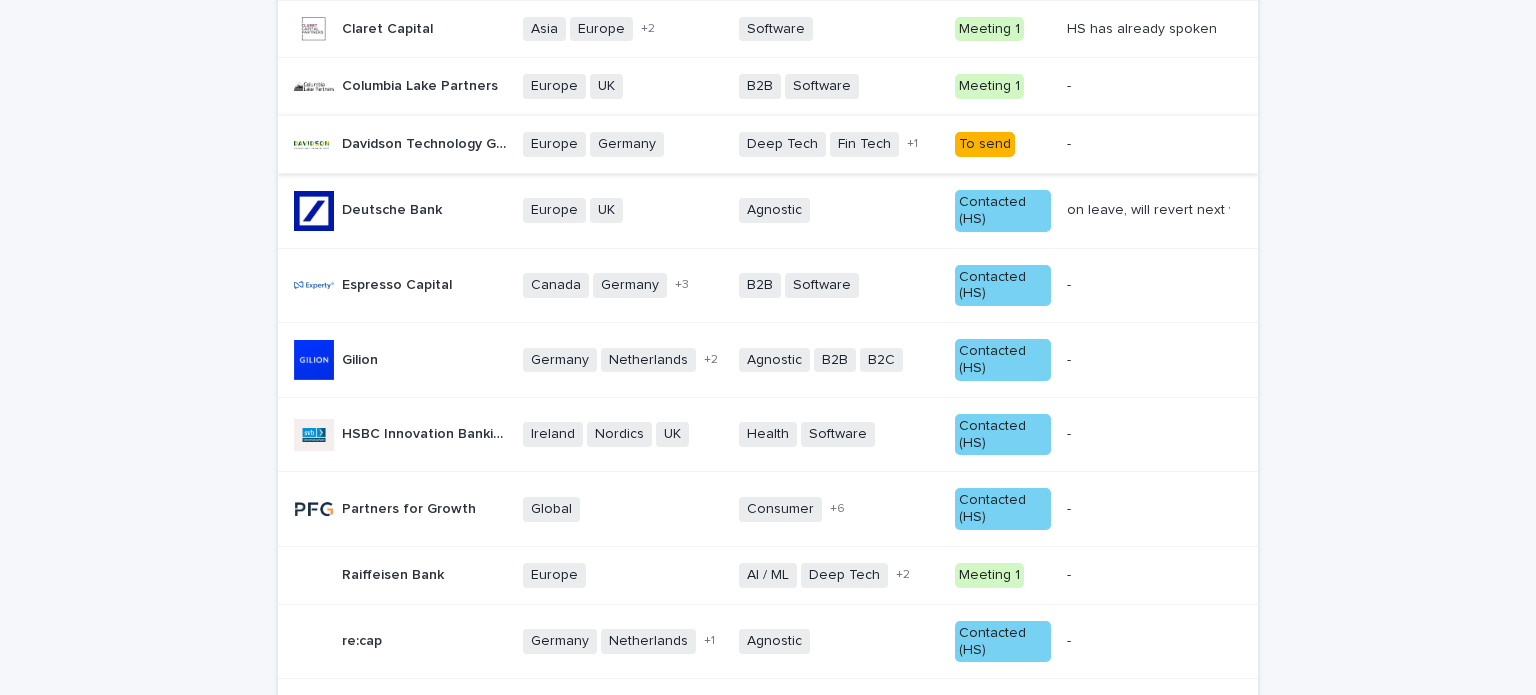 scroll, scrollTop: 800, scrollLeft: 0, axis: vertical 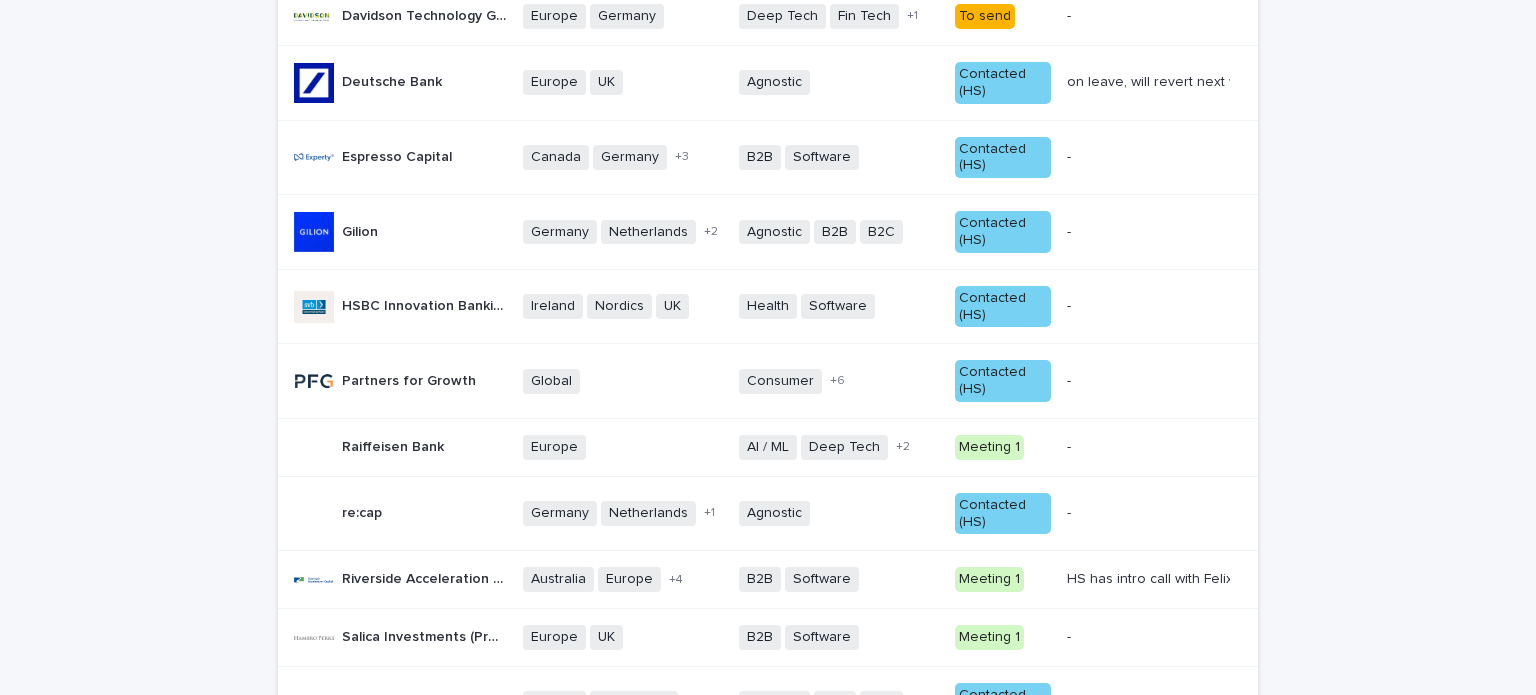 click on "Contacted (HS)" at bounding box center (1003, 232) 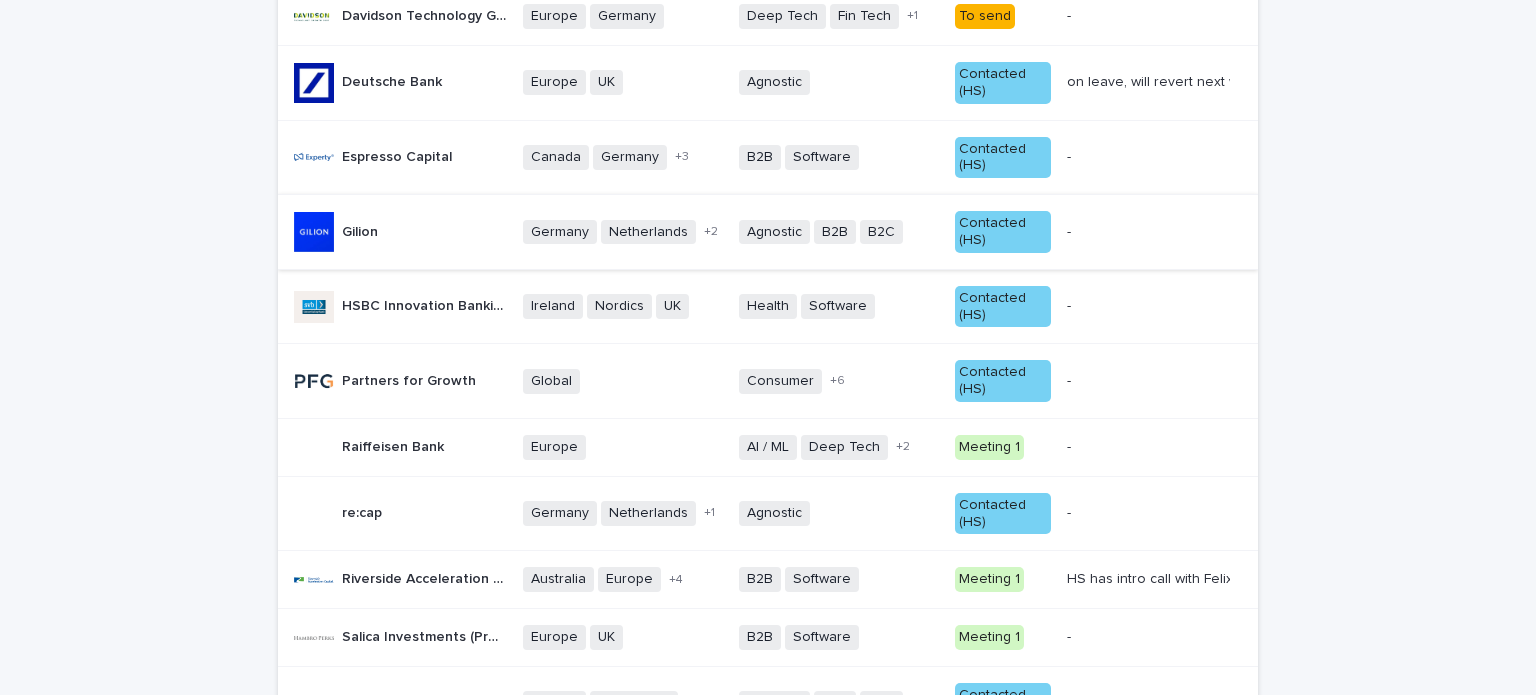 scroll, scrollTop: 0, scrollLeft: 0, axis: both 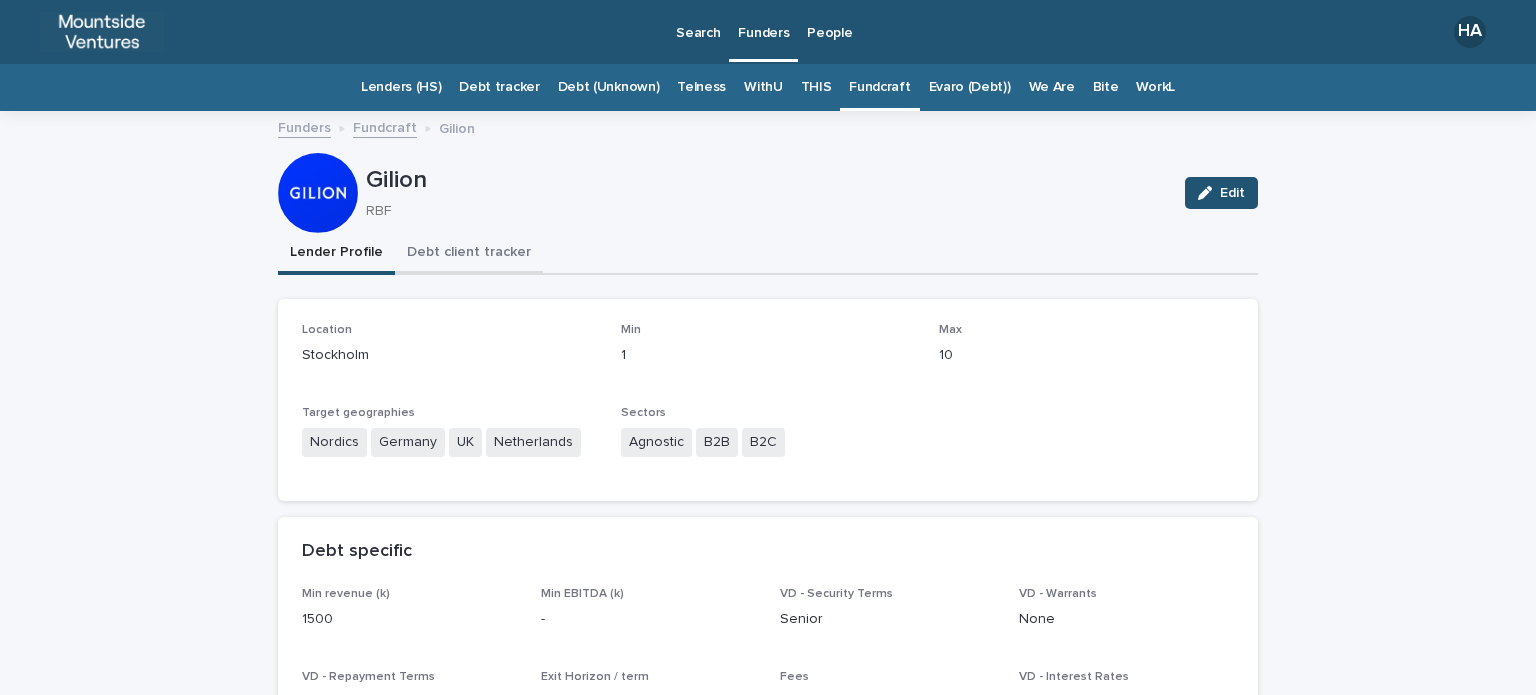 drag, startPoint x: 425, startPoint y: 238, endPoint x: 439, endPoint y: 243, distance: 14.866069 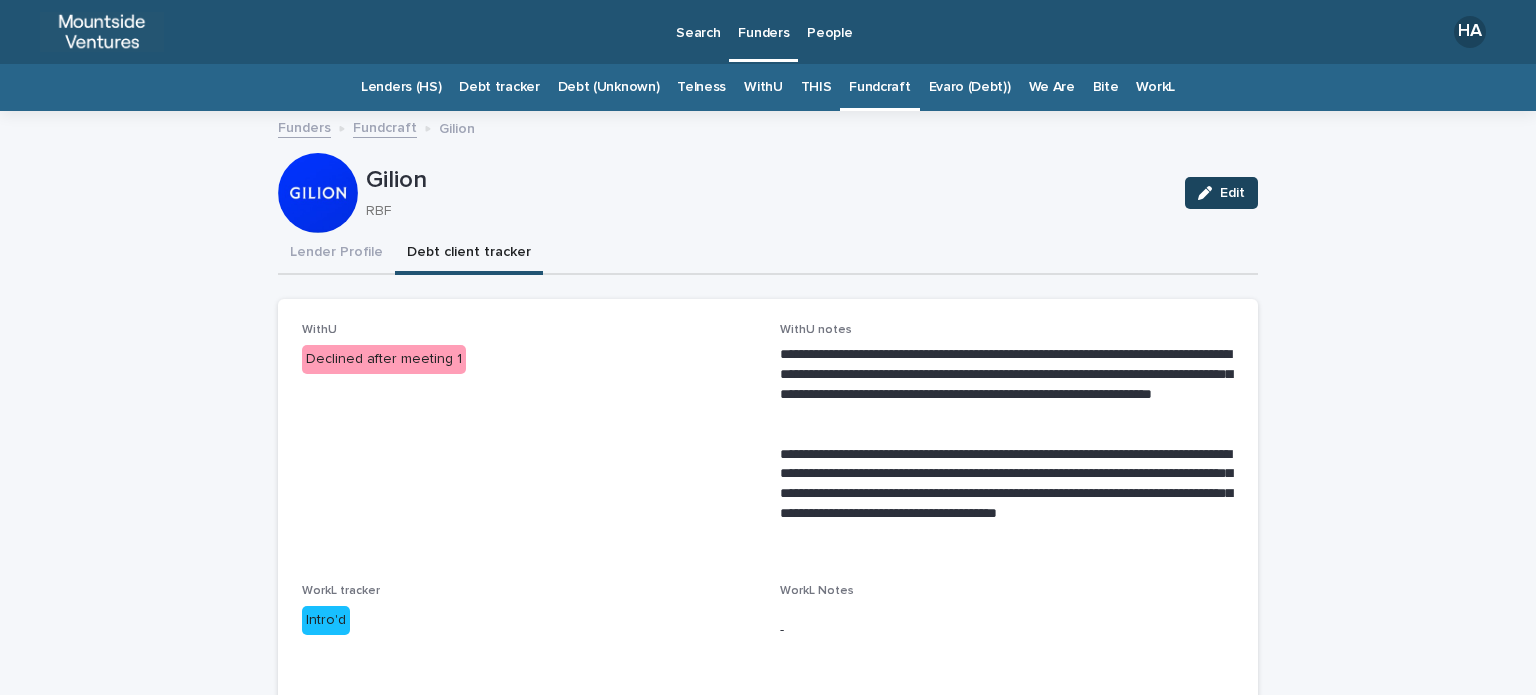 click on "Edit" at bounding box center (1221, 193) 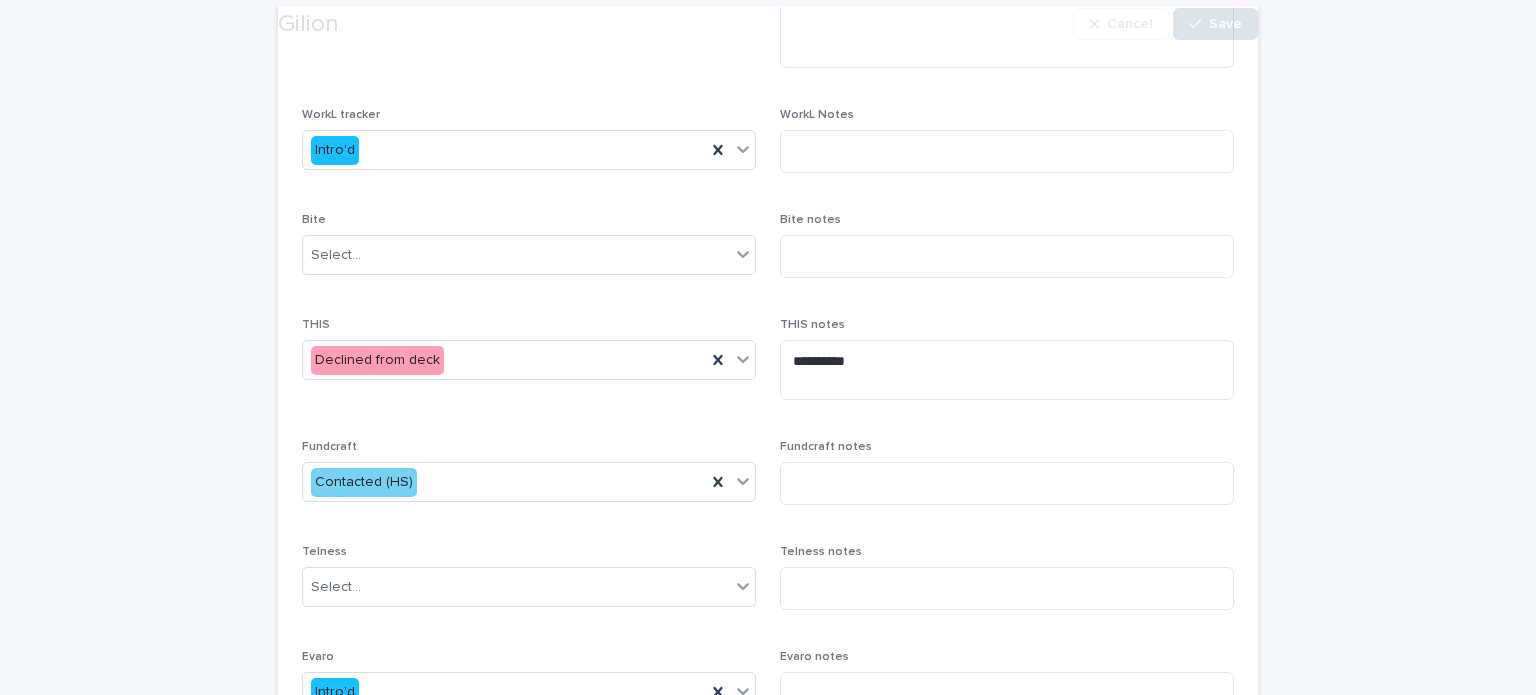 scroll, scrollTop: 500, scrollLeft: 0, axis: vertical 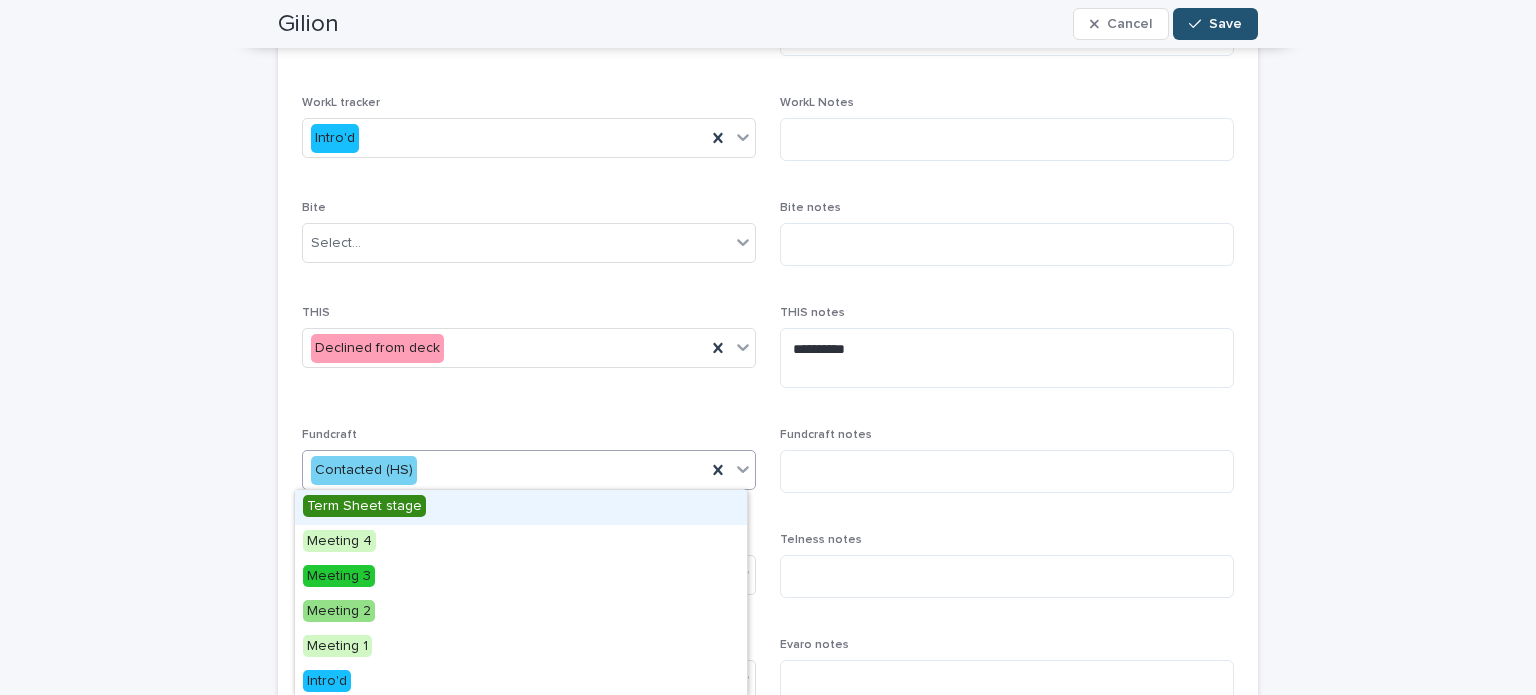 click on "Contacted (HS)" at bounding box center (504, 470) 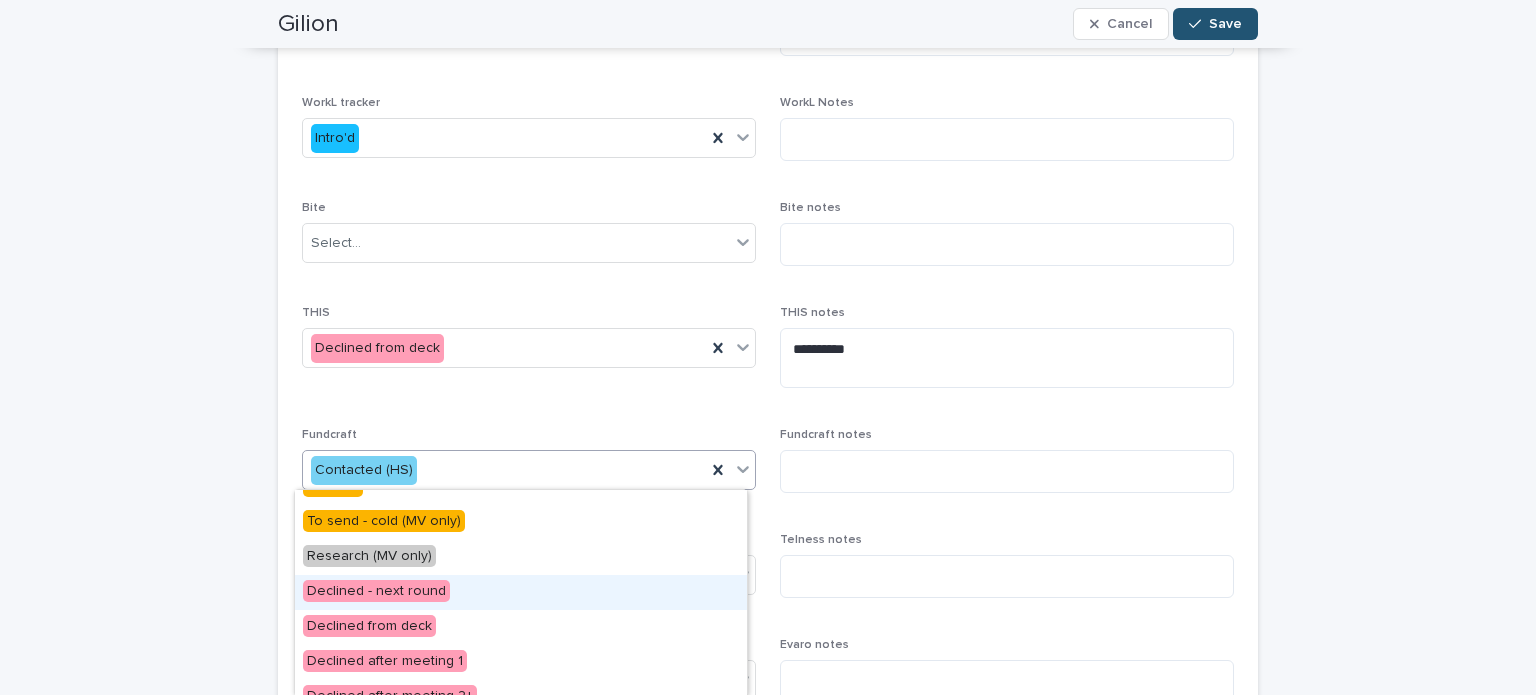 scroll, scrollTop: 400, scrollLeft: 0, axis: vertical 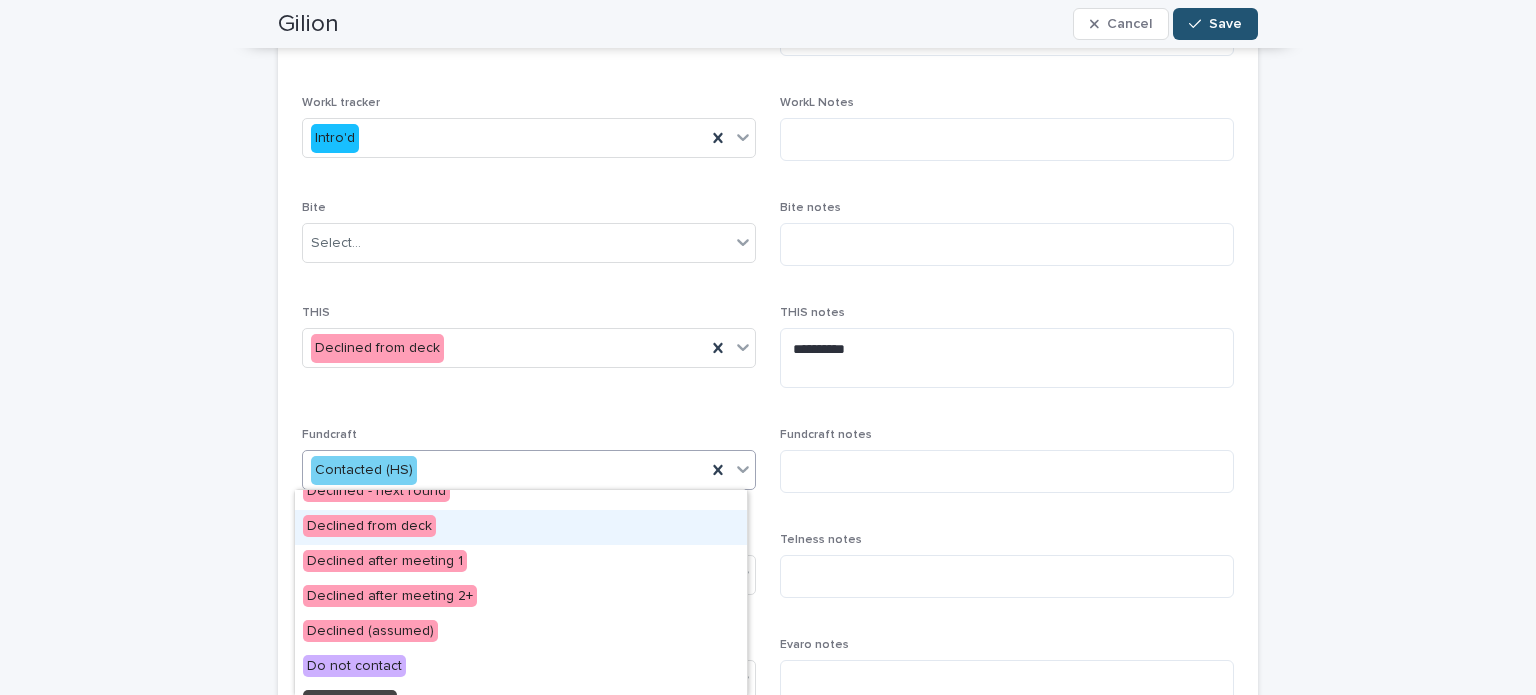 click on "Declined from deck" at bounding box center (521, 527) 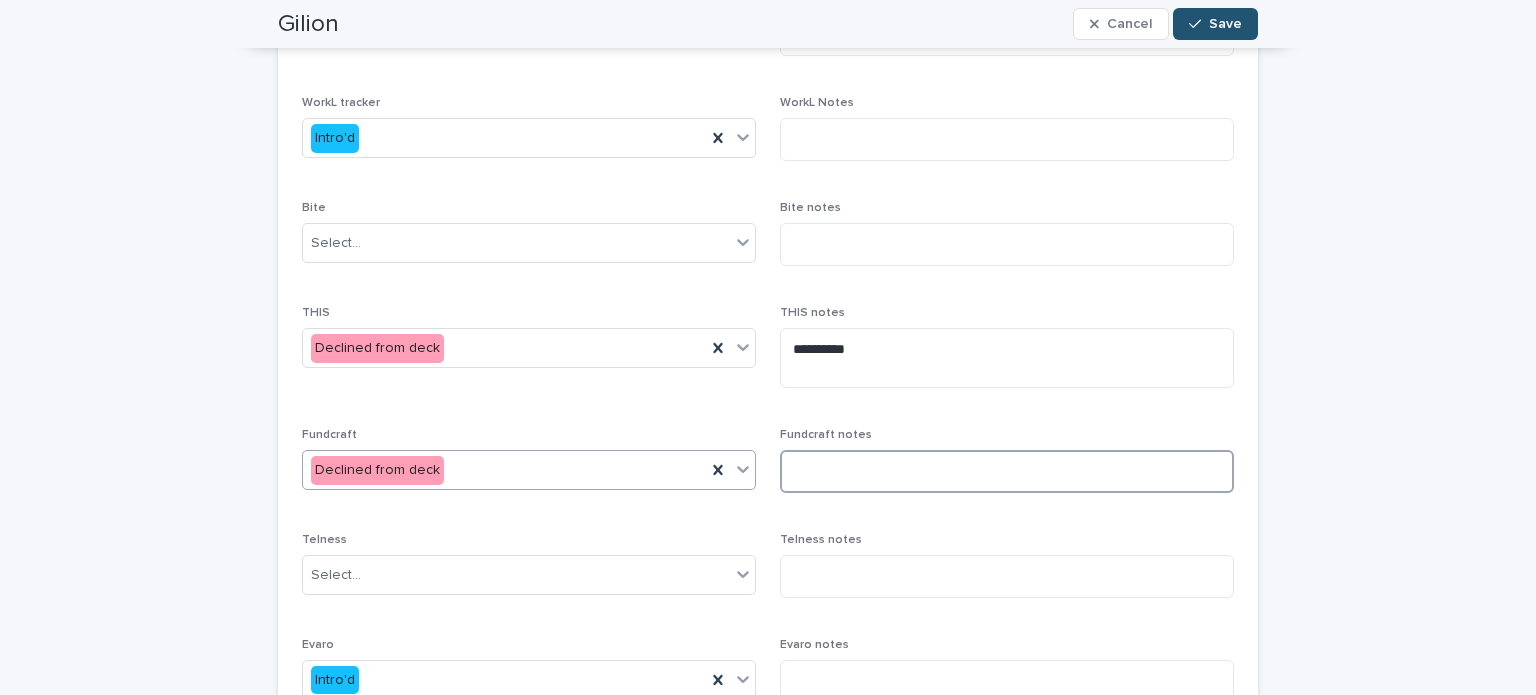 click at bounding box center (1007, 471) 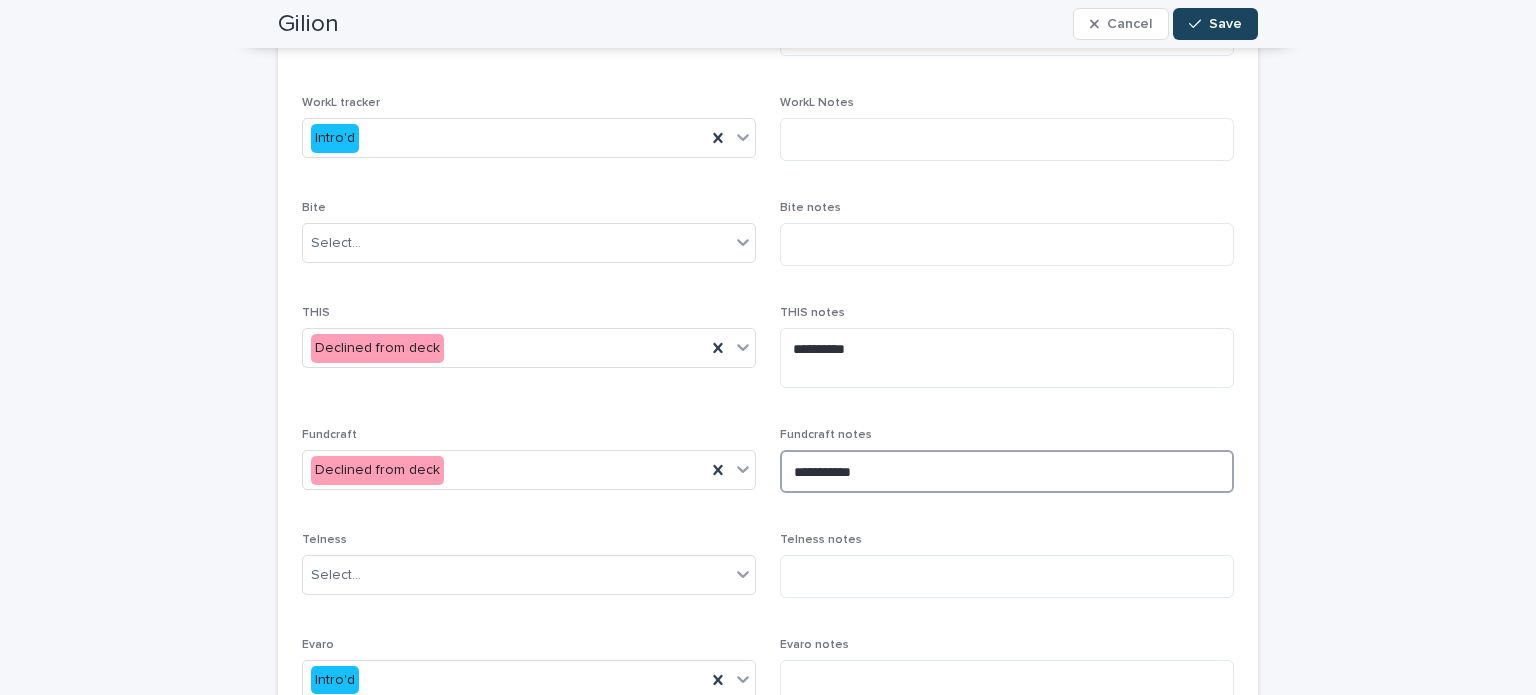 type on "**********" 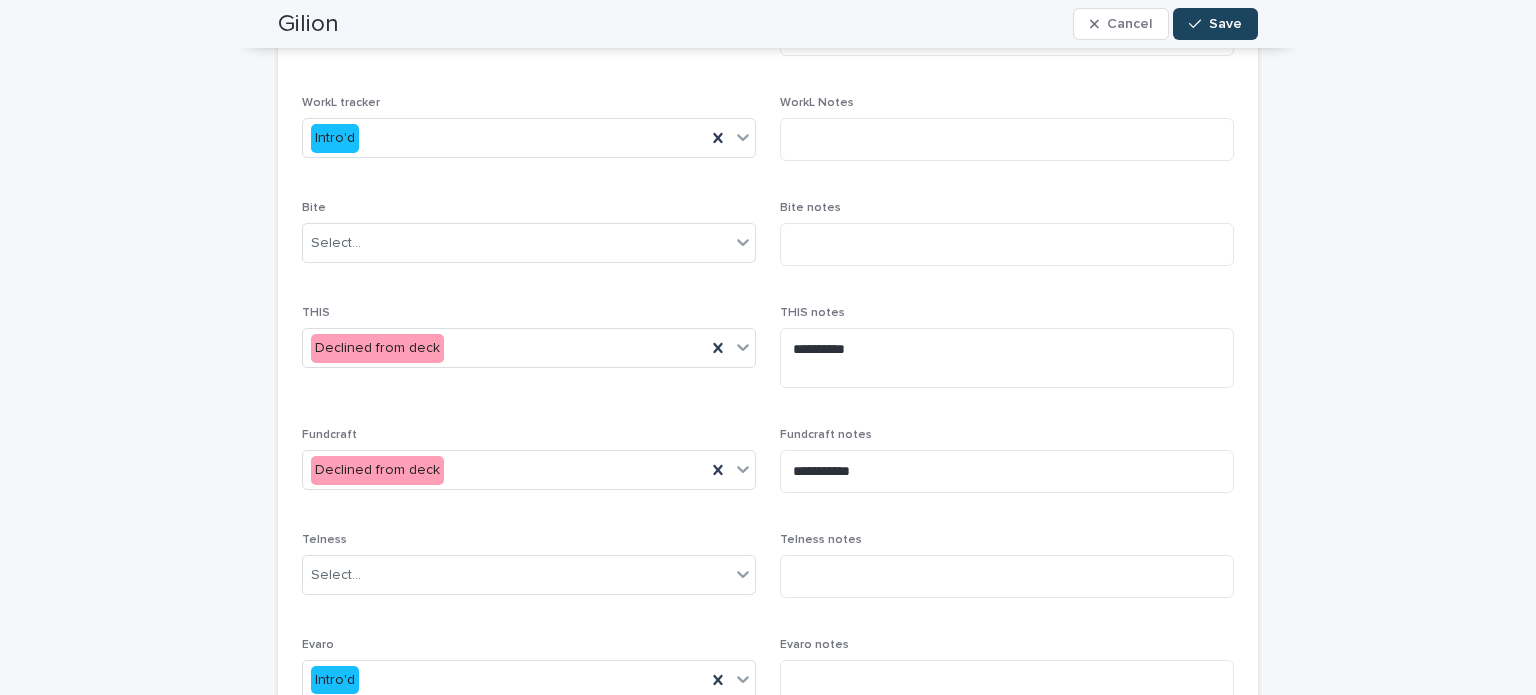 click at bounding box center [1199, 24] 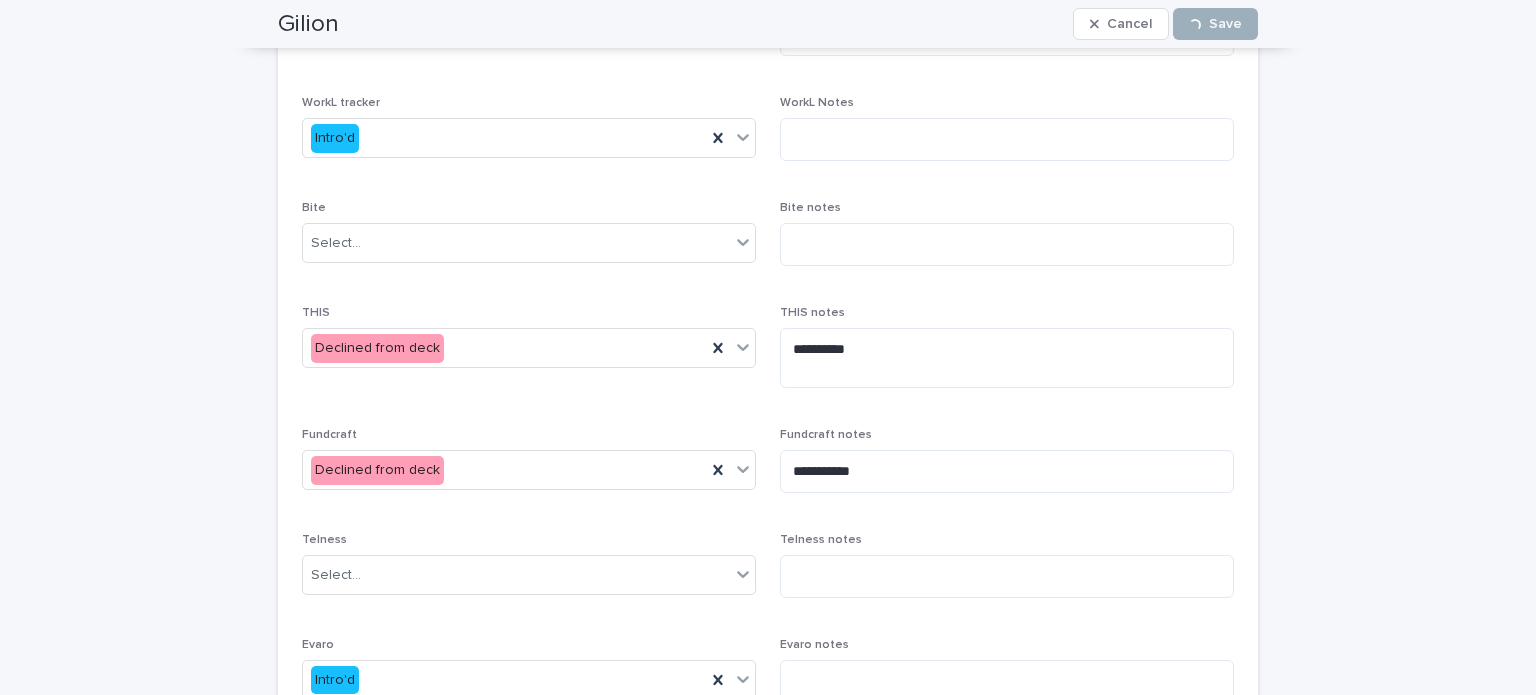 scroll, scrollTop: 0, scrollLeft: 0, axis: both 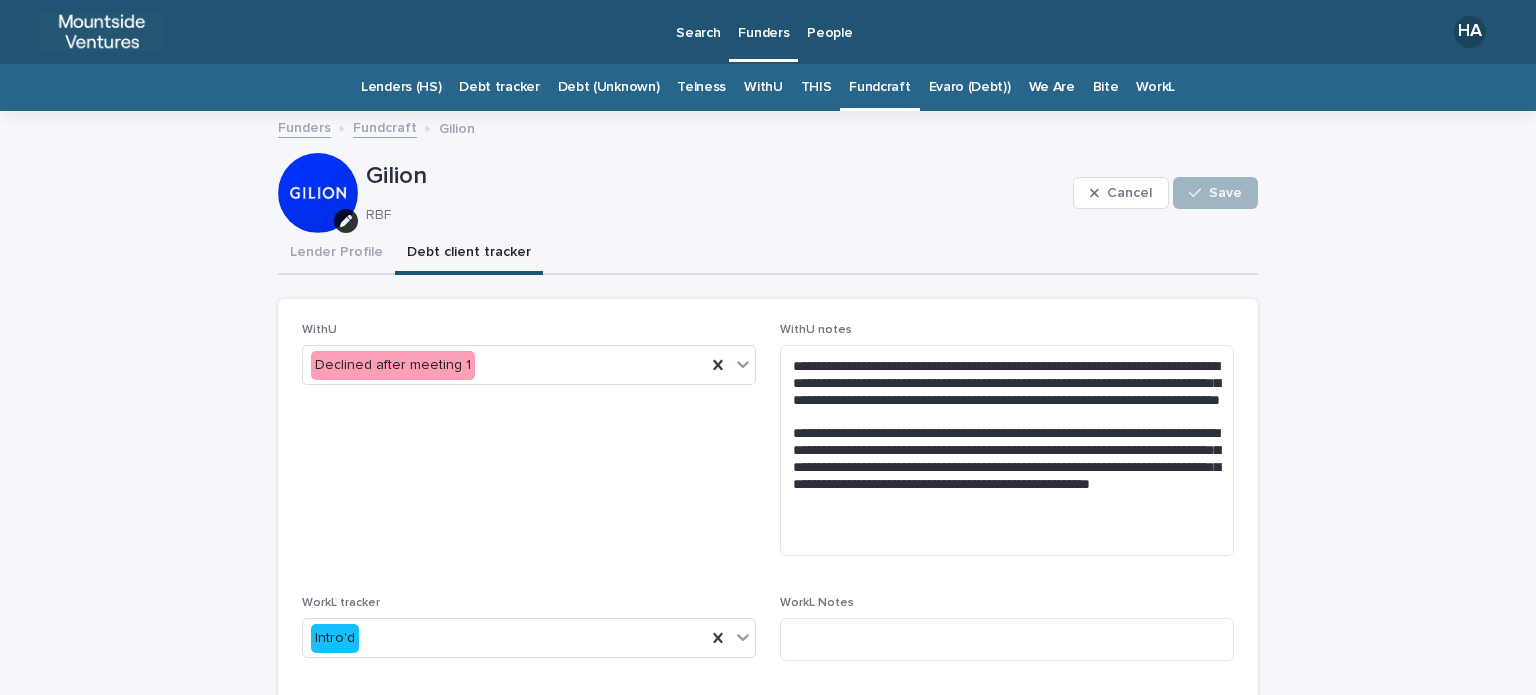 click on "Fundcraft" at bounding box center (879, 87) 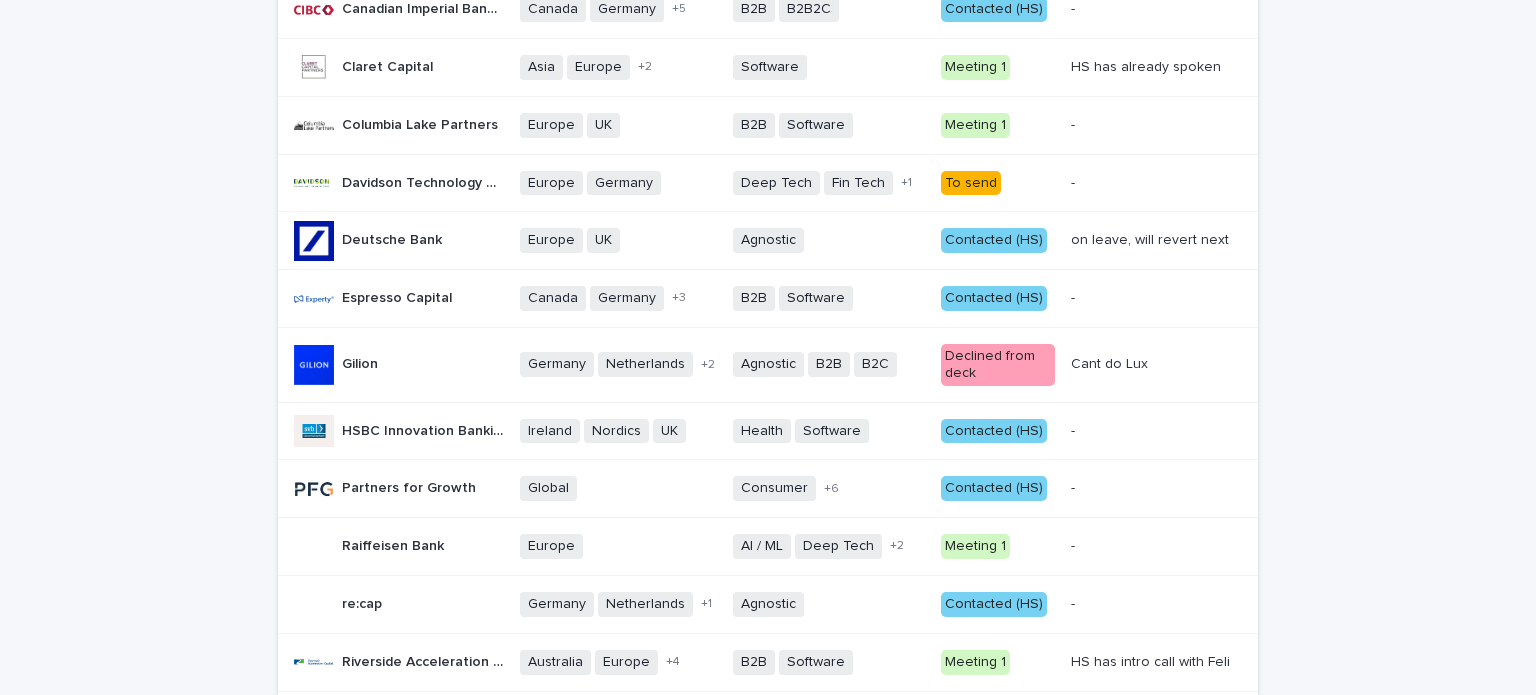 scroll, scrollTop: 500, scrollLeft: 0, axis: vertical 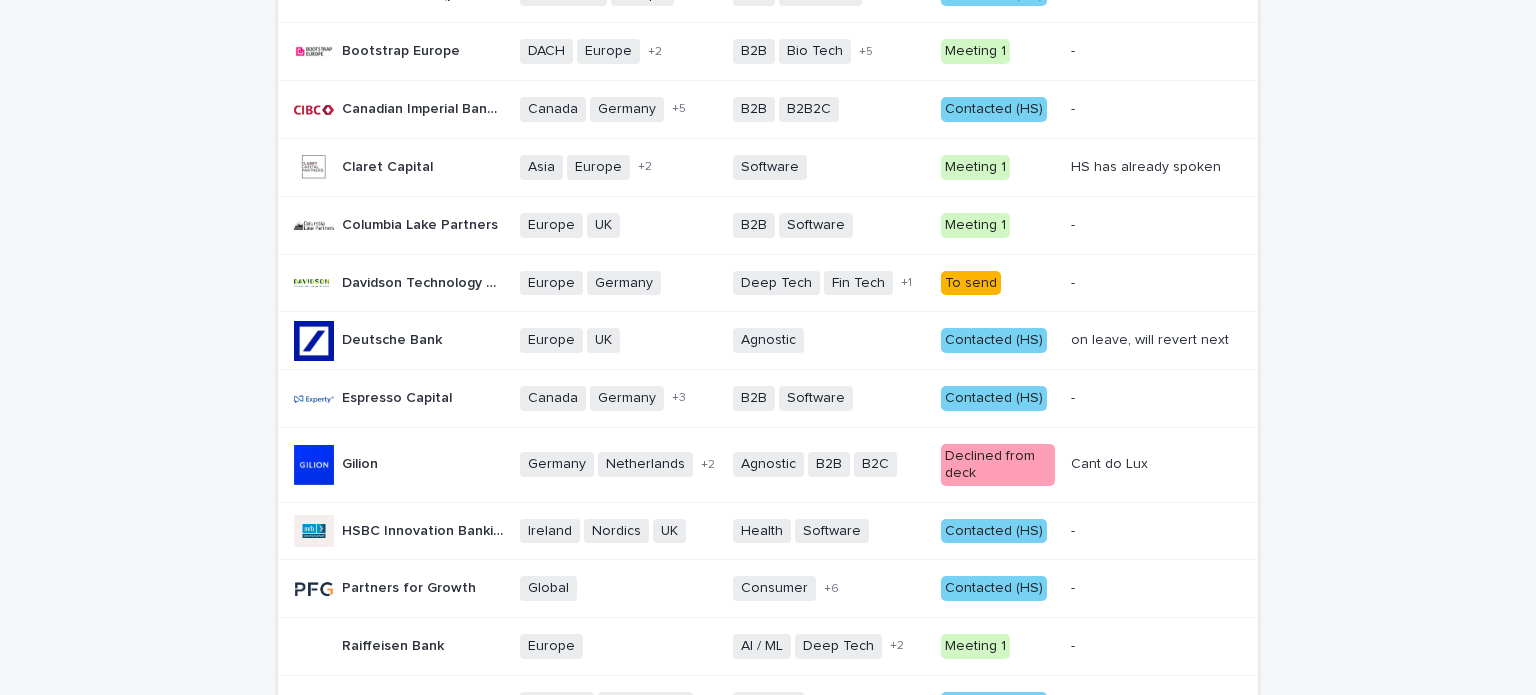 click on "Contacted (HS)" at bounding box center (994, 340) 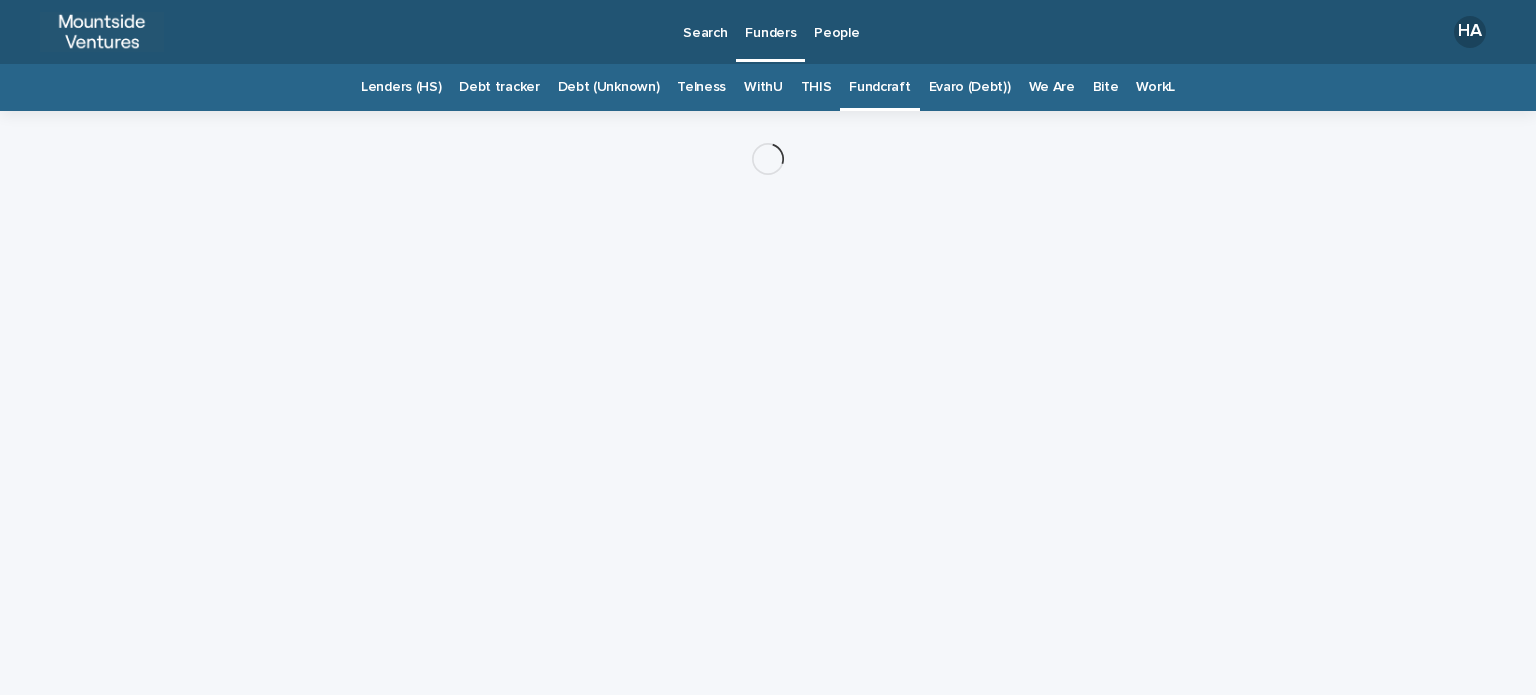 scroll, scrollTop: 0, scrollLeft: 0, axis: both 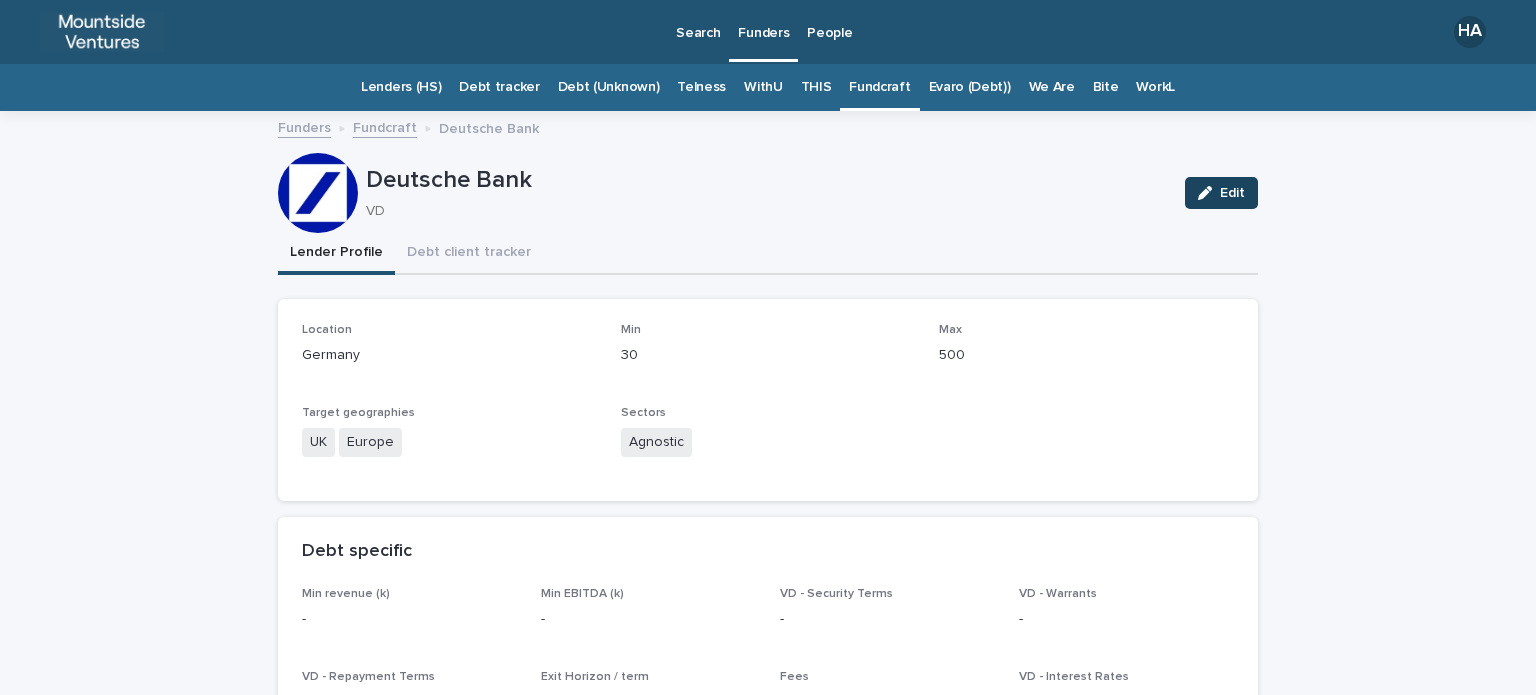 click 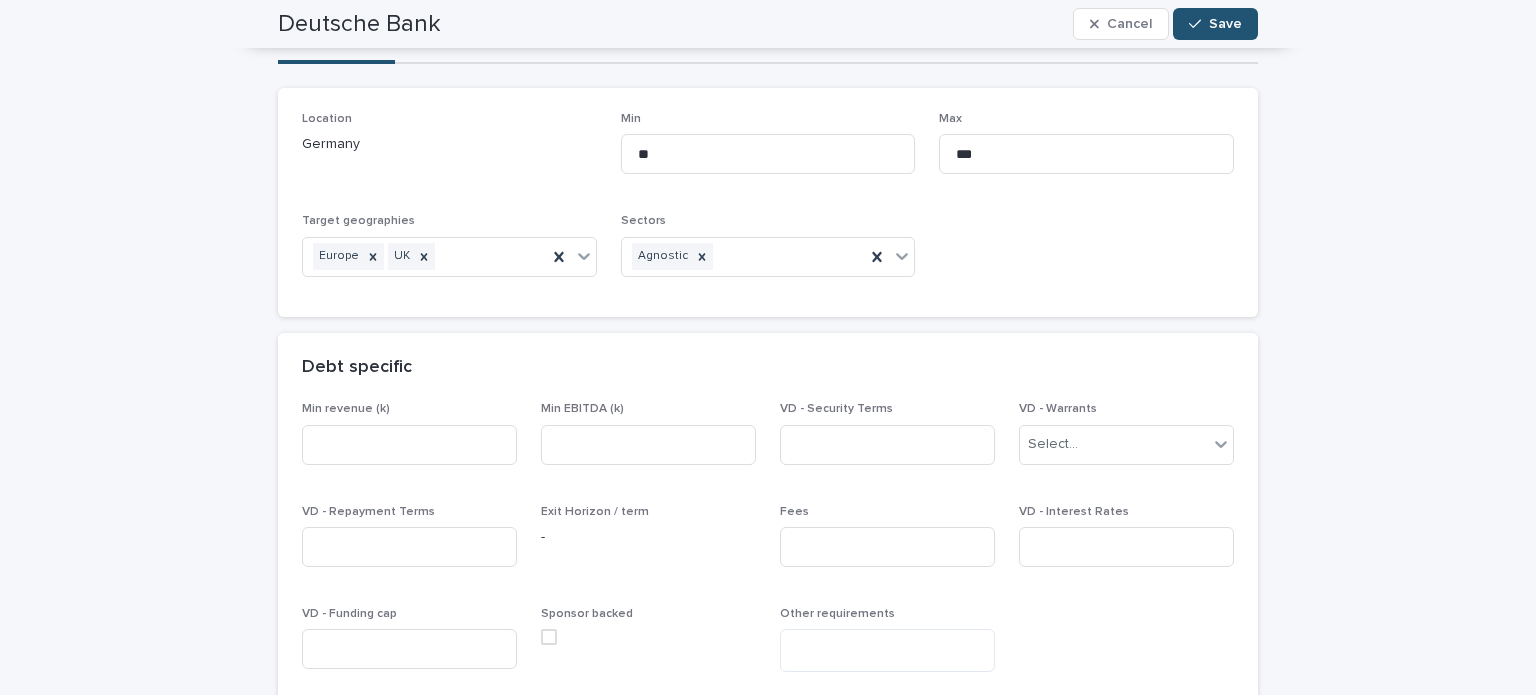scroll, scrollTop: 0, scrollLeft: 0, axis: both 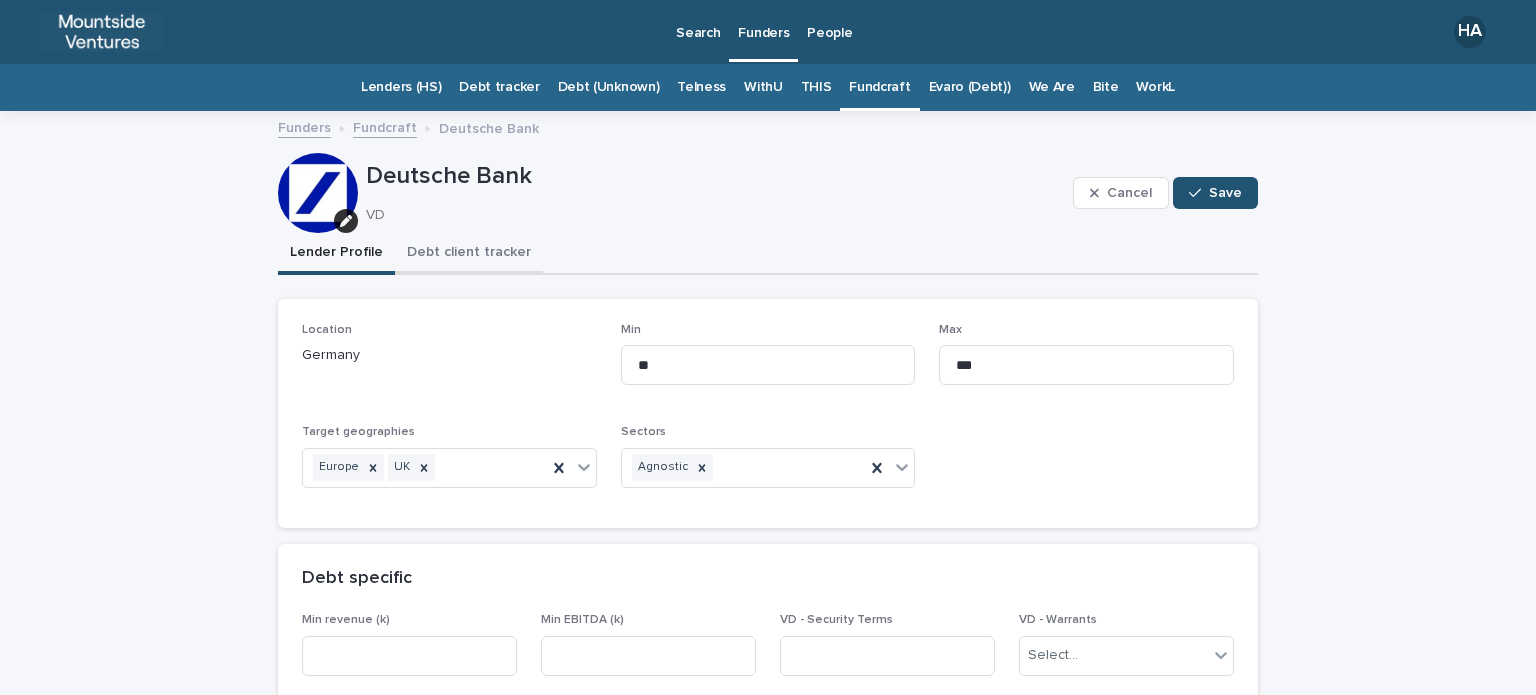 click on "Debt client tracker" at bounding box center (469, 254) 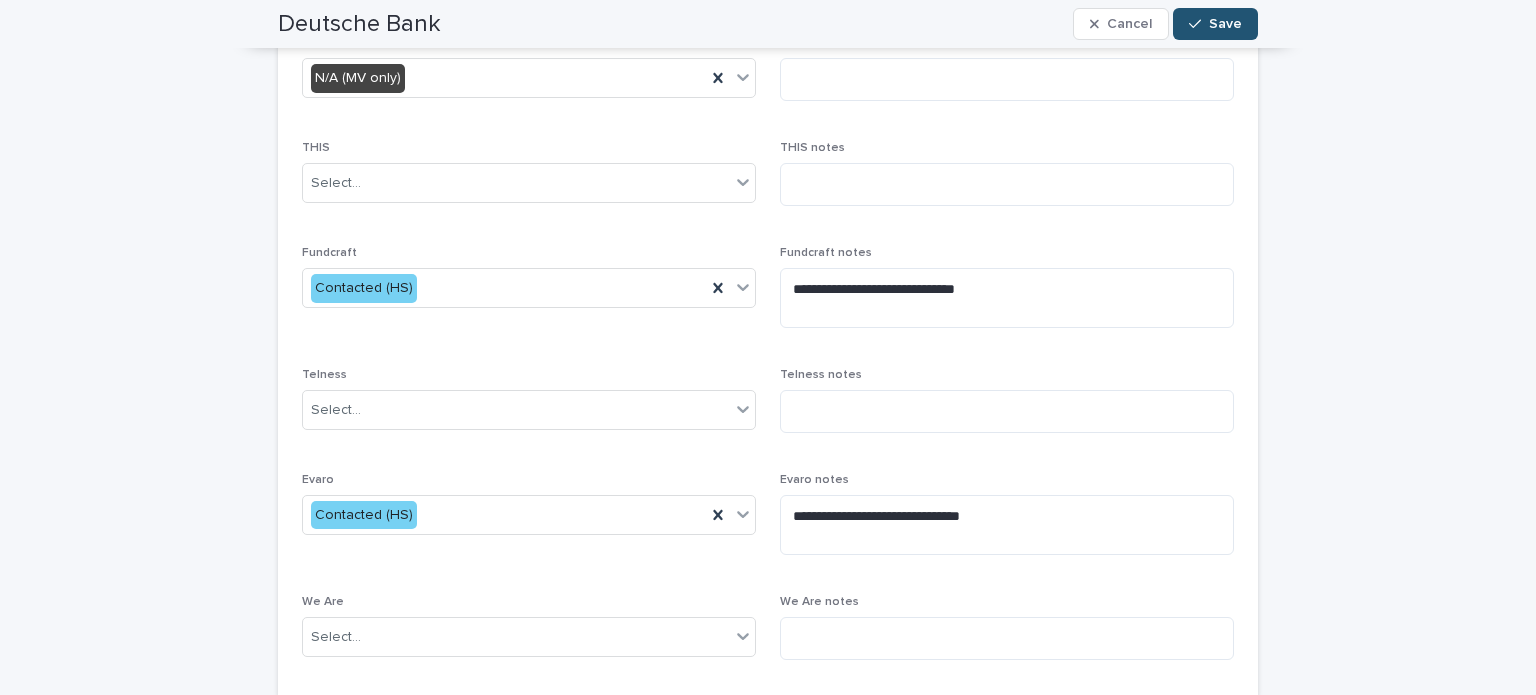 scroll, scrollTop: 416, scrollLeft: 0, axis: vertical 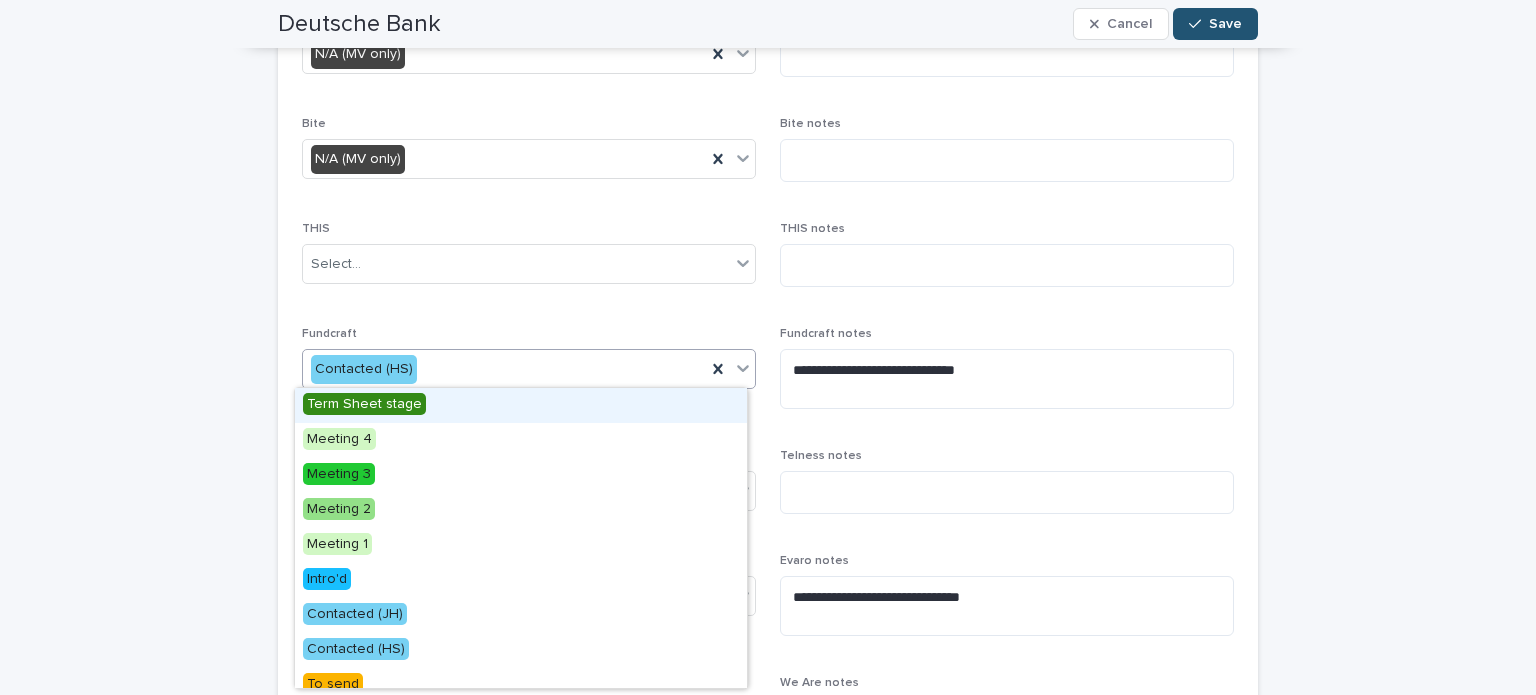 click on "Contacted (HS)" at bounding box center (504, 369) 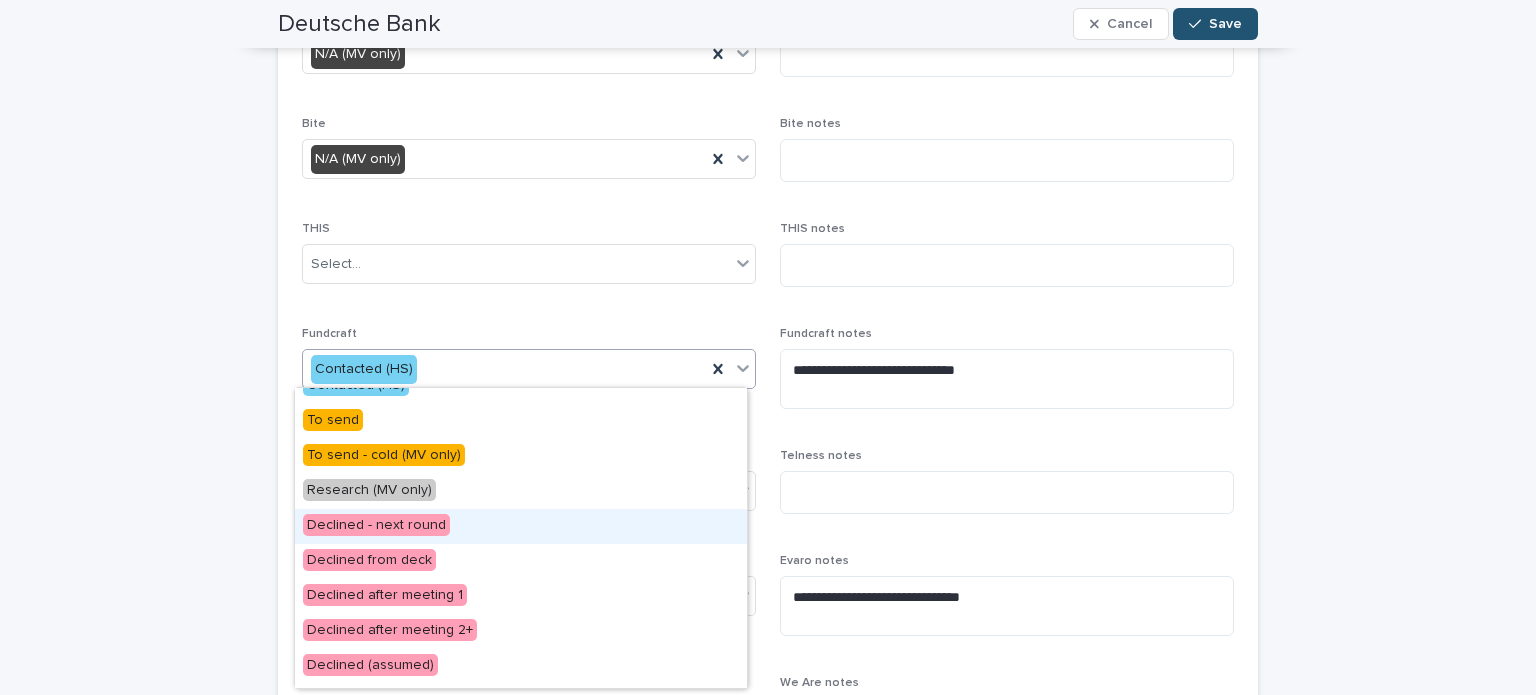 scroll, scrollTop: 364, scrollLeft: 0, axis: vertical 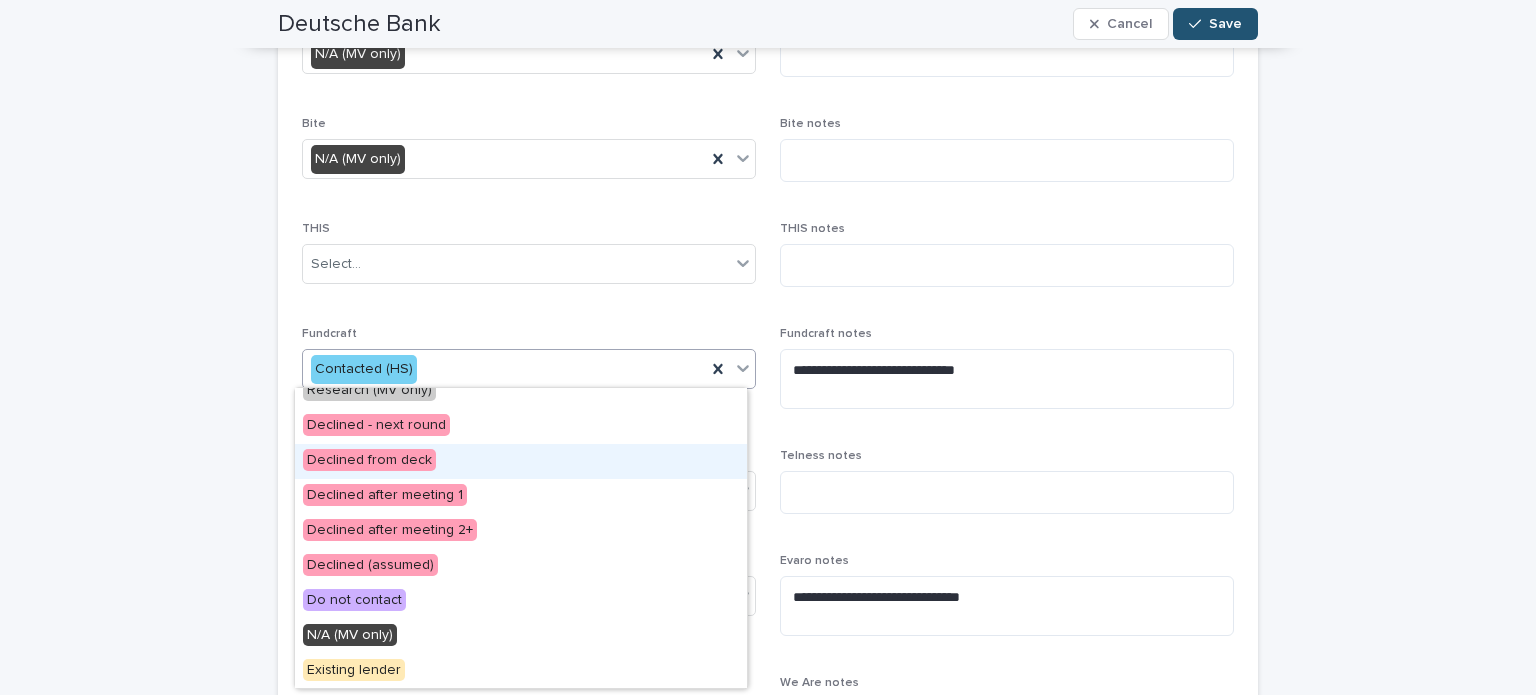 click on "Declined from deck" at bounding box center (521, 461) 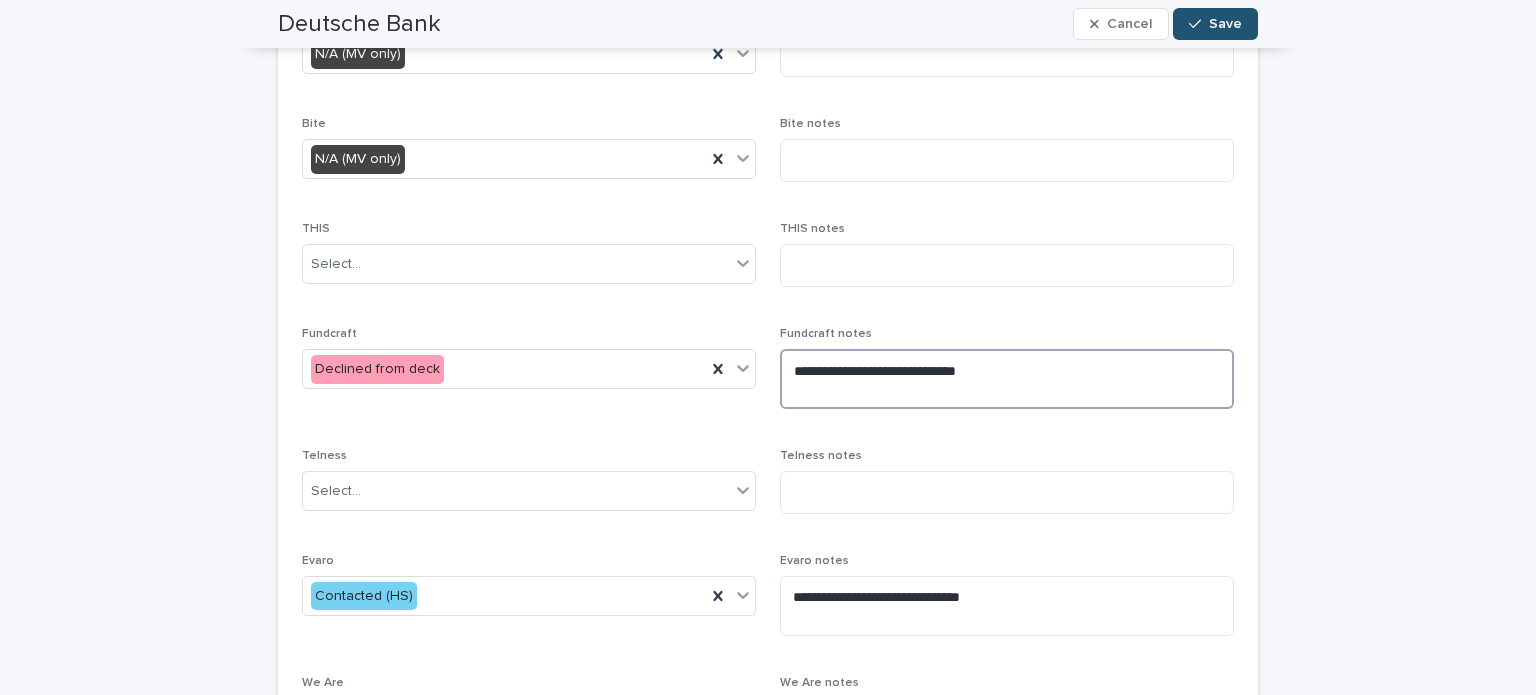 drag, startPoint x: 1088, startPoint y: 359, endPoint x: 776, endPoint y: 370, distance: 312.19385 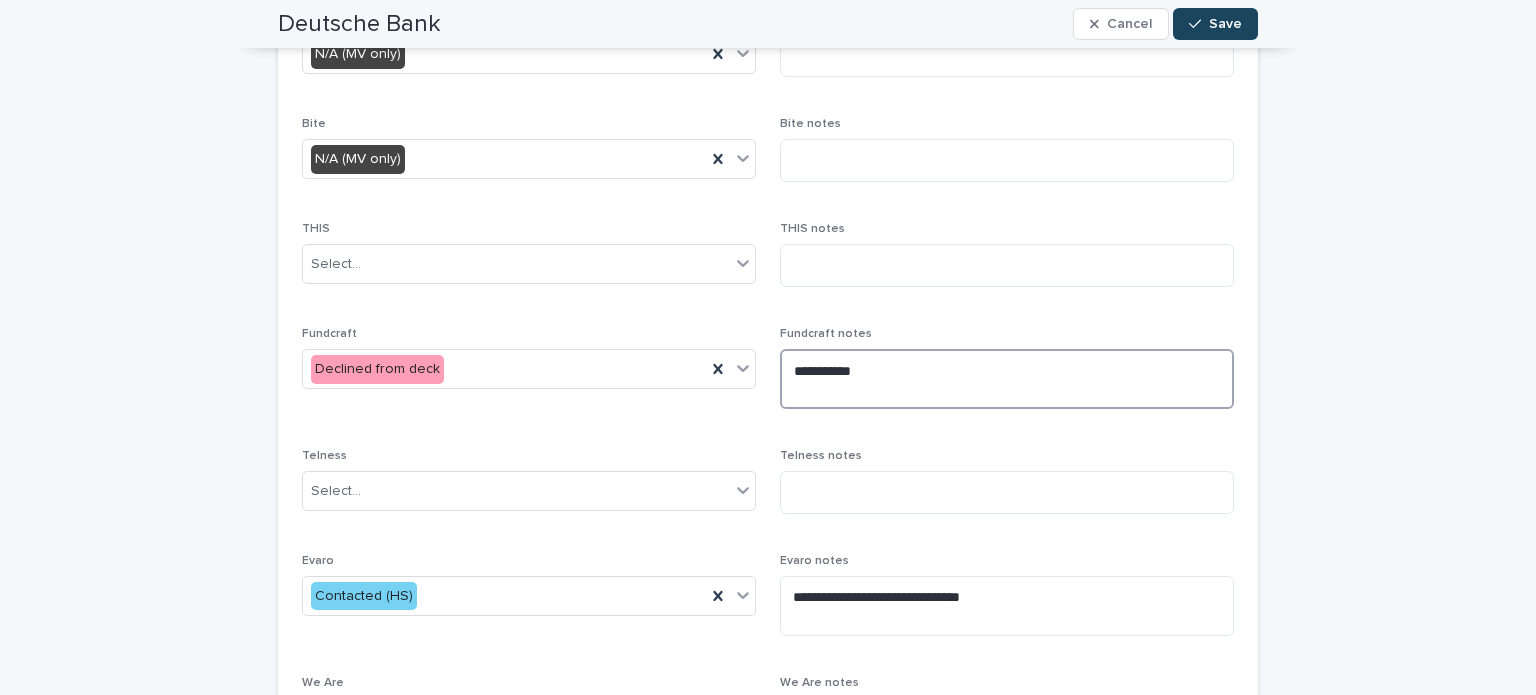 type on "*********" 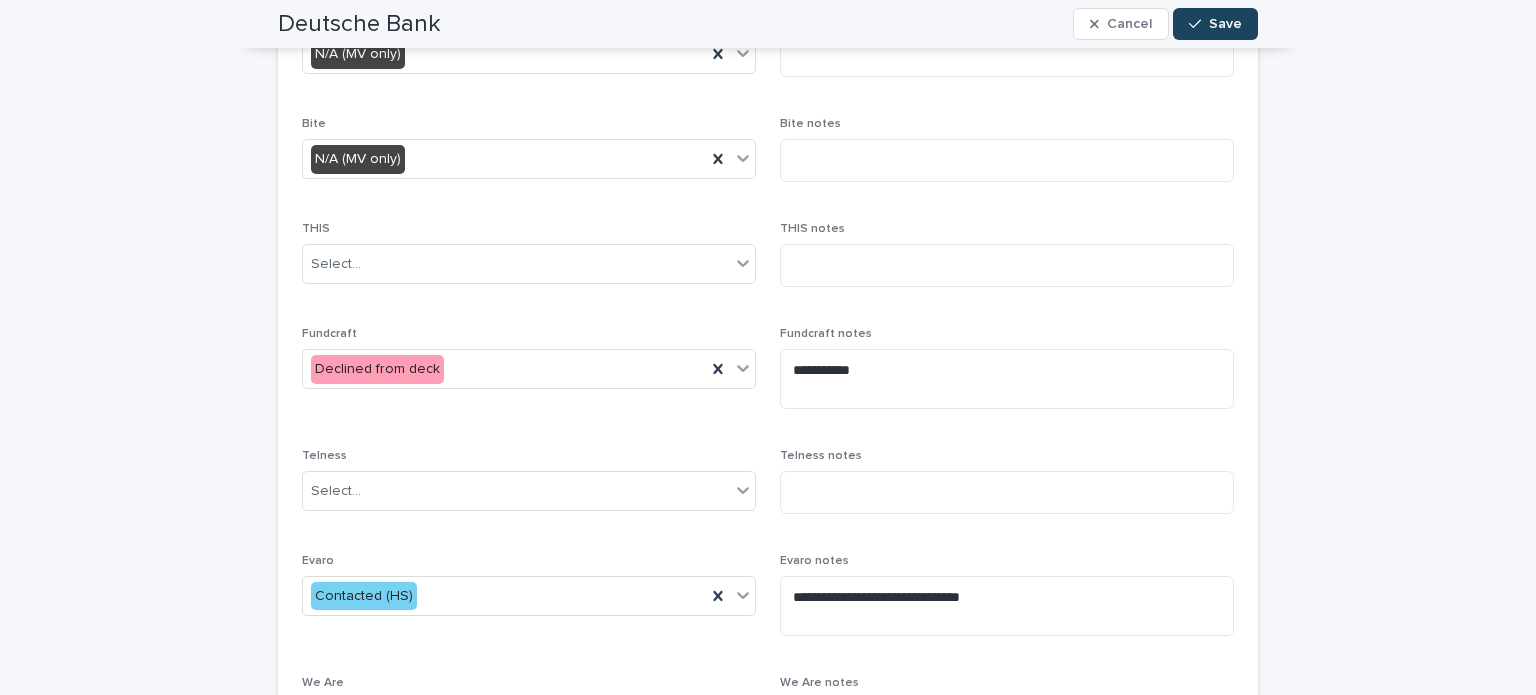 click on "Save" at bounding box center (1215, 24) 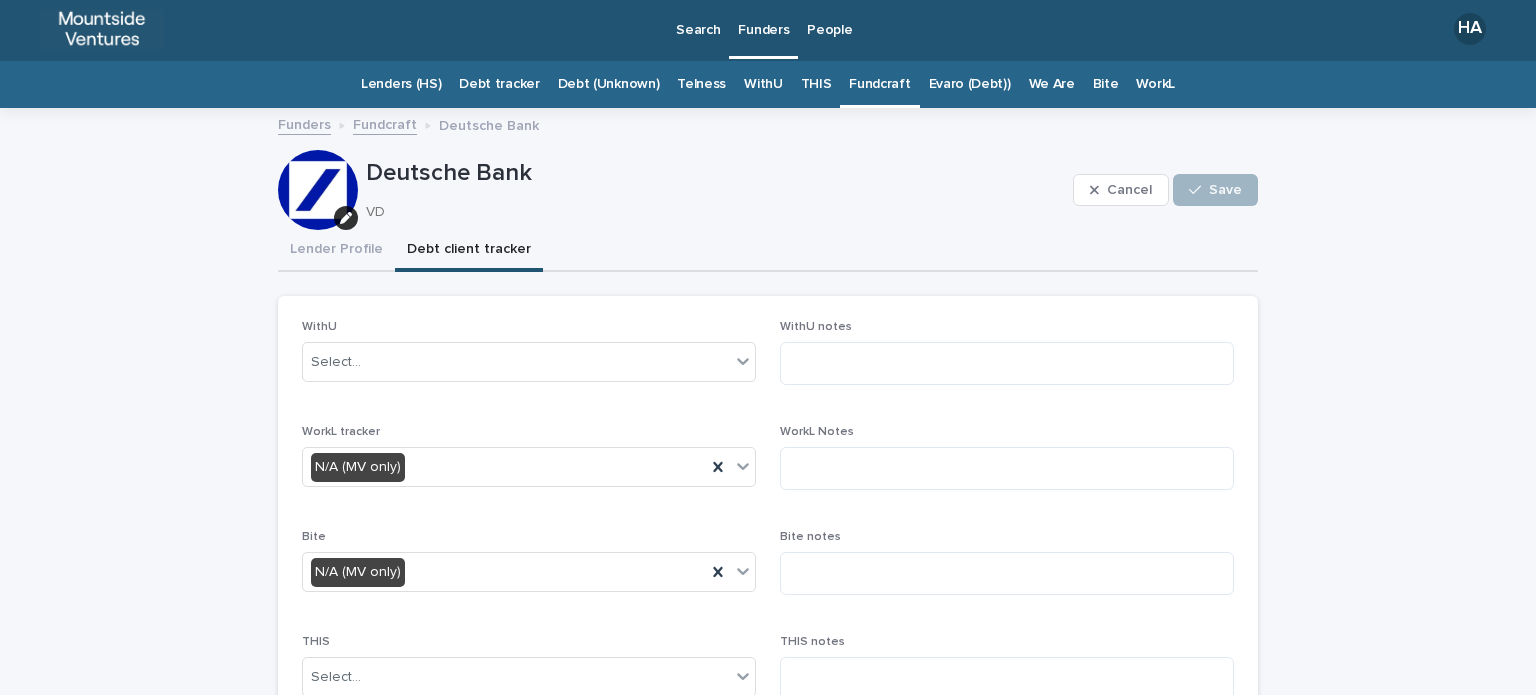 scroll, scrollTop: 0, scrollLeft: 0, axis: both 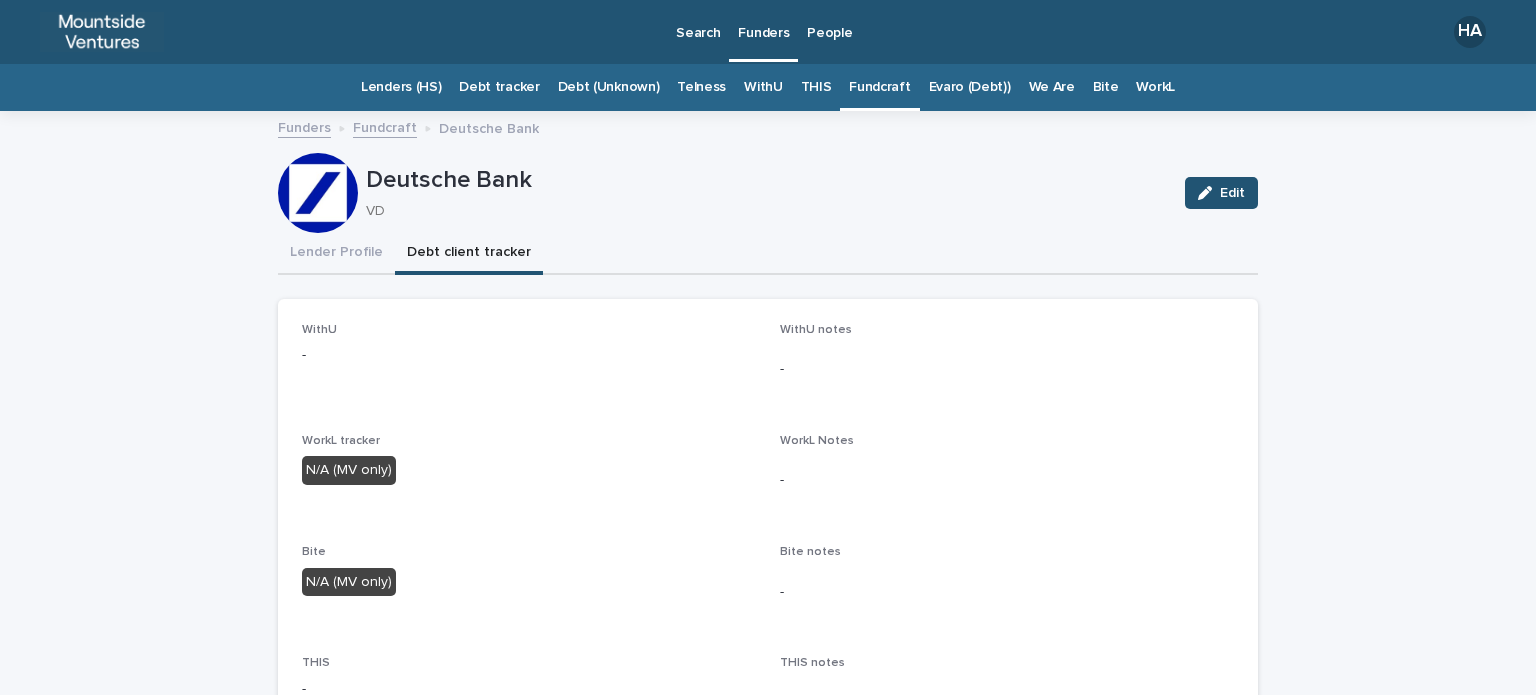 click on "Fundcraft" at bounding box center (879, 87) 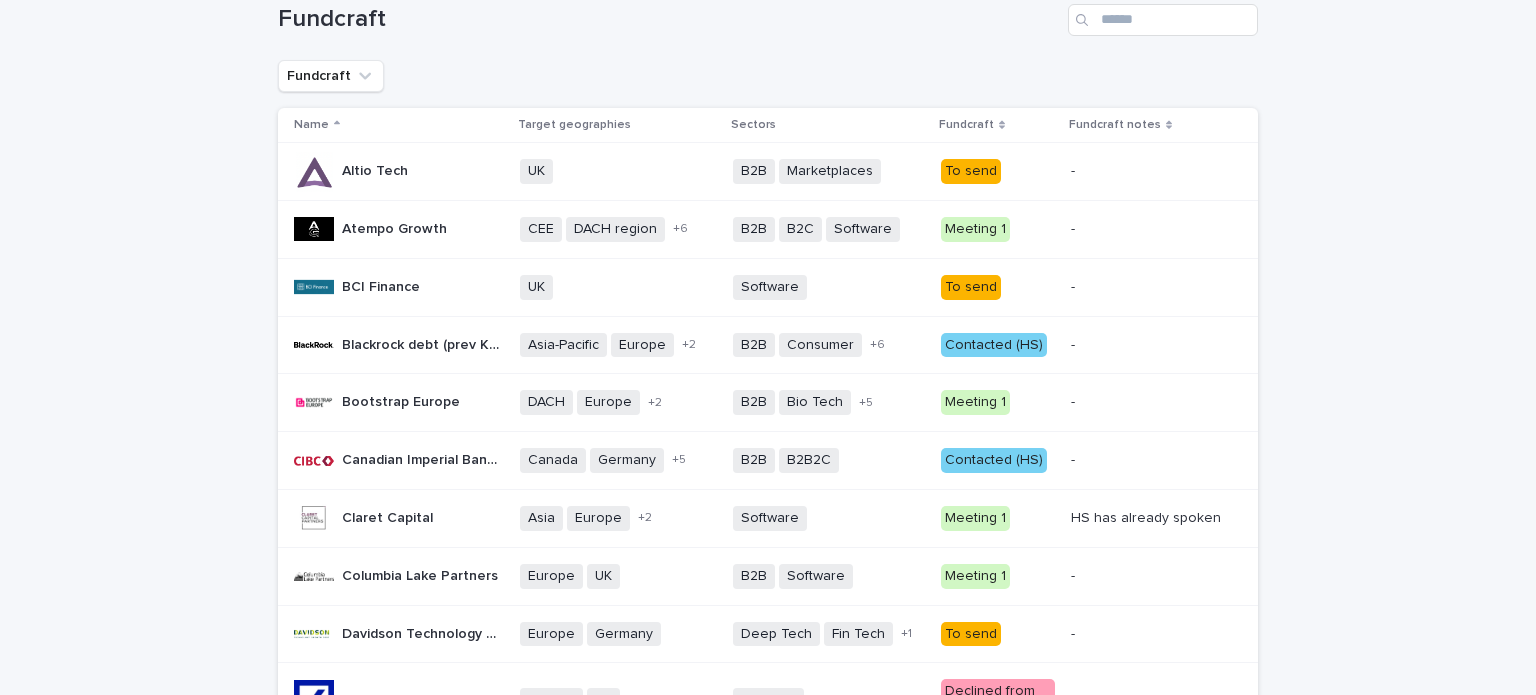 scroll, scrollTop: 67, scrollLeft: 0, axis: vertical 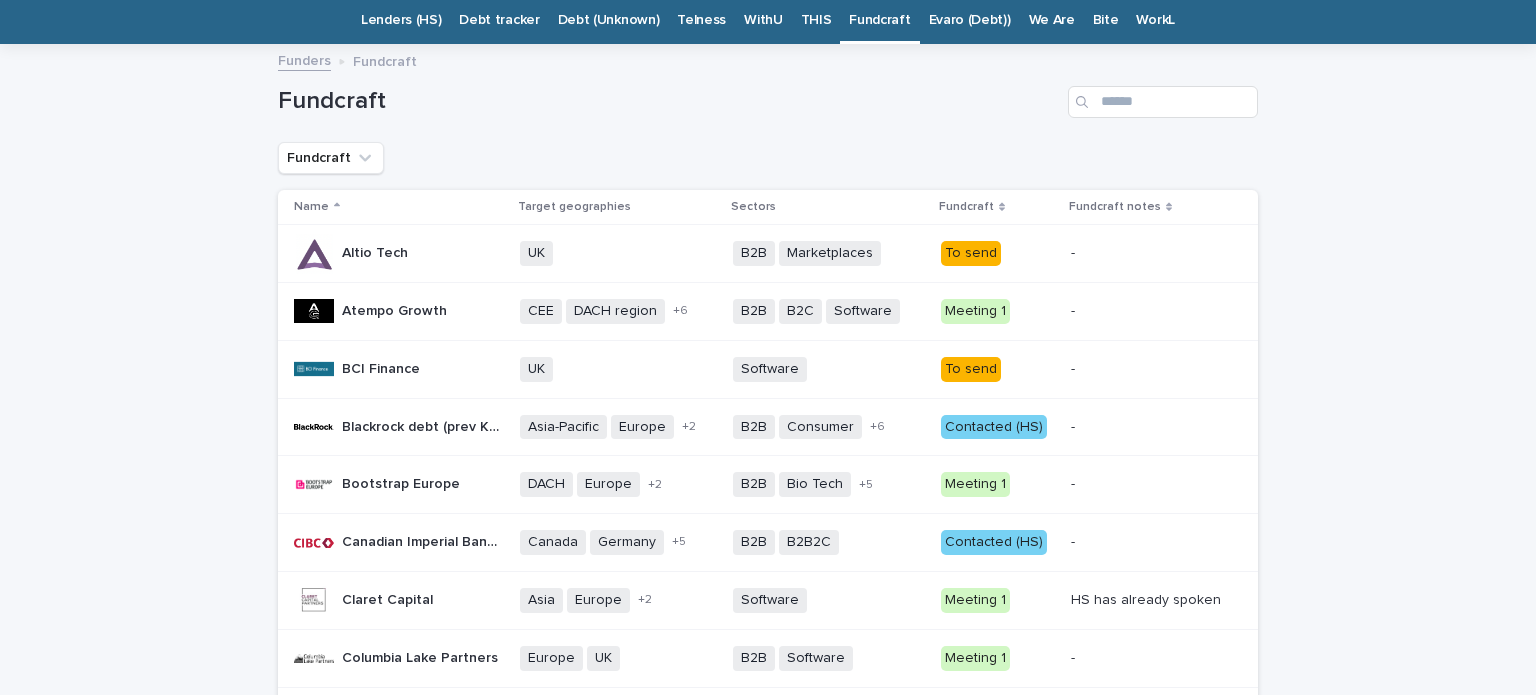click on "Evaro (Debt))" at bounding box center [970, 20] 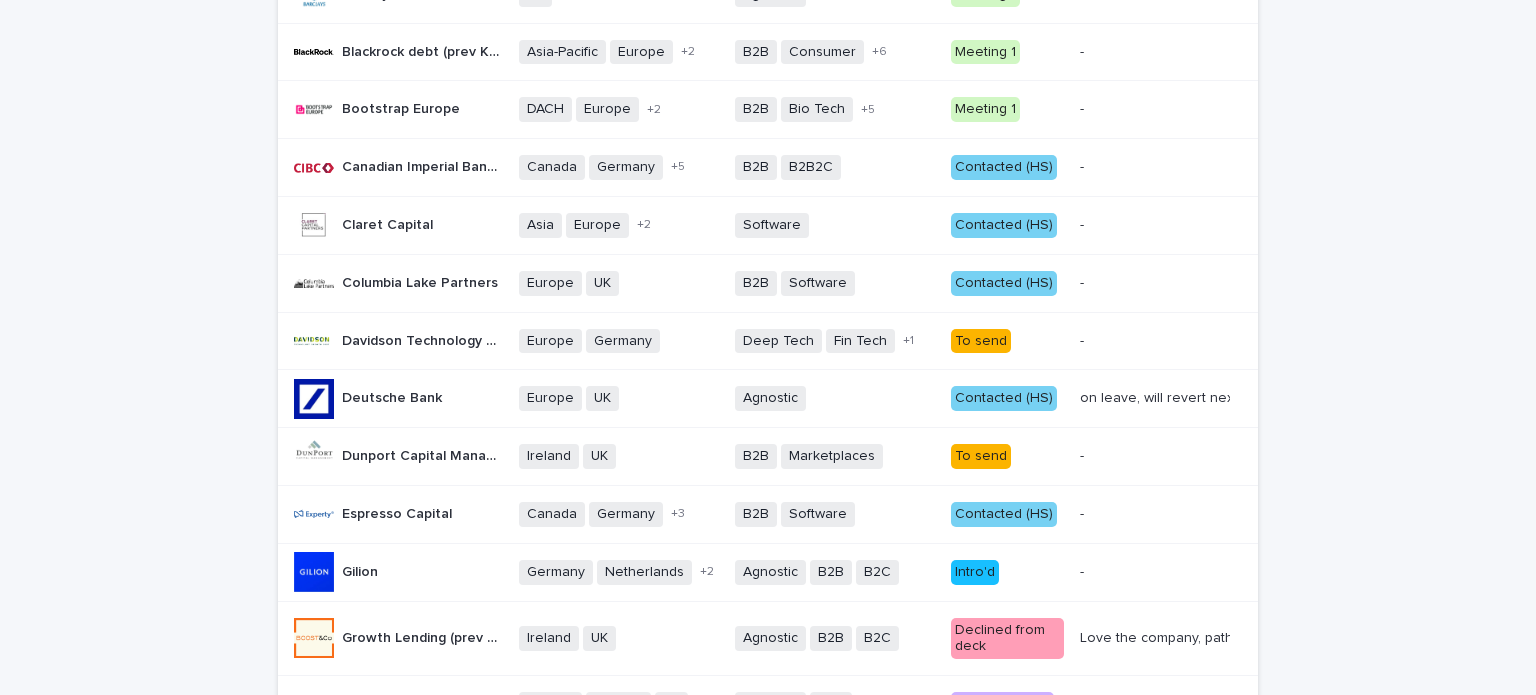 scroll, scrollTop: 500, scrollLeft: 0, axis: vertical 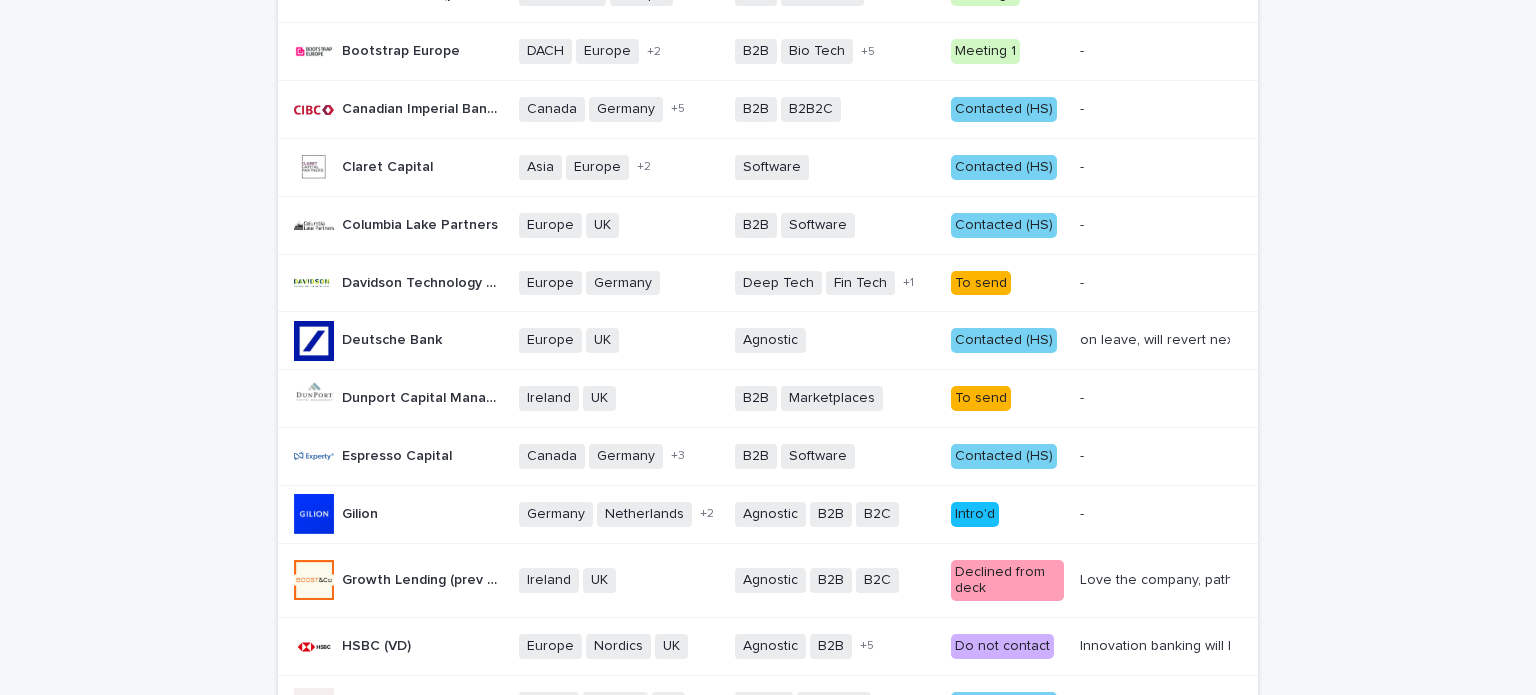 click on "Contacted (HS)" at bounding box center (1004, 340) 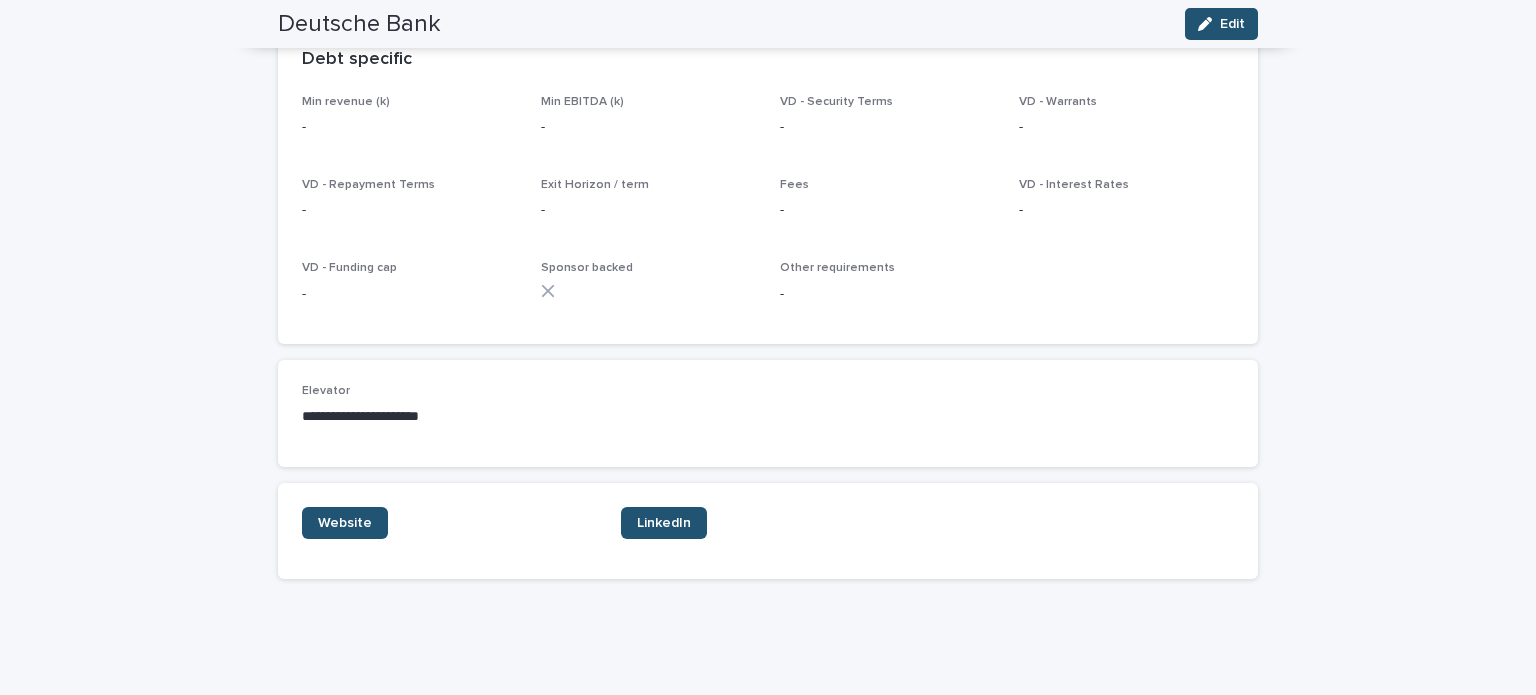 scroll, scrollTop: 64, scrollLeft: 0, axis: vertical 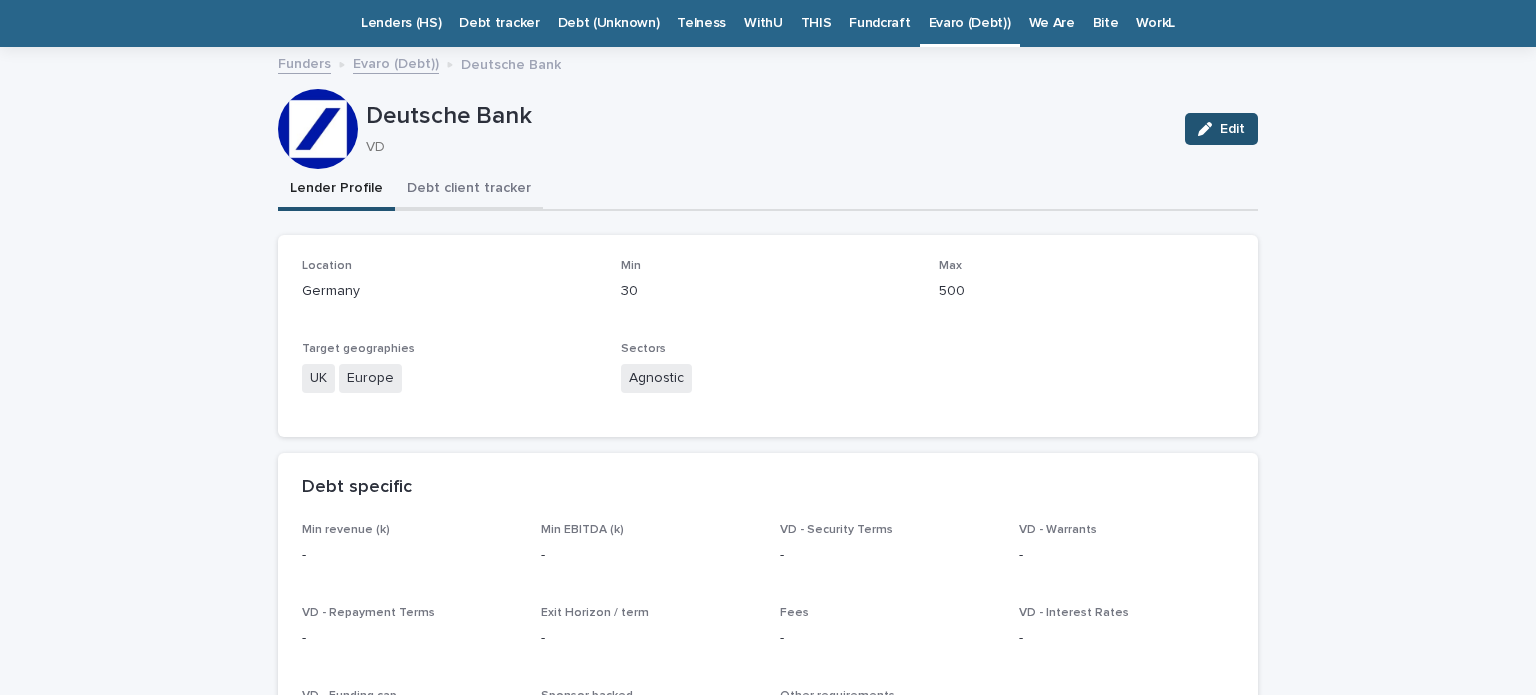 click on "Debt client tracker" at bounding box center [469, 190] 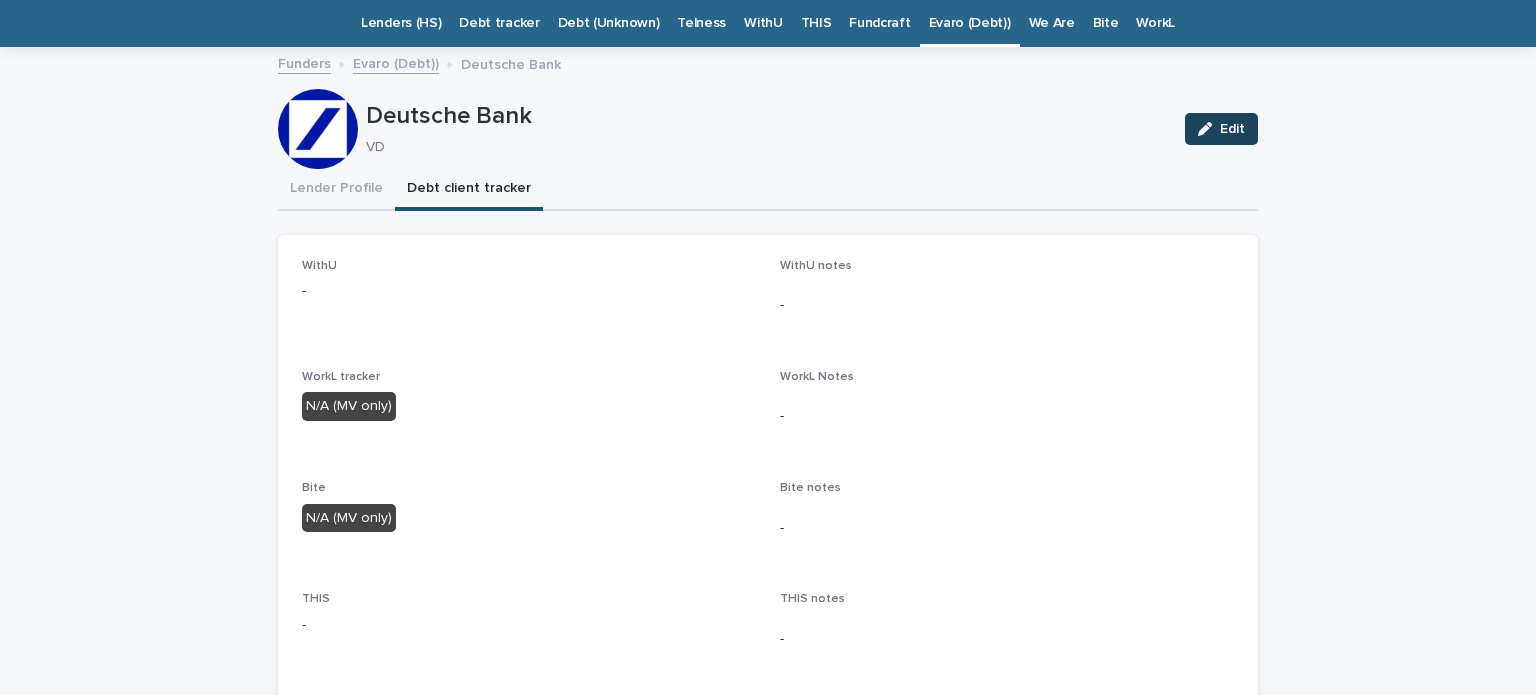 click 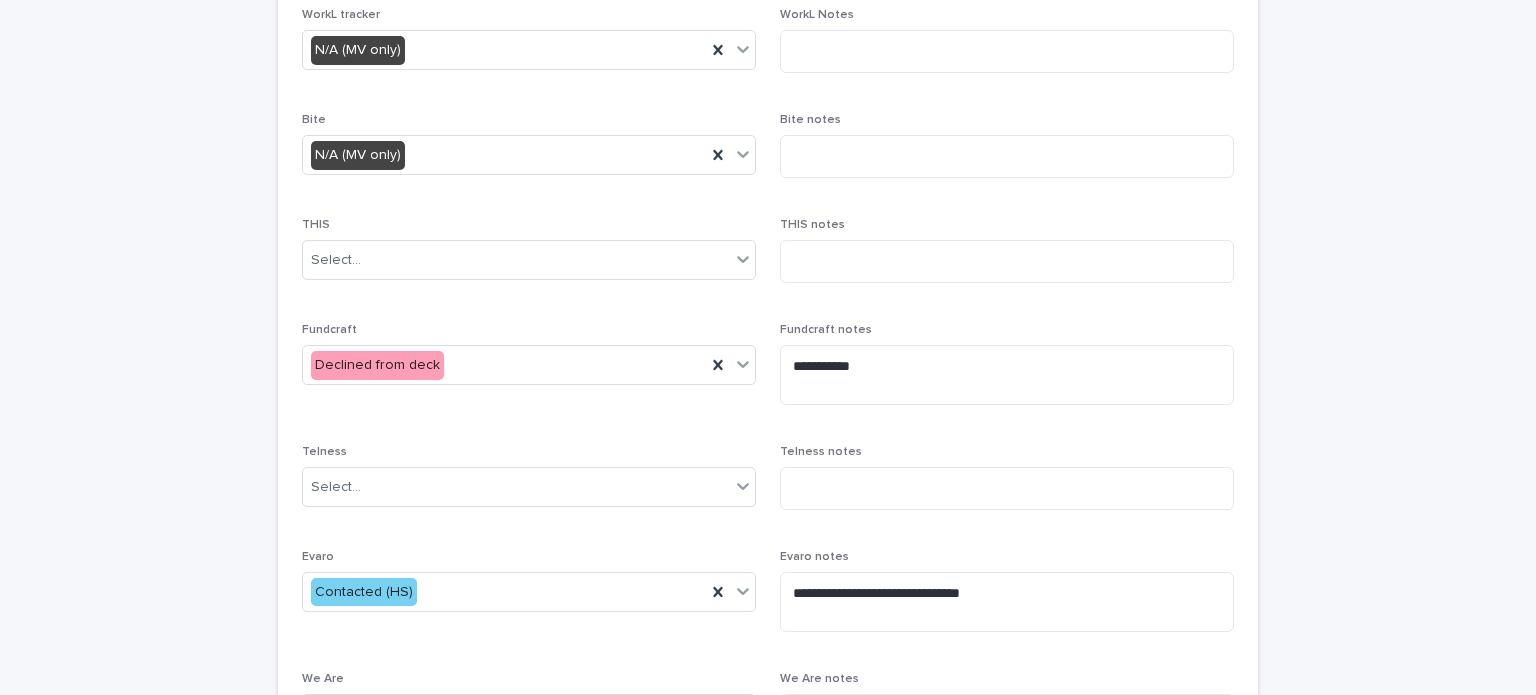 scroll, scrollTop: 564, scrollLeft: 0, axis: vertical 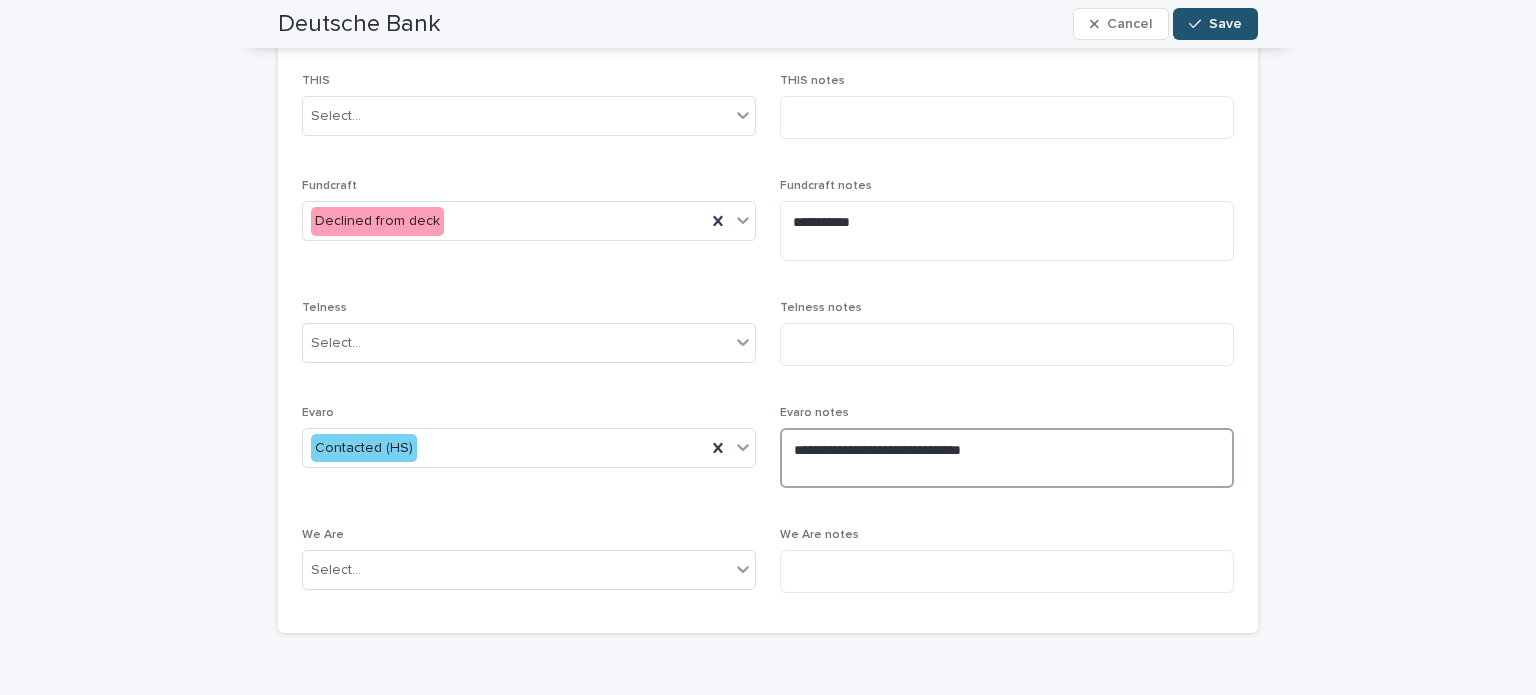 drag, startPoint x: 1041, startPoint y: 441, endPoint x: 684, endPoint y: 397, distance: 359.70126 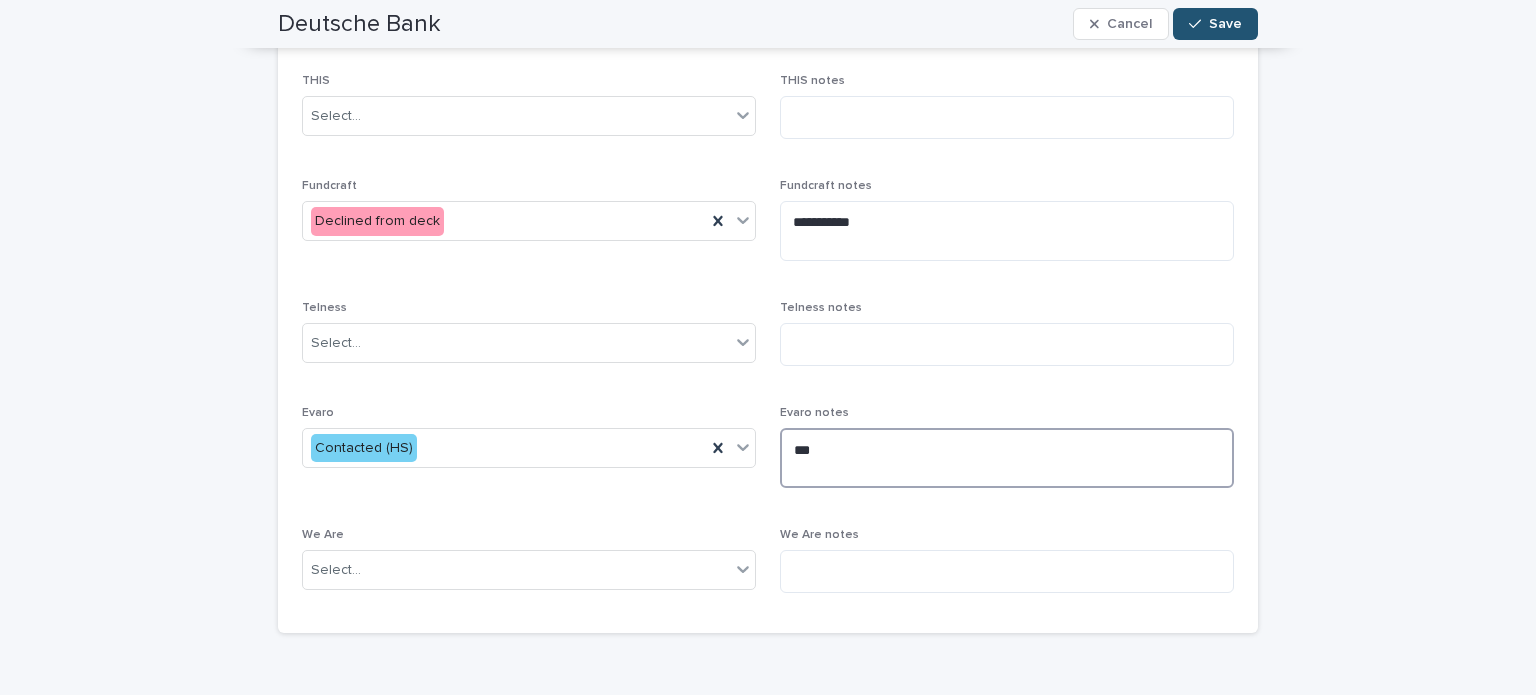 type on "*" 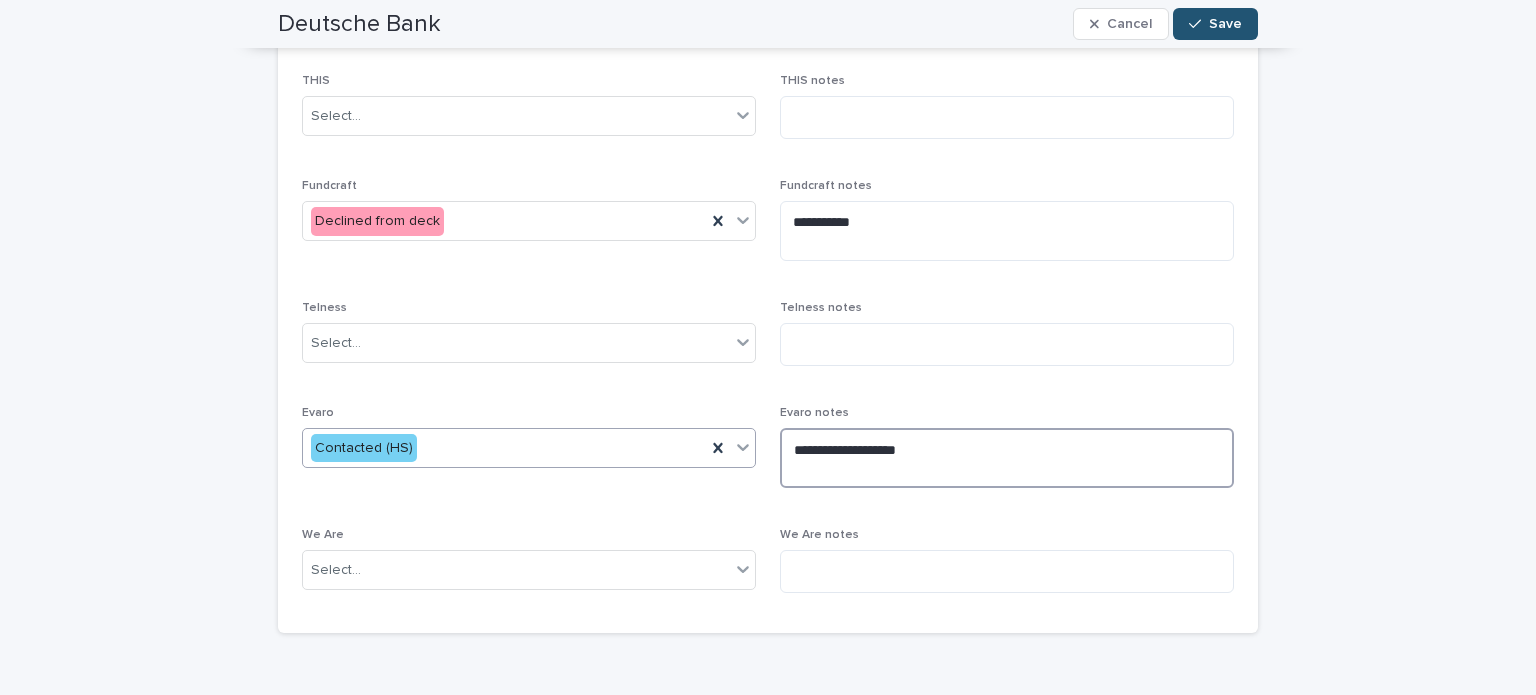 type on "**********" 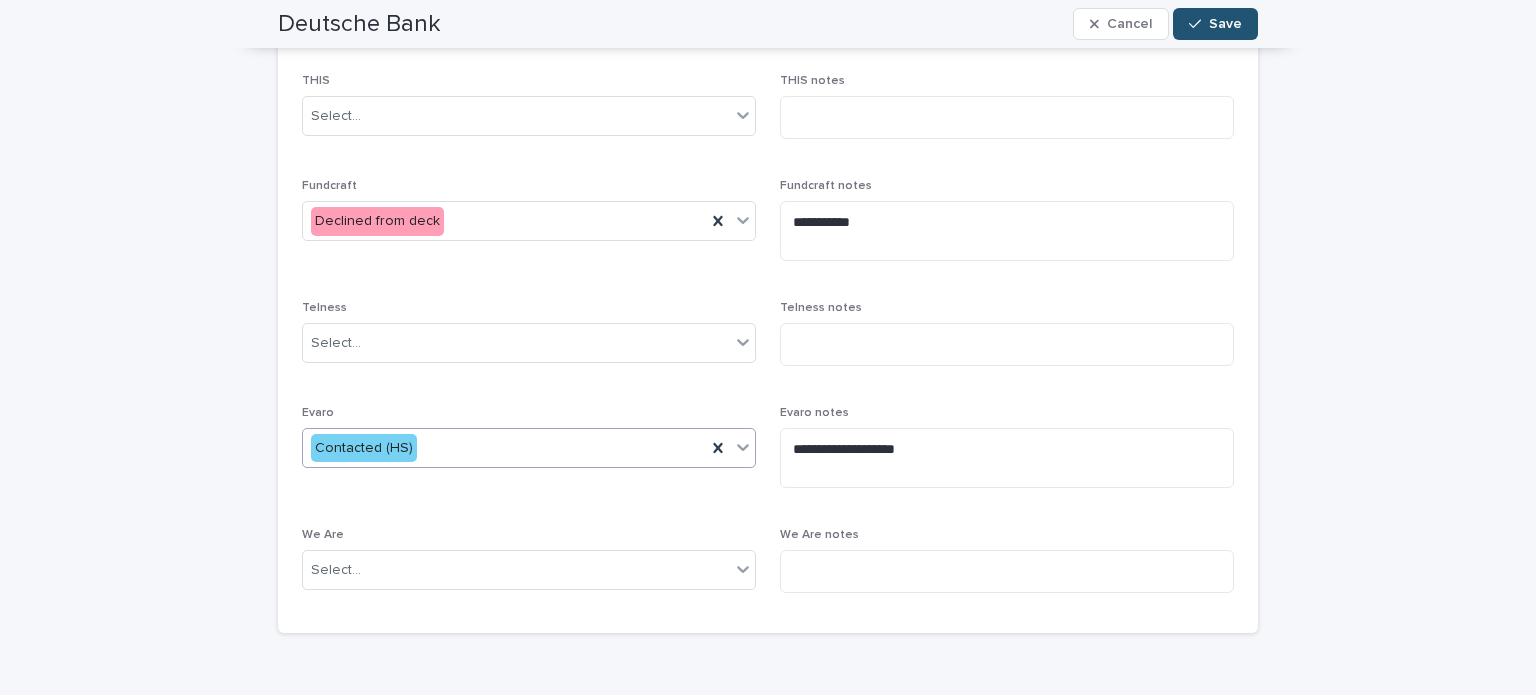 click on "Contacted (HS)" at bounding box center [504, 448] 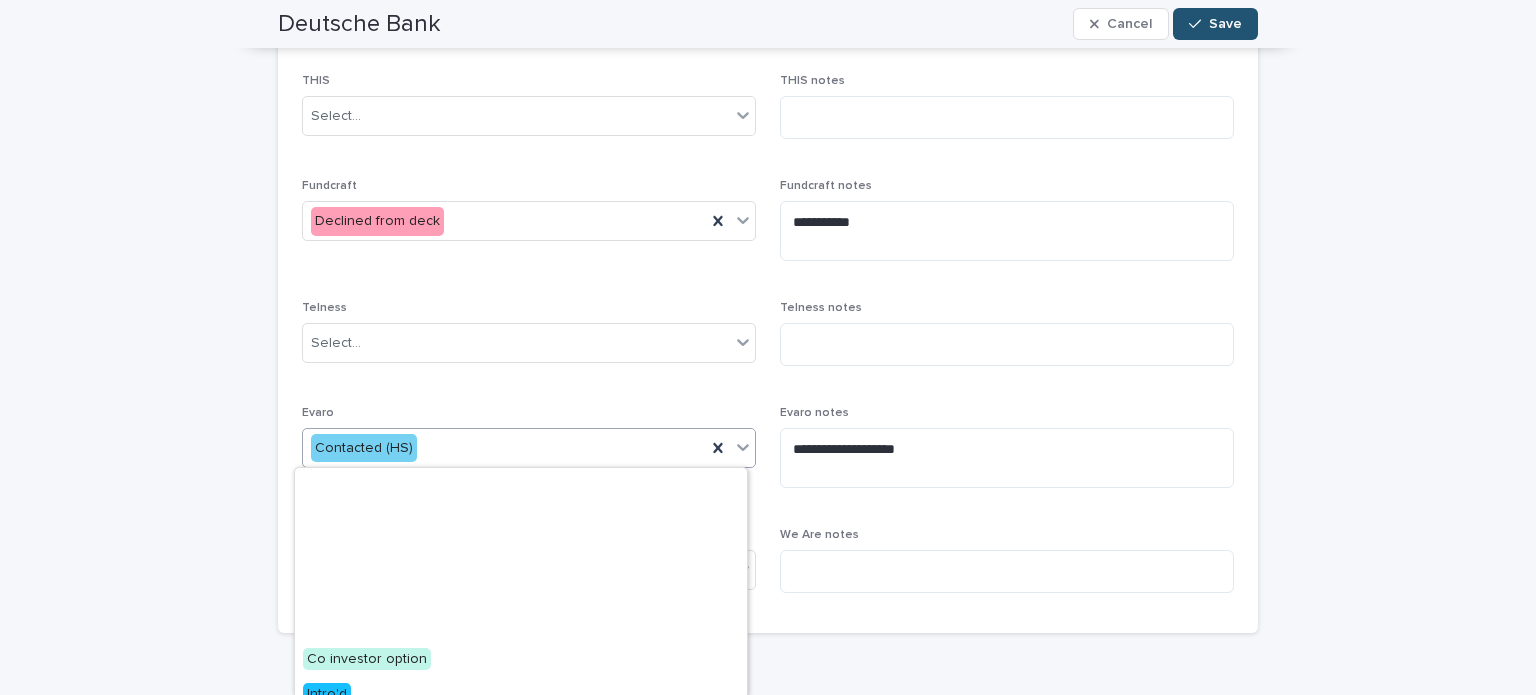 scroll, scrollTop: 400, scrollLeft: 0, axis: vertical 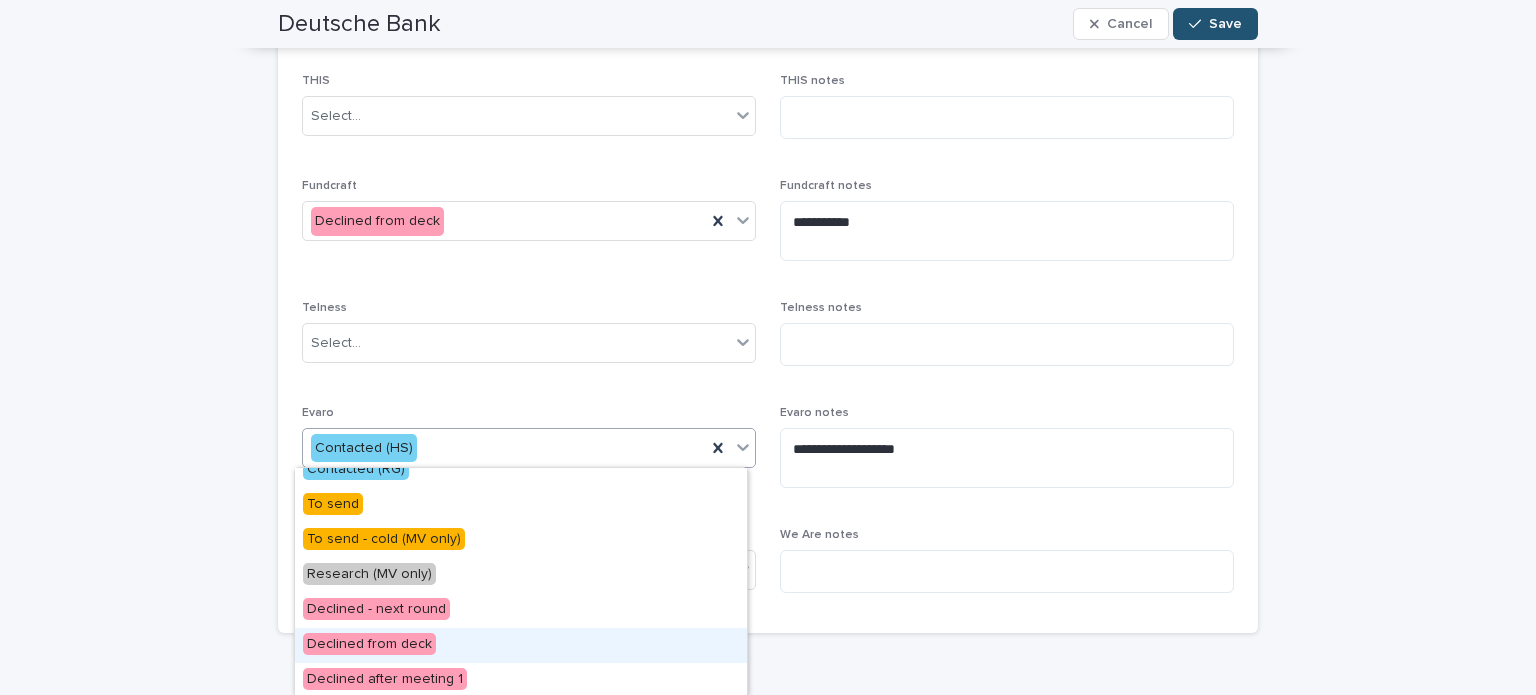 click on "Declined from deck" at bounding box center (521, 645) 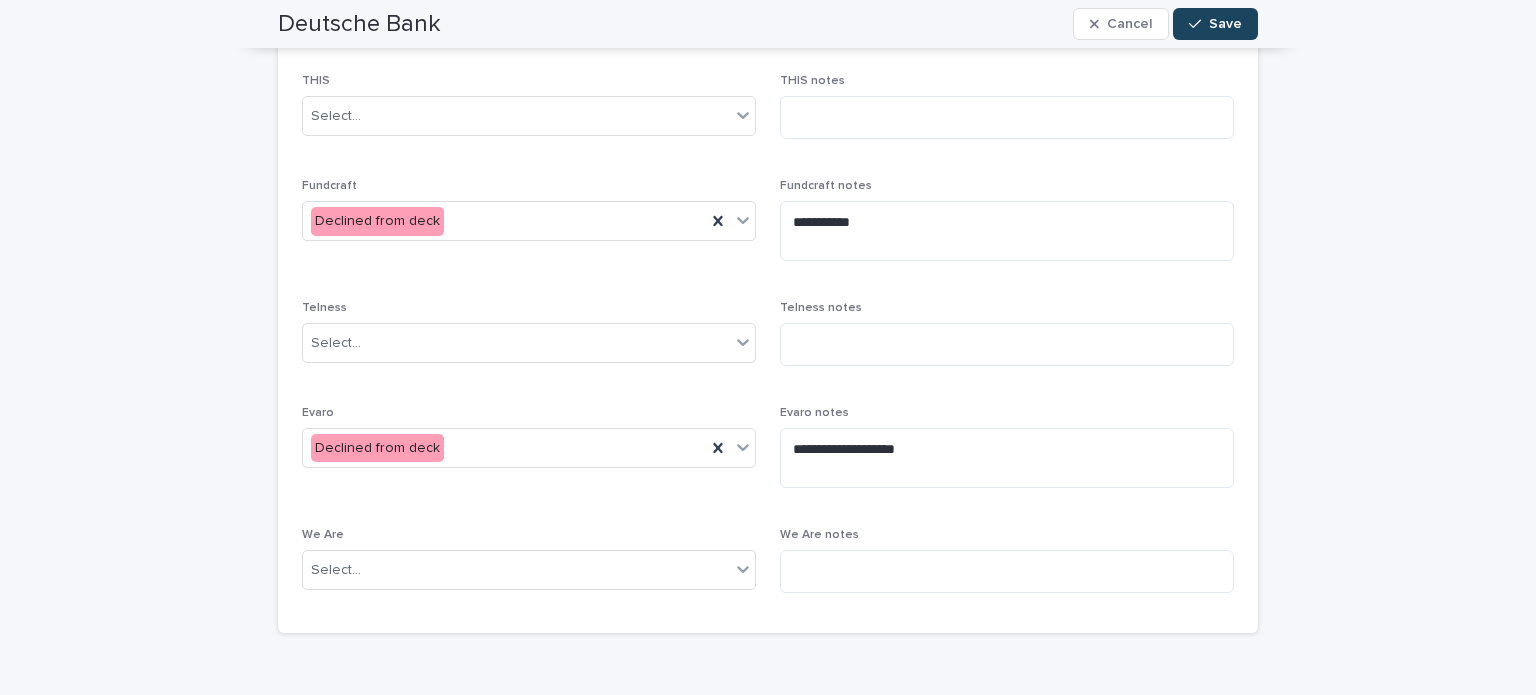 click on "Save" at bounding box center [1215, 24] 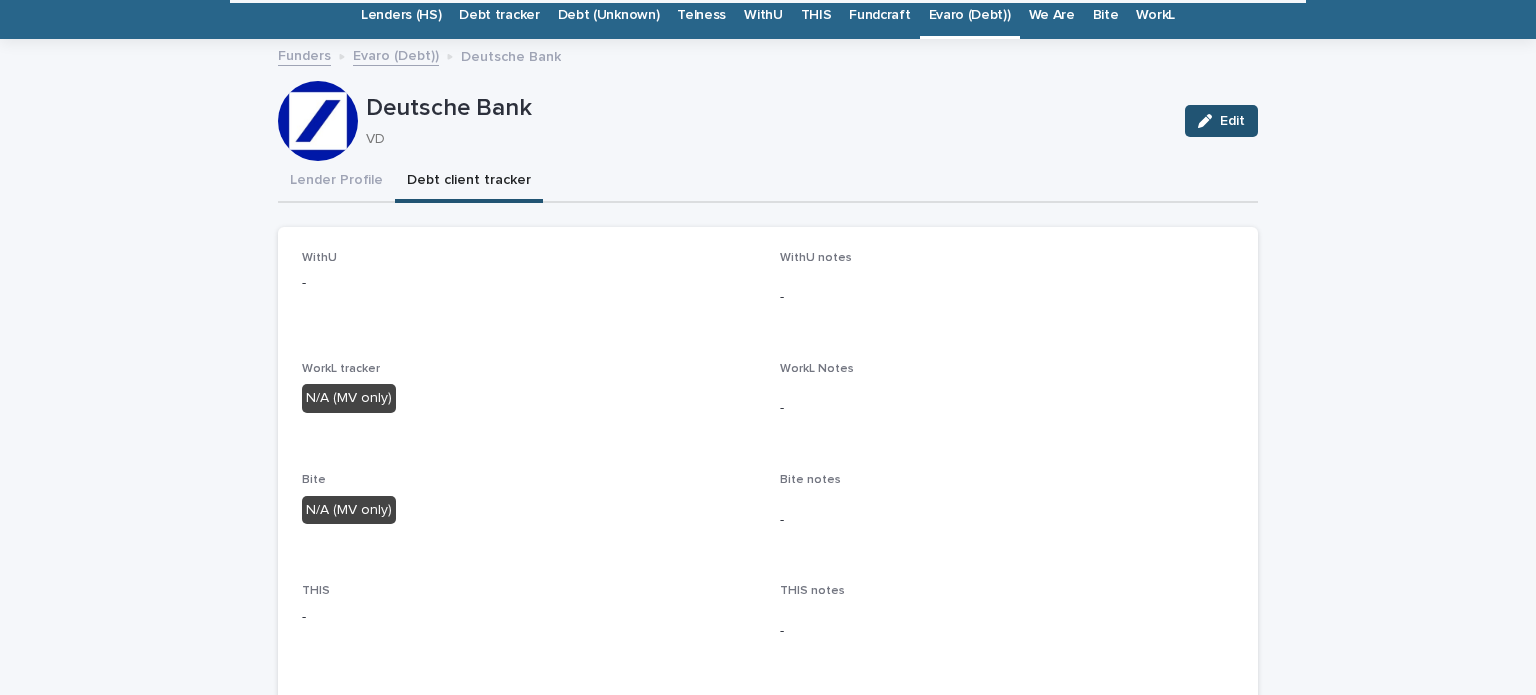 scroll, scrollTop: 0, scrollLeft: 0, axis: both 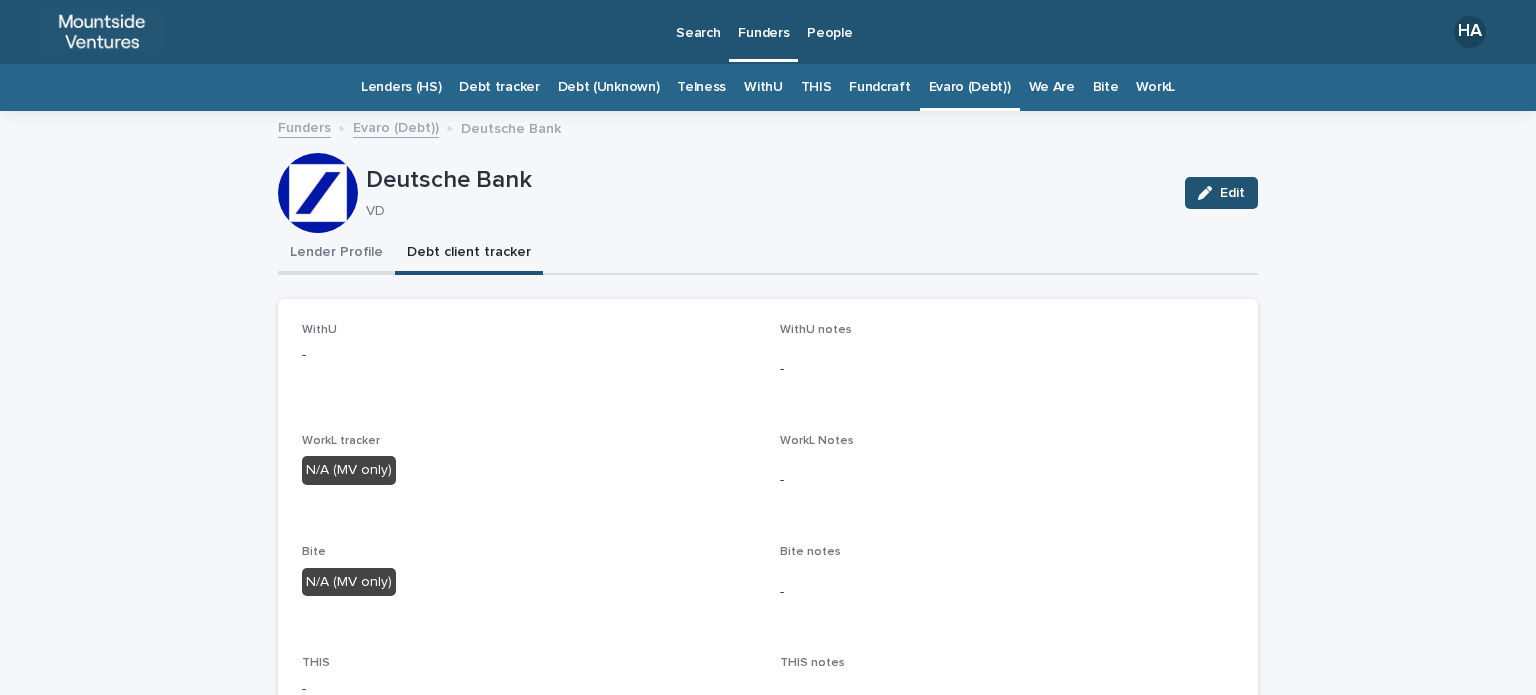 click on "Lender Profile" at bounding box center [336, 254] 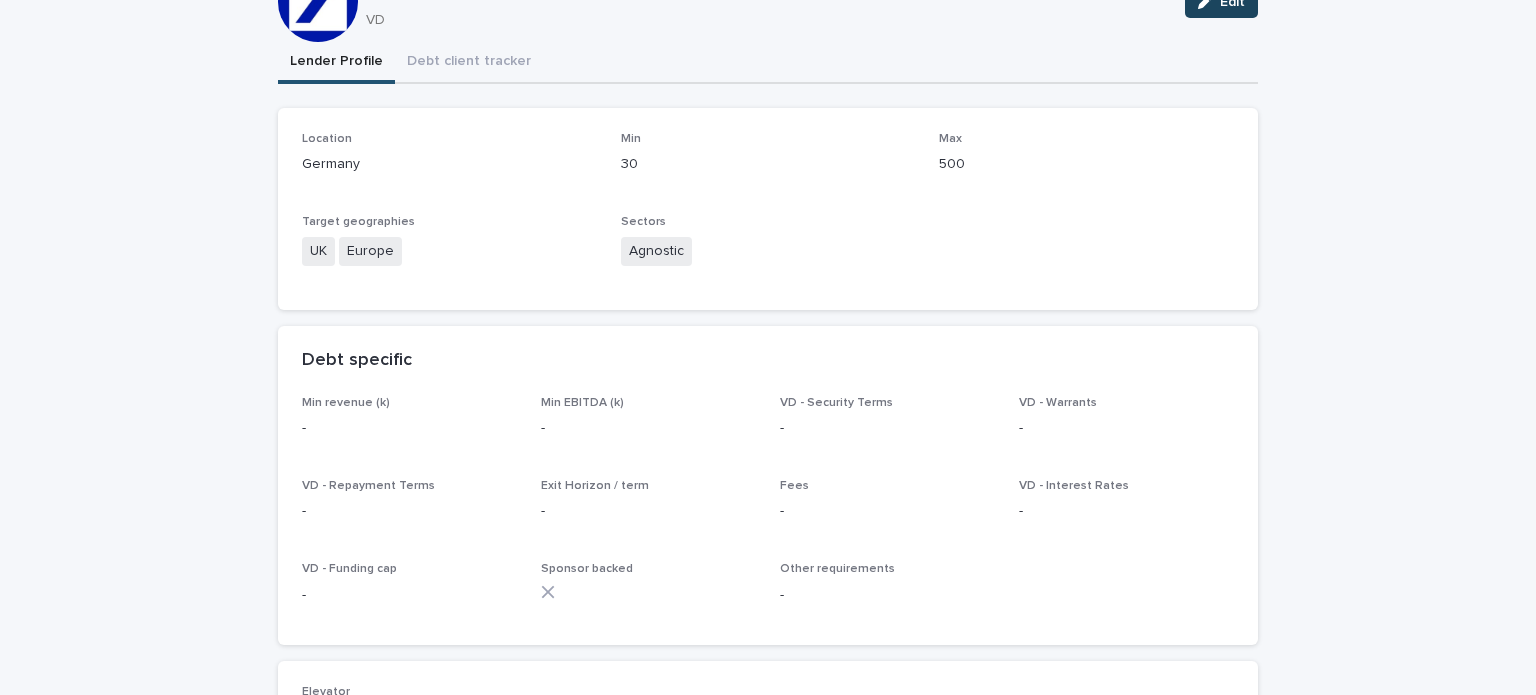 click on "Edit" at bounding box center (1232, 2) 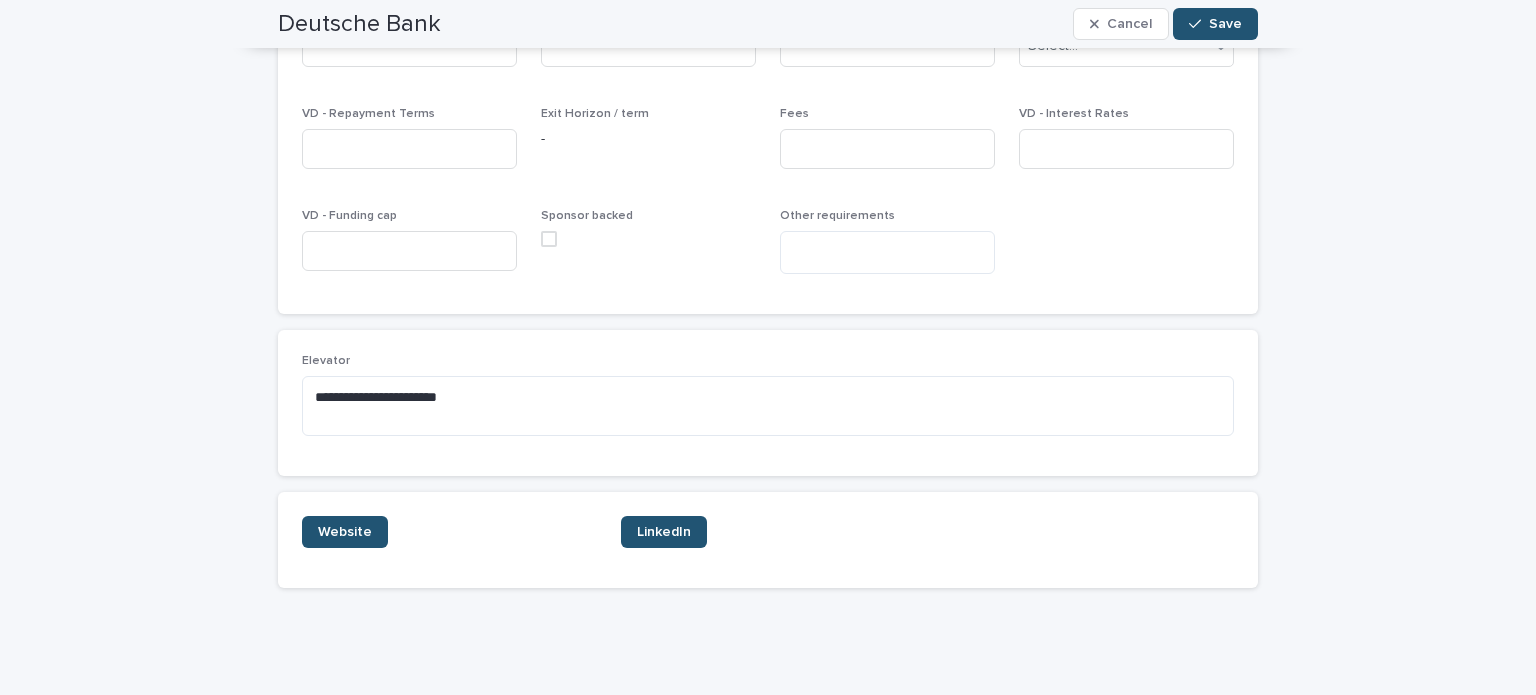 scroll, scrollTop: 616, scrollLeft: 0, axis: vertical 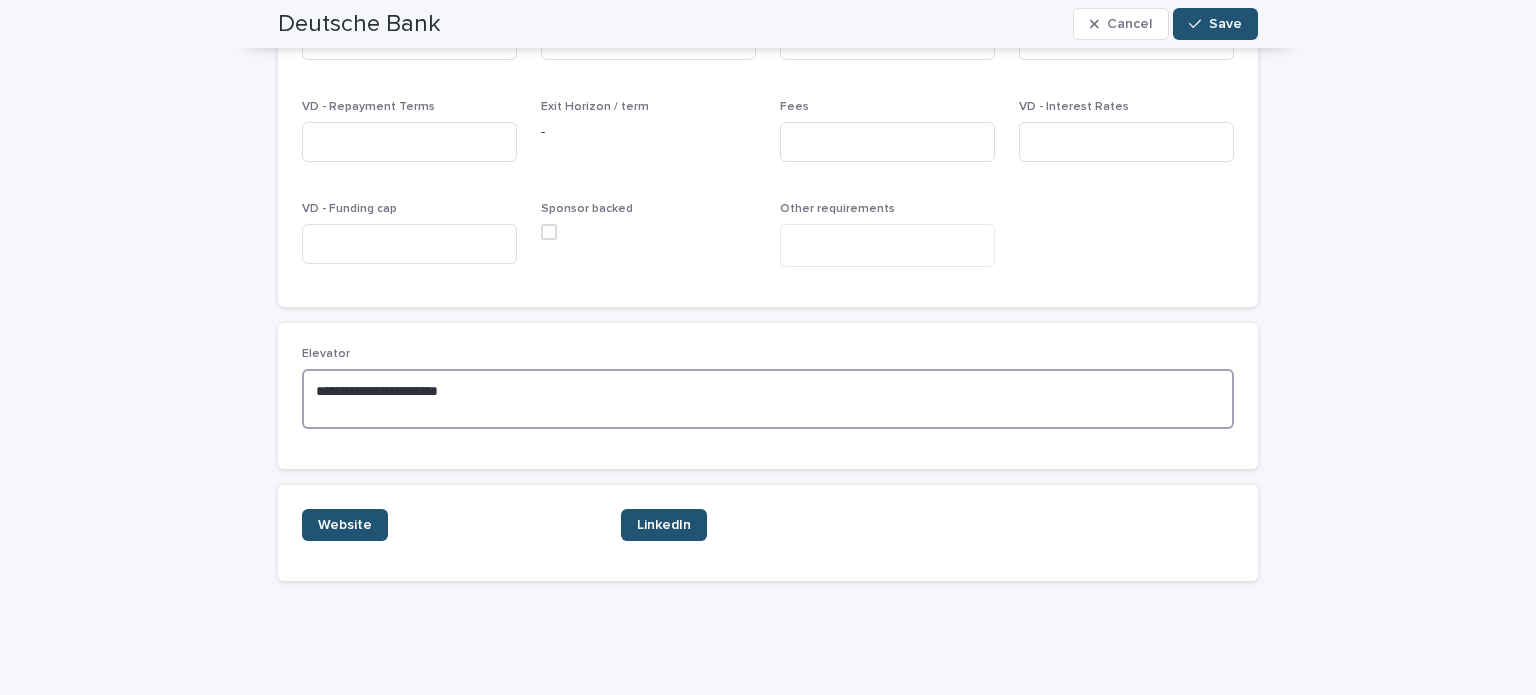 click on "**********" at bounding box center [768, 399] 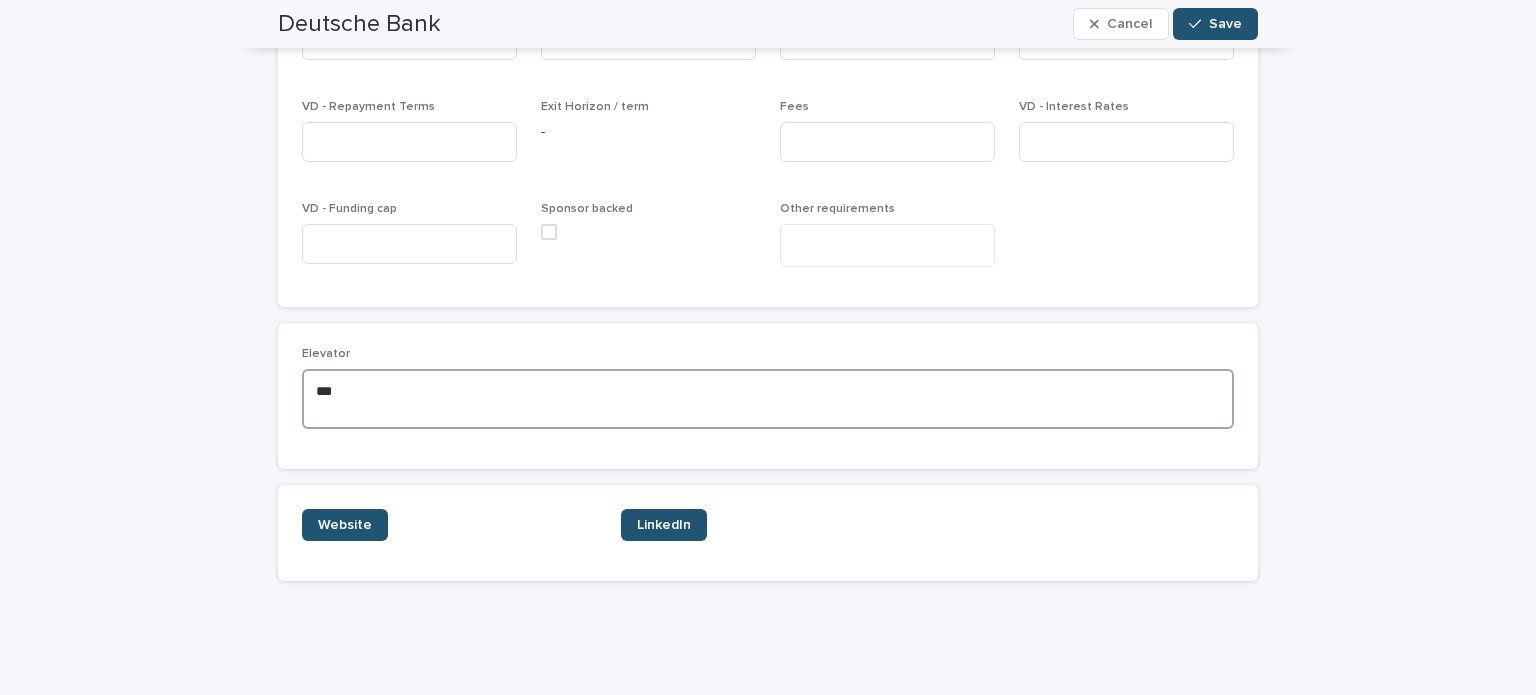 type on "*" 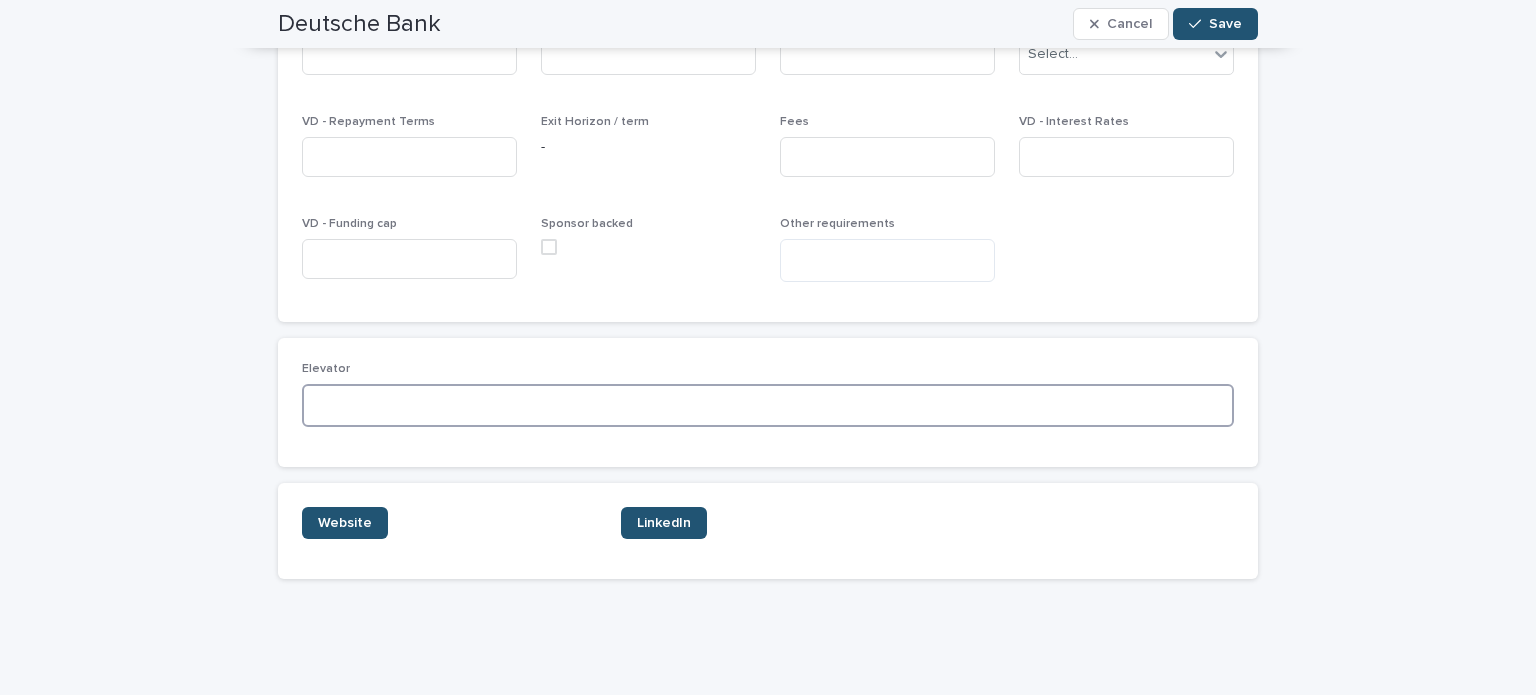 scroll, scrollTop: 600, scrollLeft: 0, axis: vertical 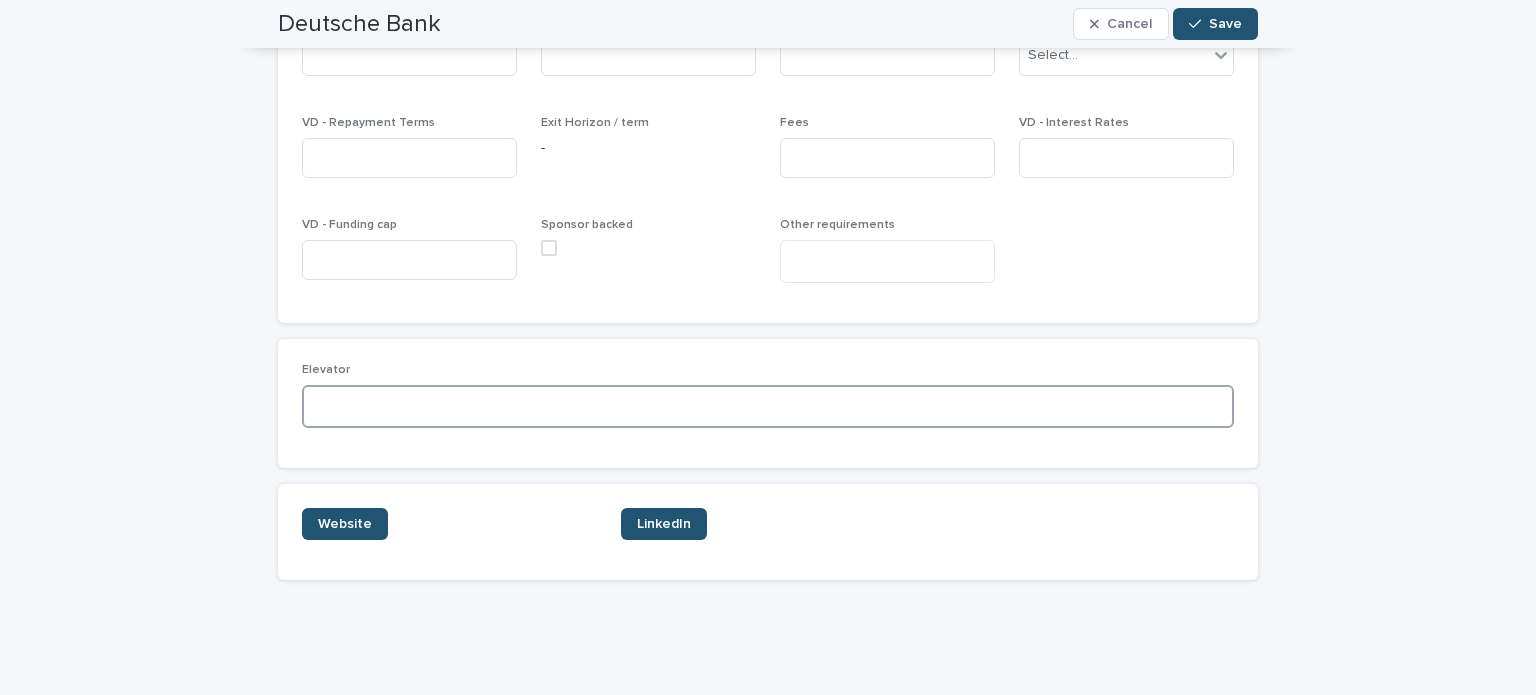 click at bounding box center (768, 406) 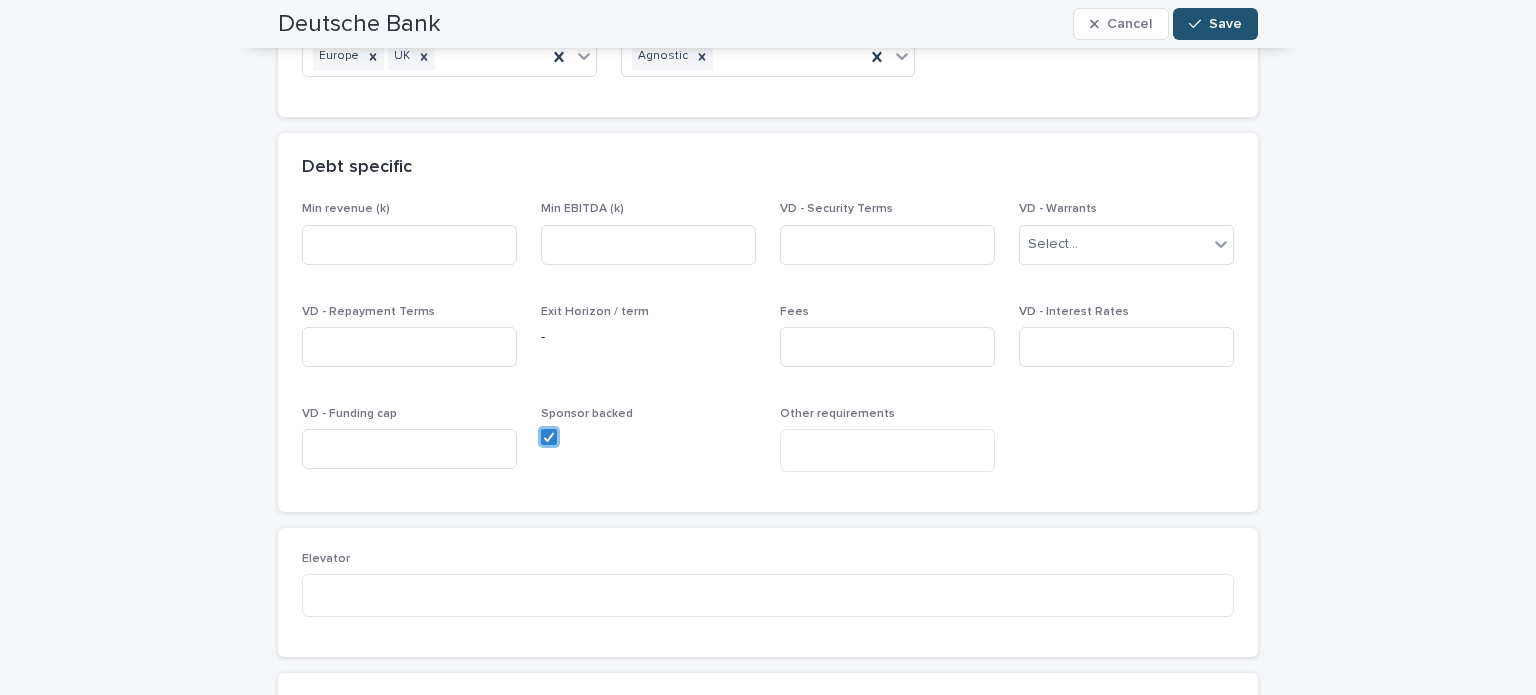 scroll, scrollTop: 400, scrollLeft: 0, axis: vertical 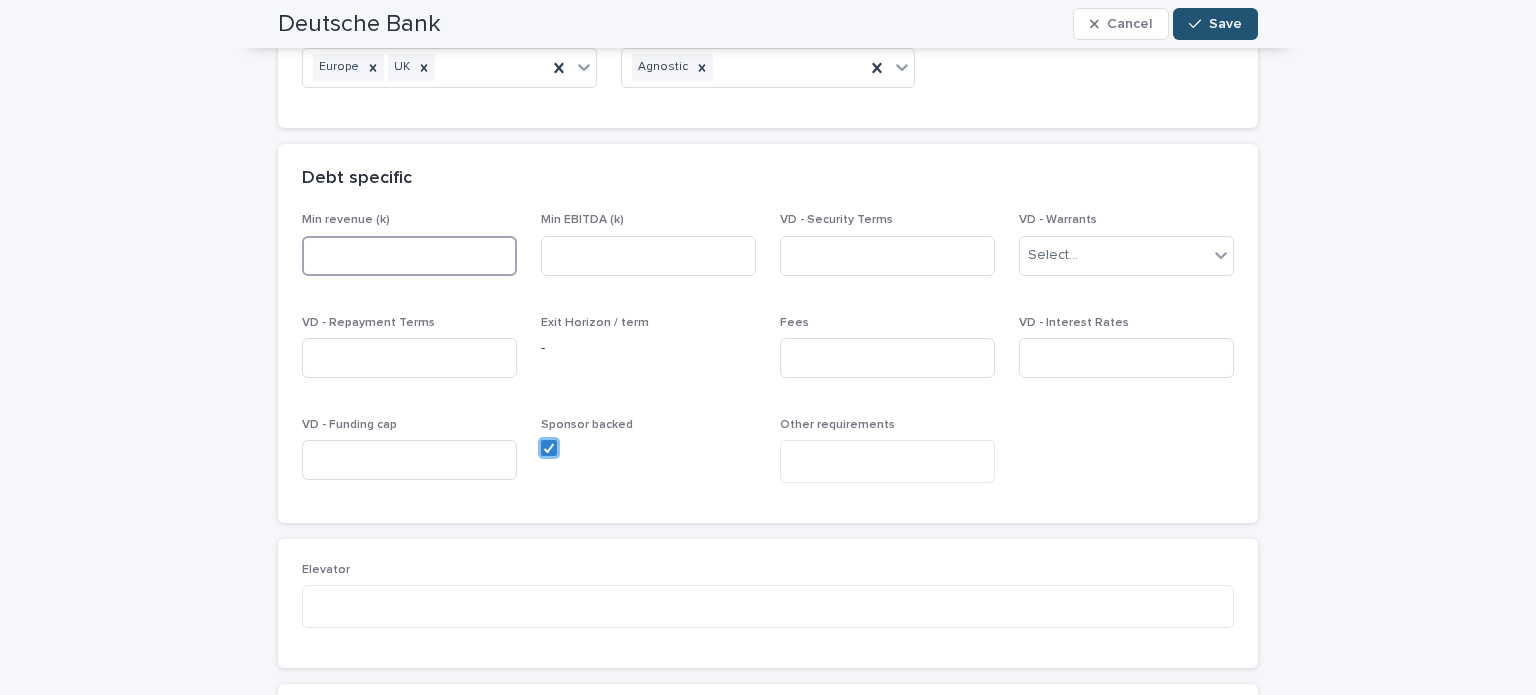 click at bounding box center (409, 256) 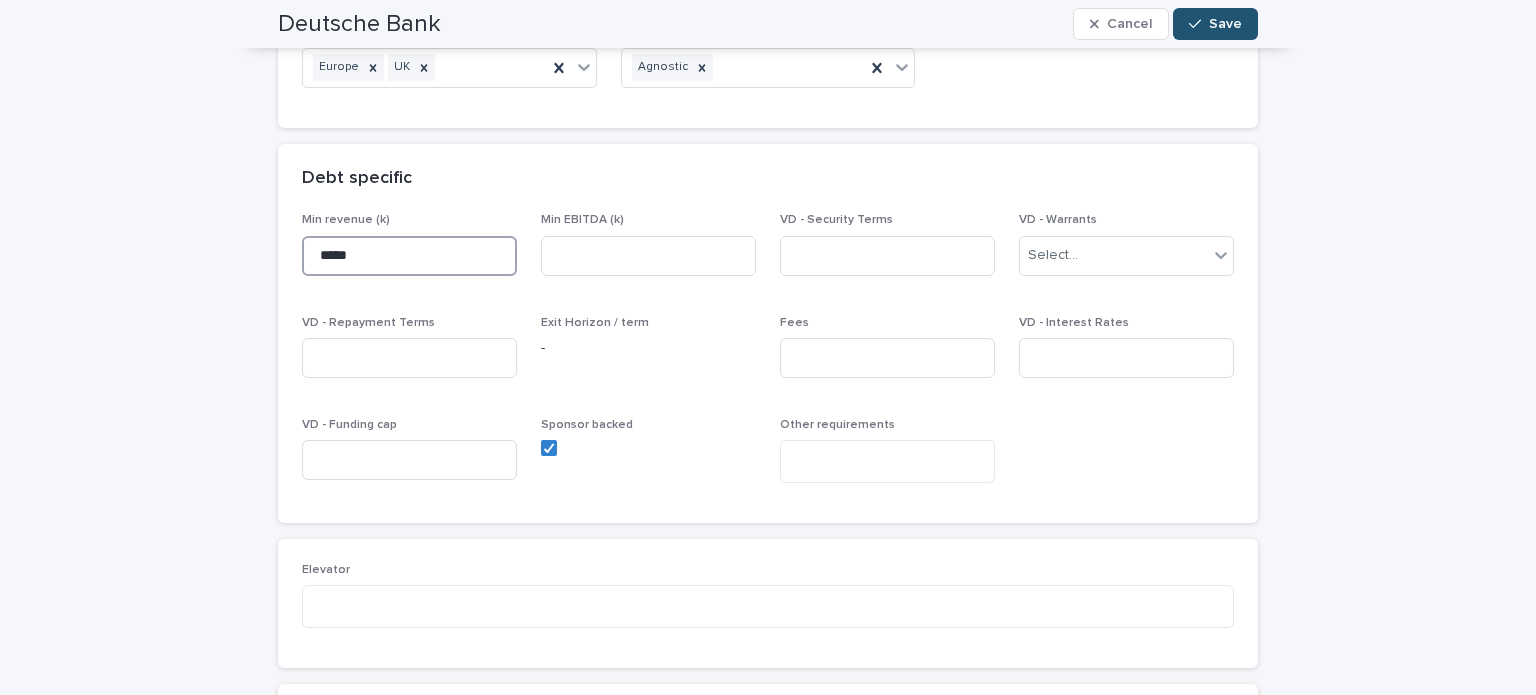 type on "*****" 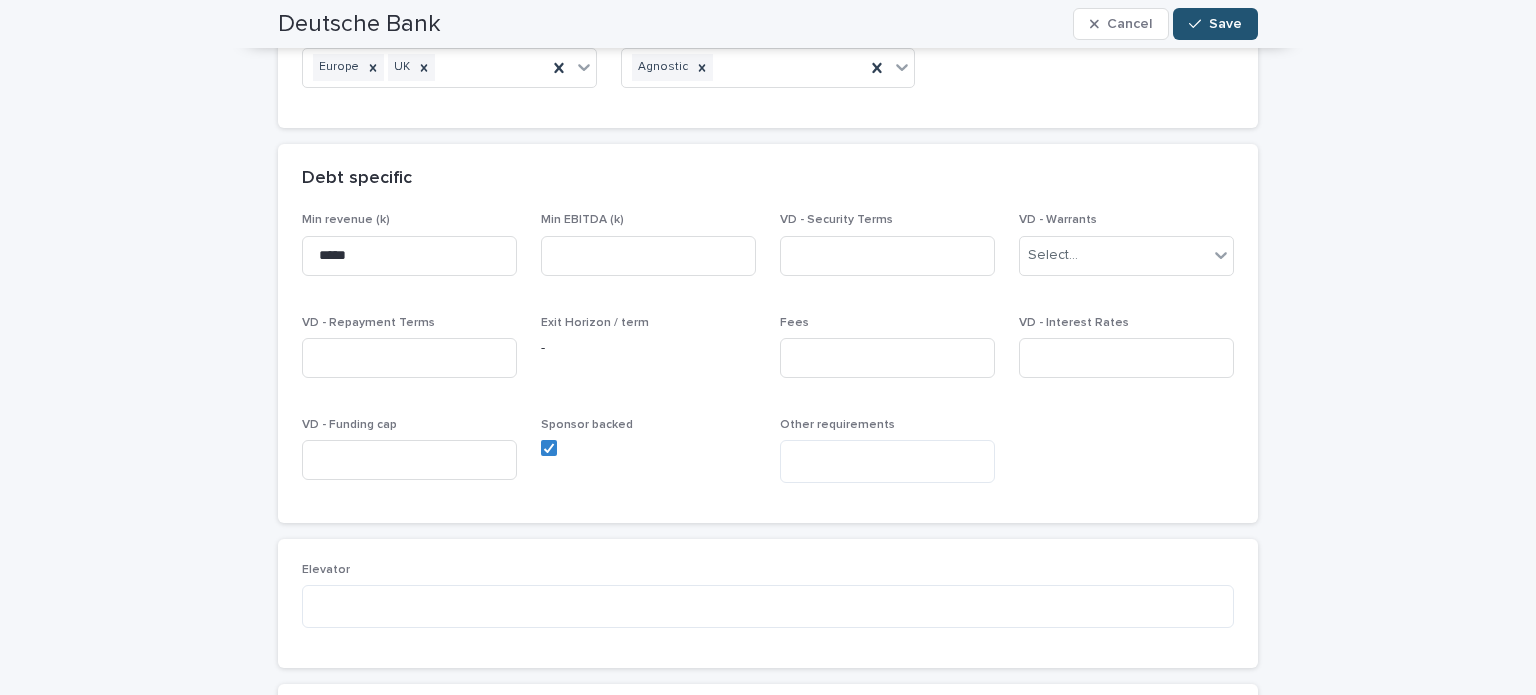 click on "Debt specific" at bounding box center (764, 179) 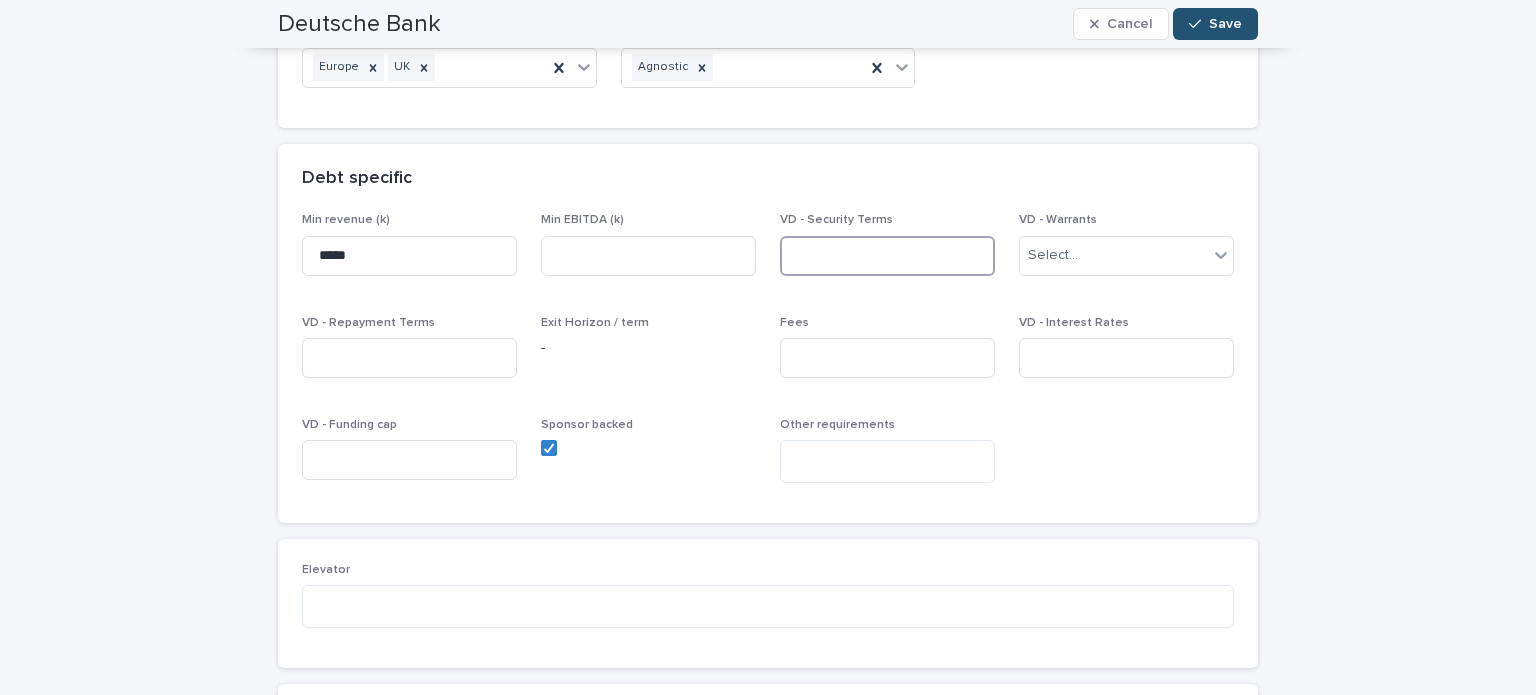 click at bounding box center [887, 256] 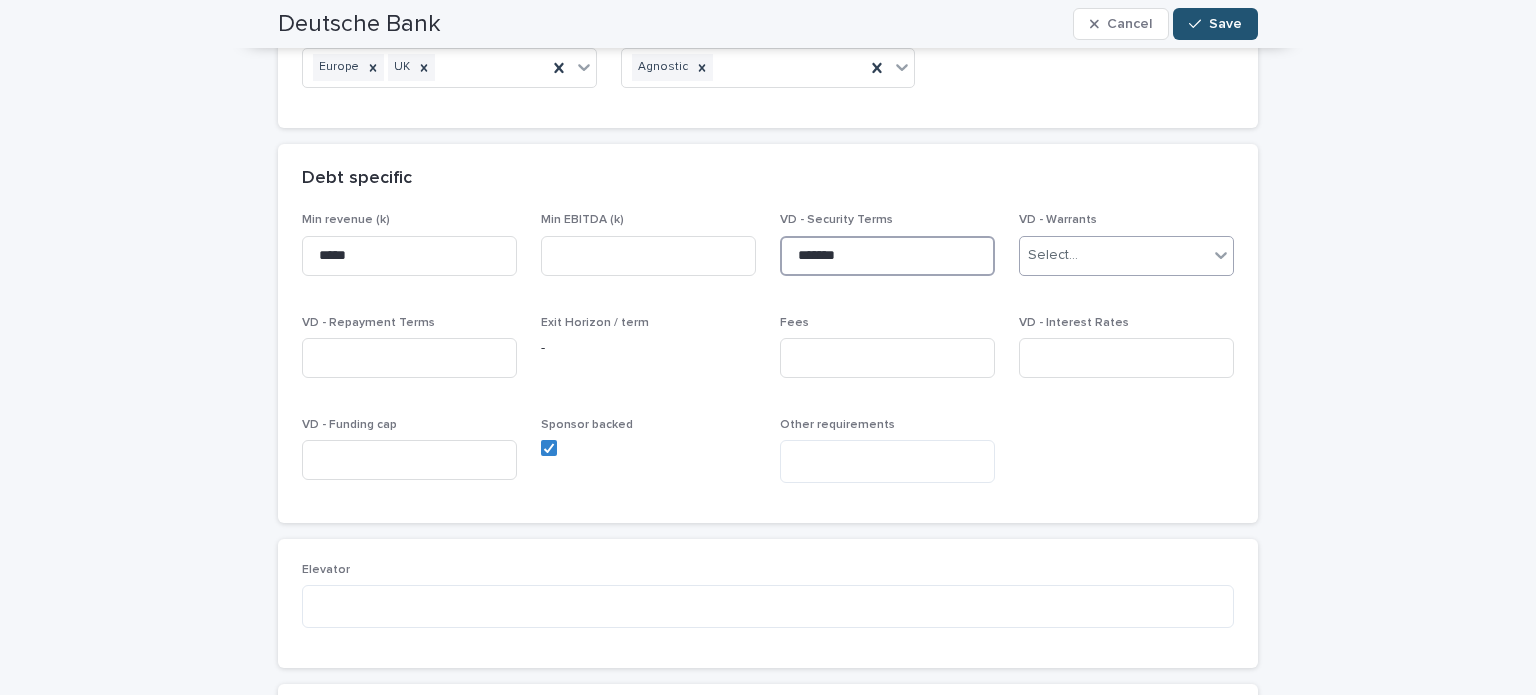 type on "*******" 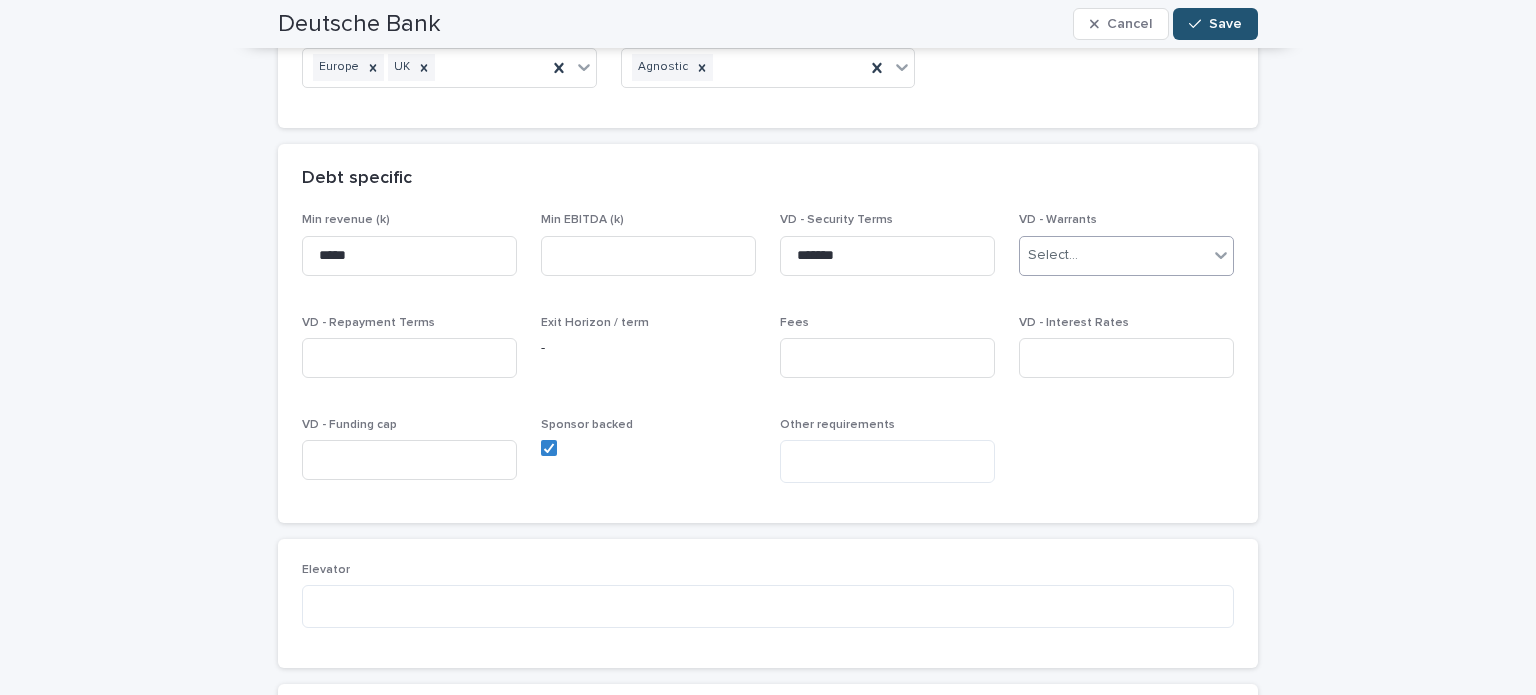 click on "Select..." at bounding box center [1114, 255] 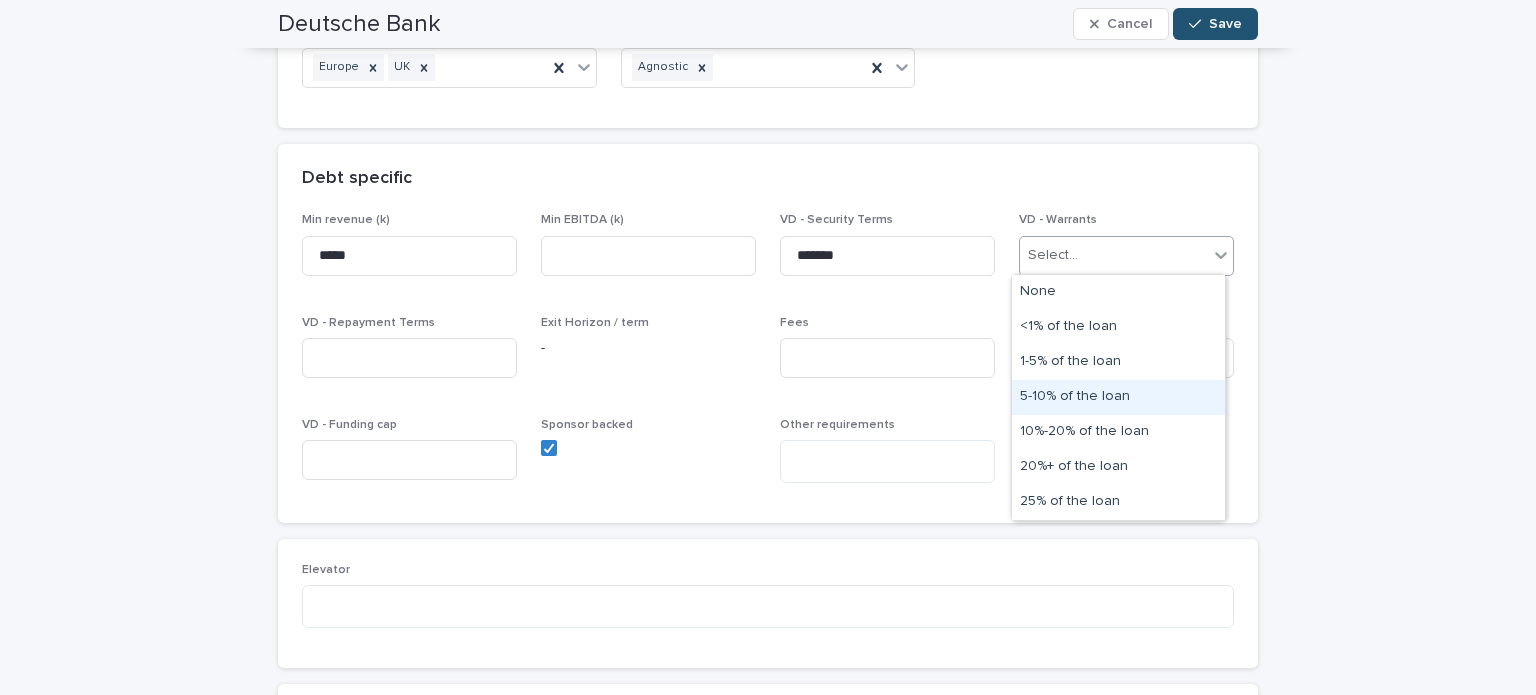 click on "5-10% of the loan" at bounding box center [1118, 397] 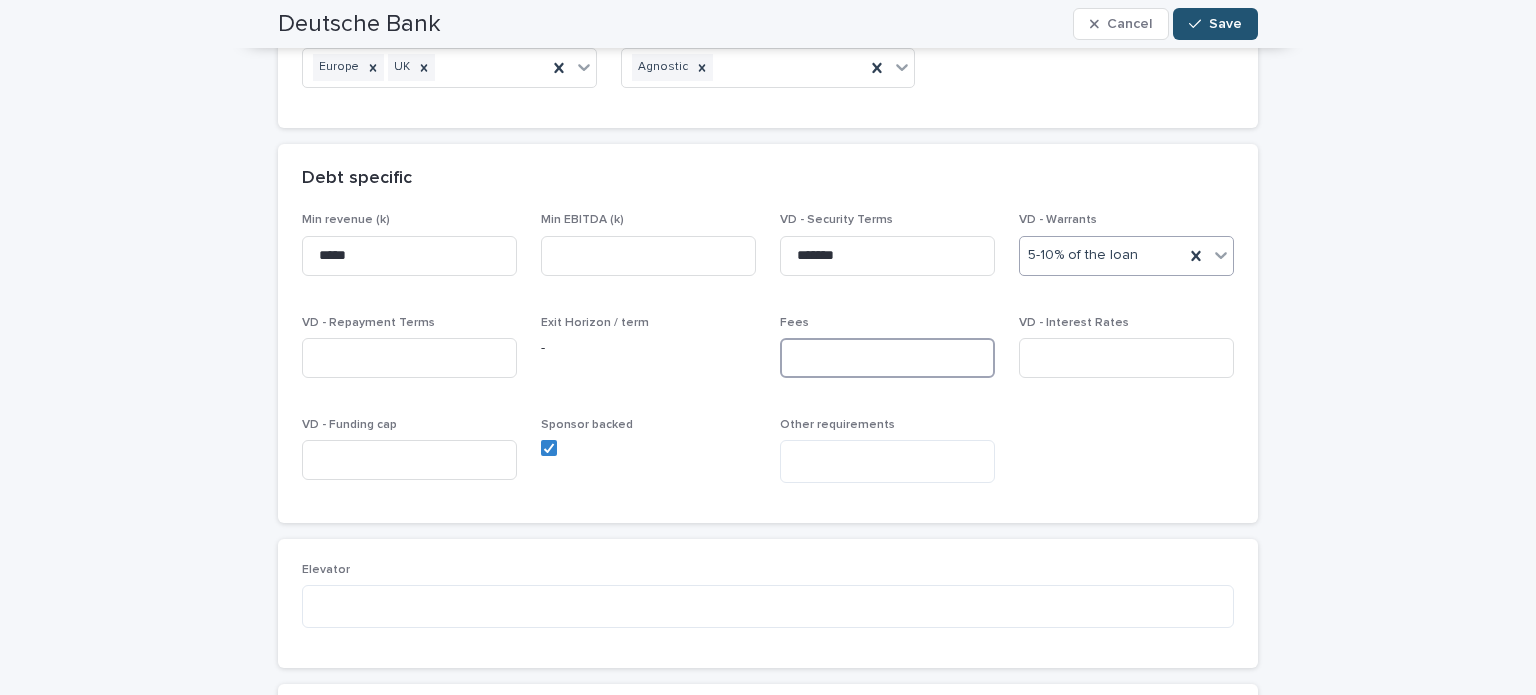 click at bounding box center [887, 358] 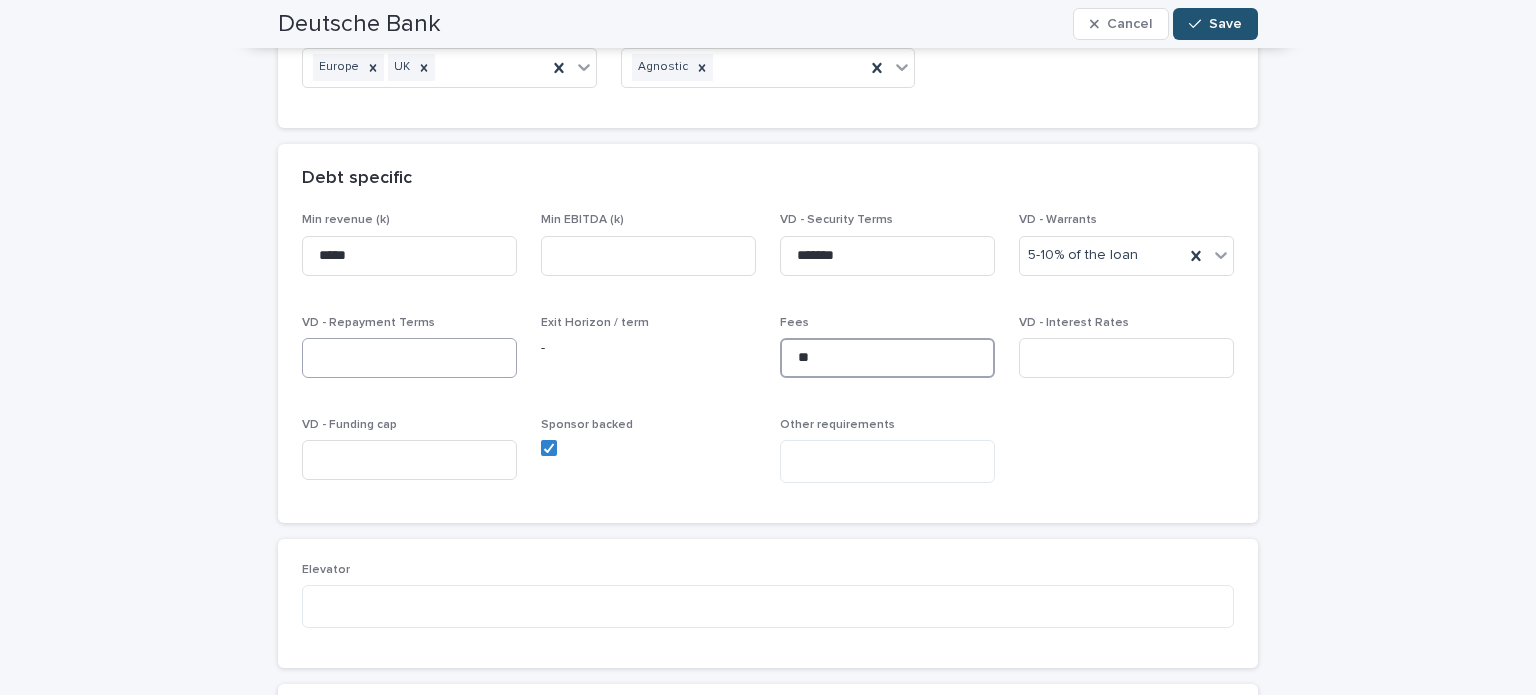 type on "**" 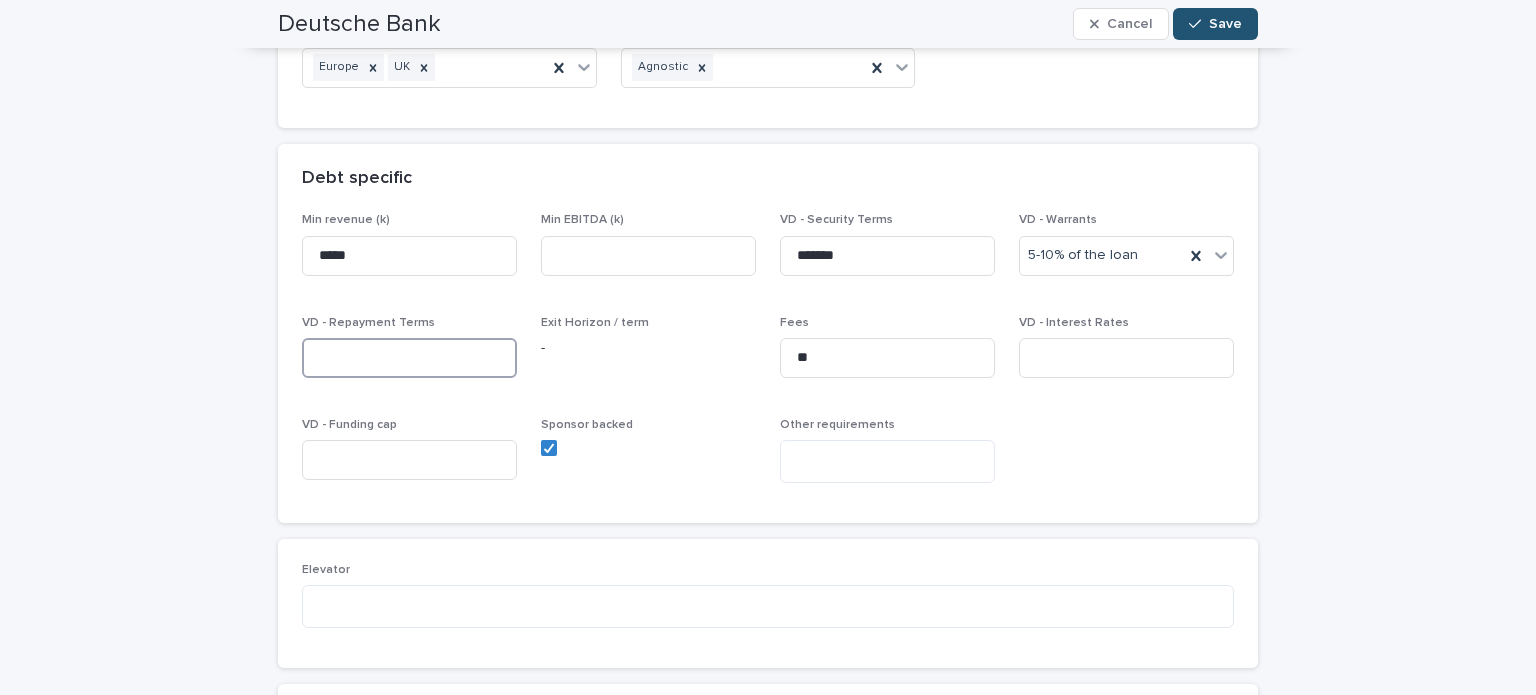 click at bounding box center [409, 358] 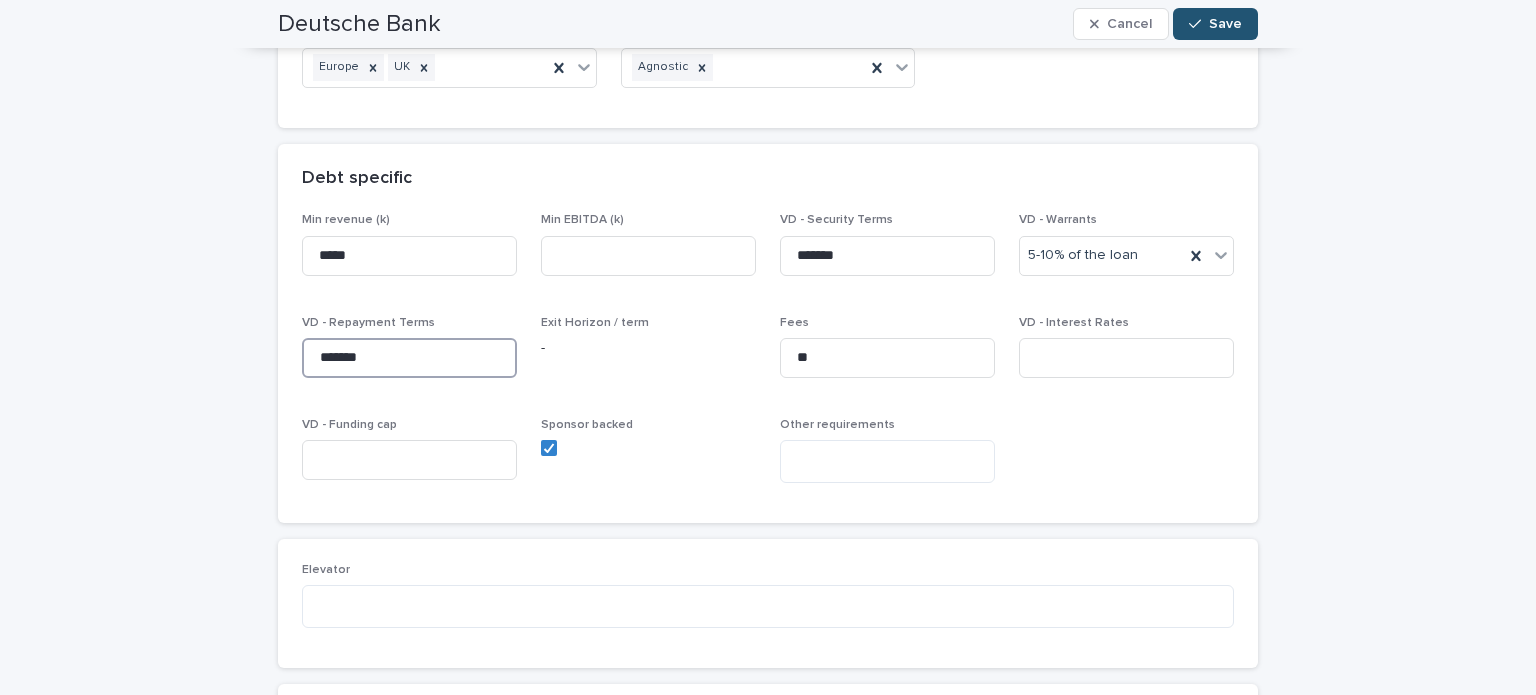type on "*******" 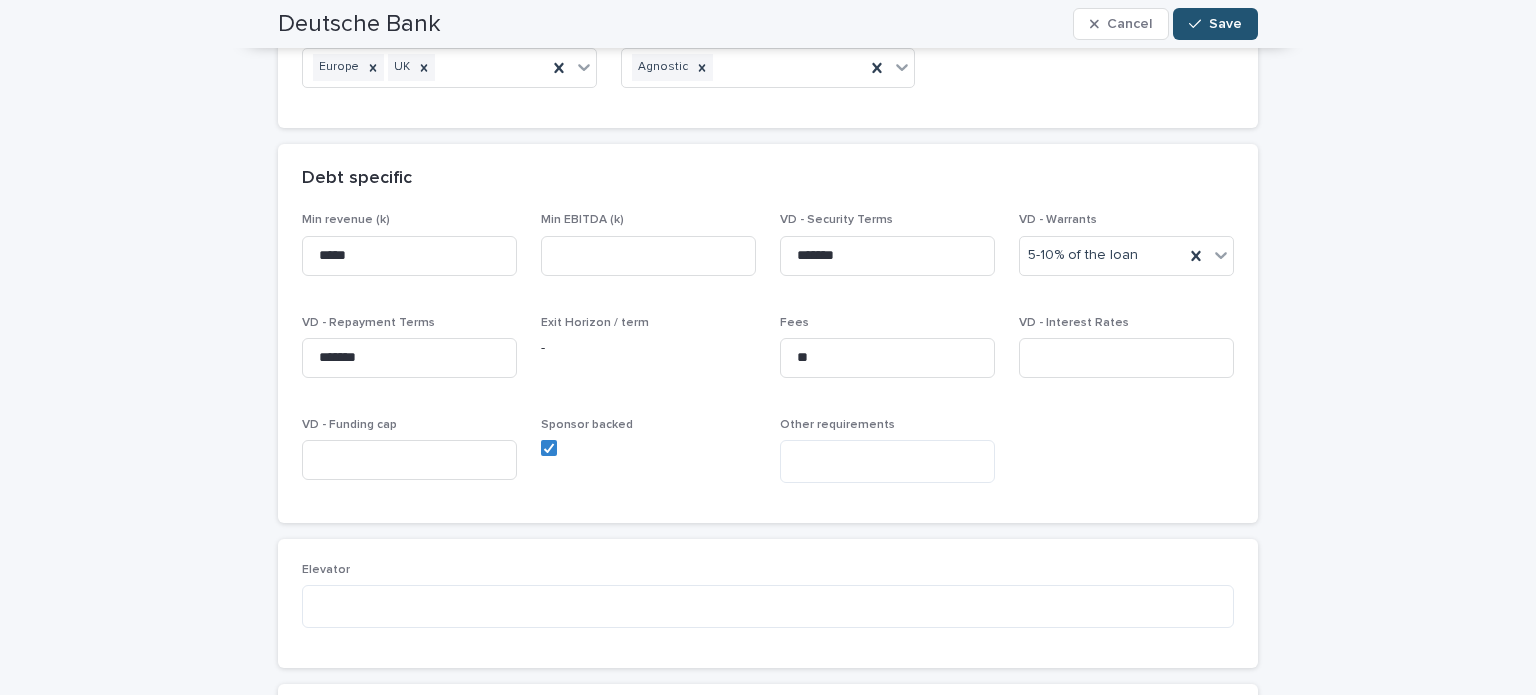 click on "Sponsor backed" at bounding box center (648, 425) 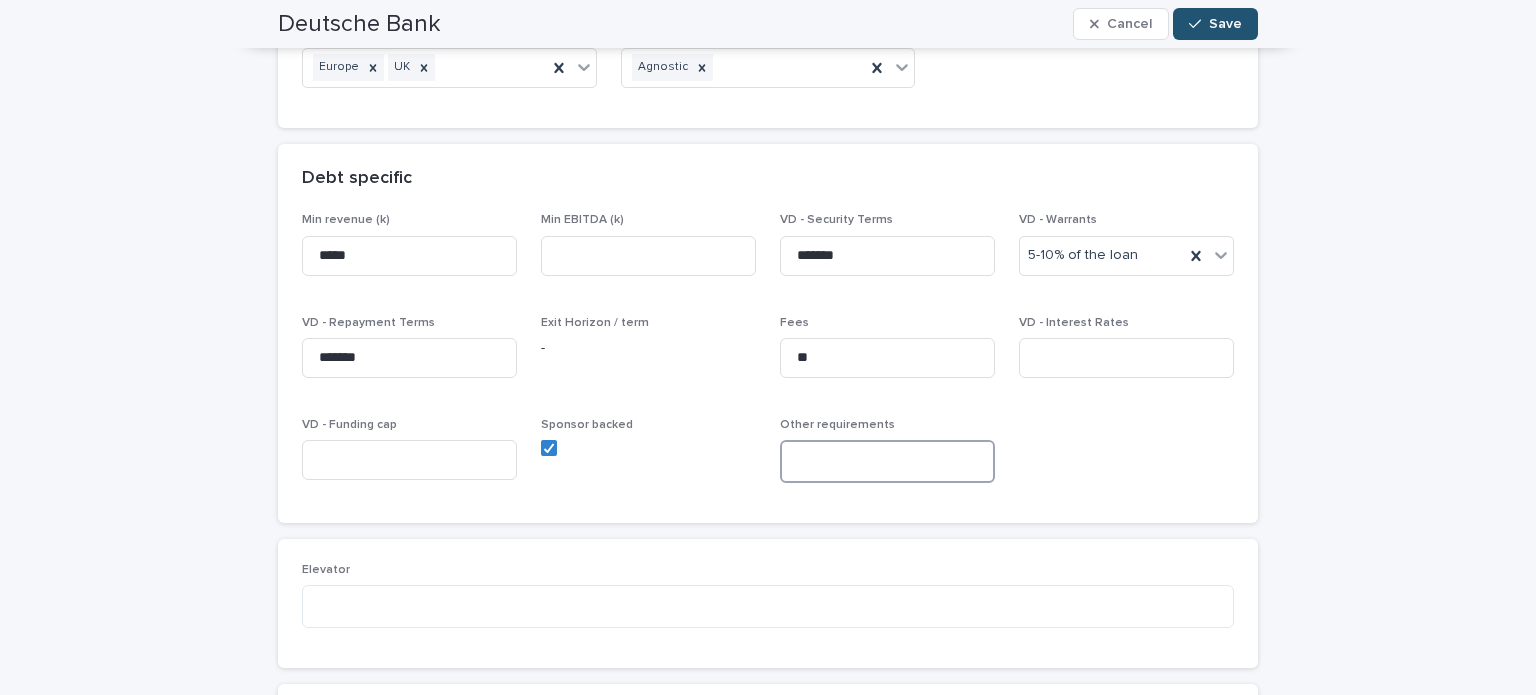 click at bounding box center [887, 461] 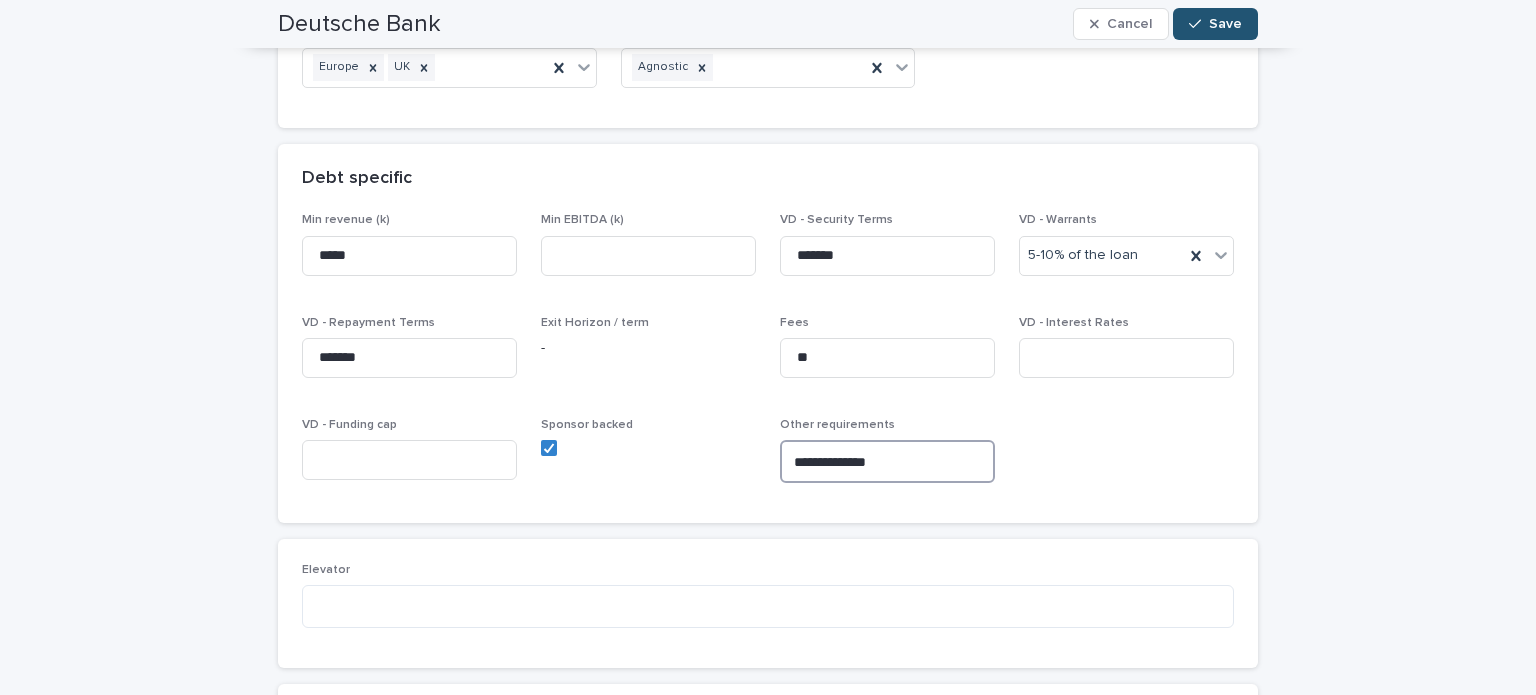 type on "**********" 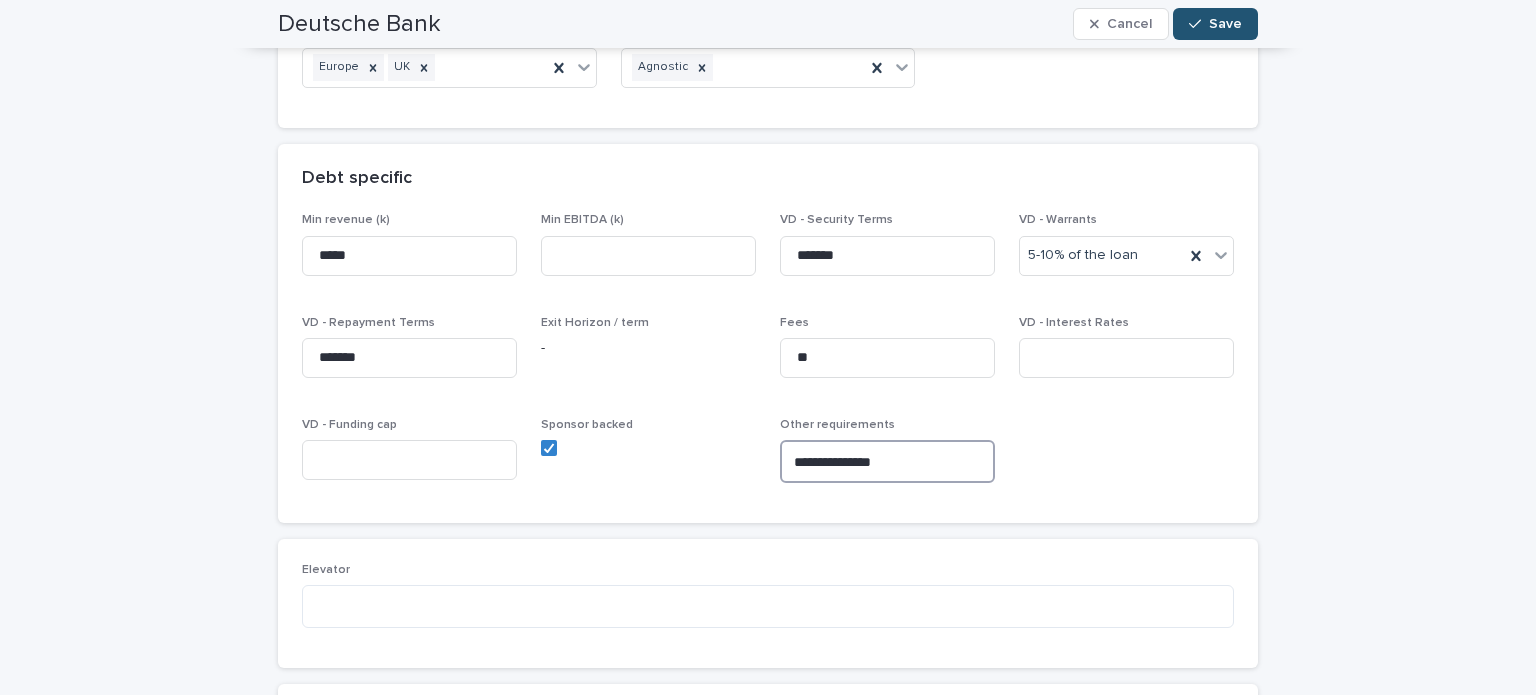drag, startPoint x: 878, startPoint y: 465, endPoint x: 740, endPoint y: 466, distance: 138.00362 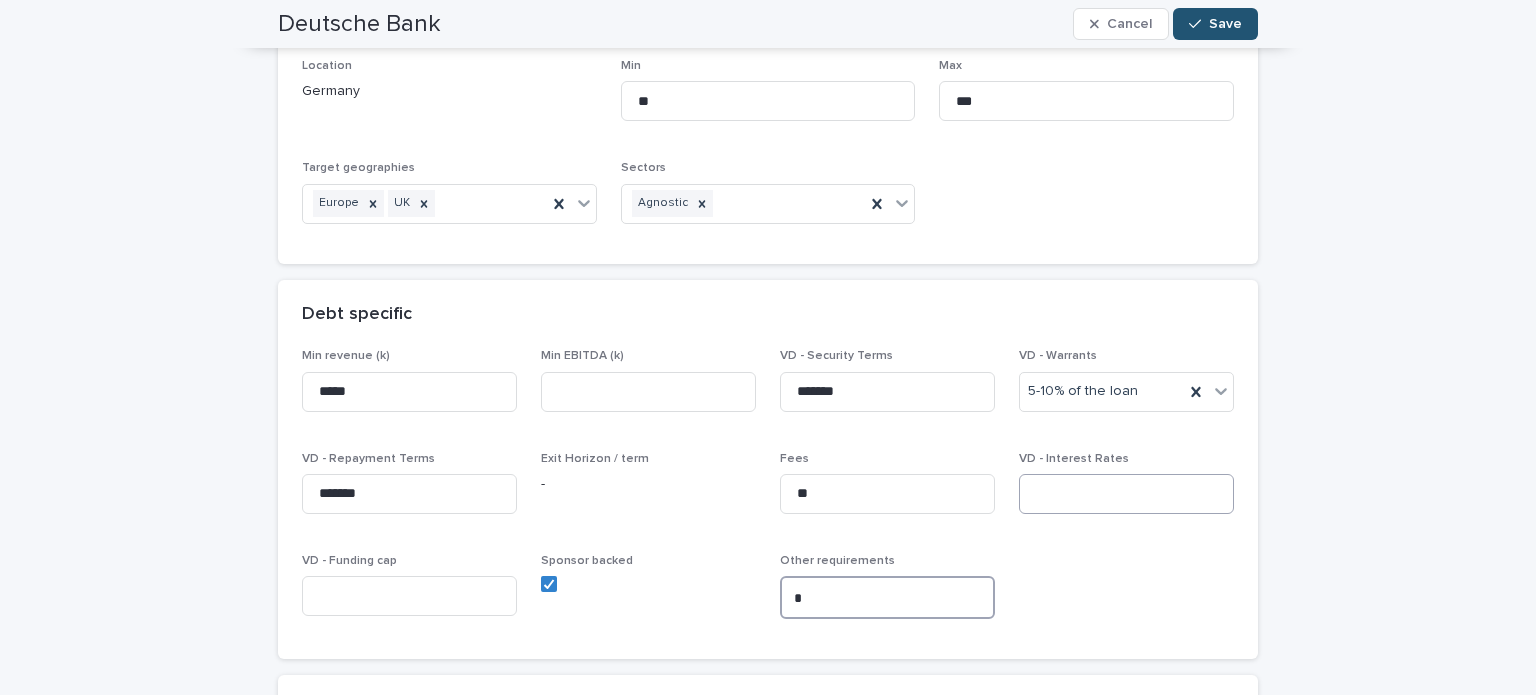 scroll, scrollTop: 0, scrollLeft: 0, axis: both 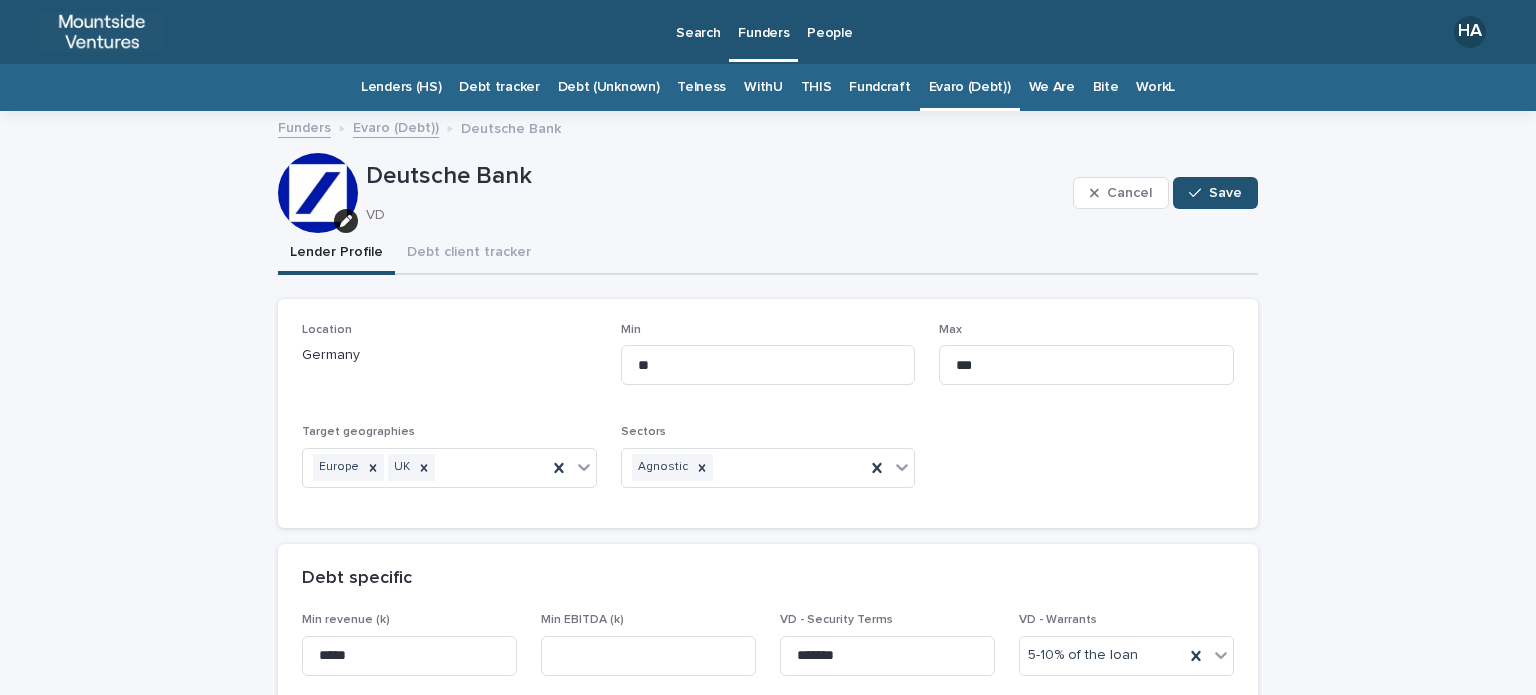 type 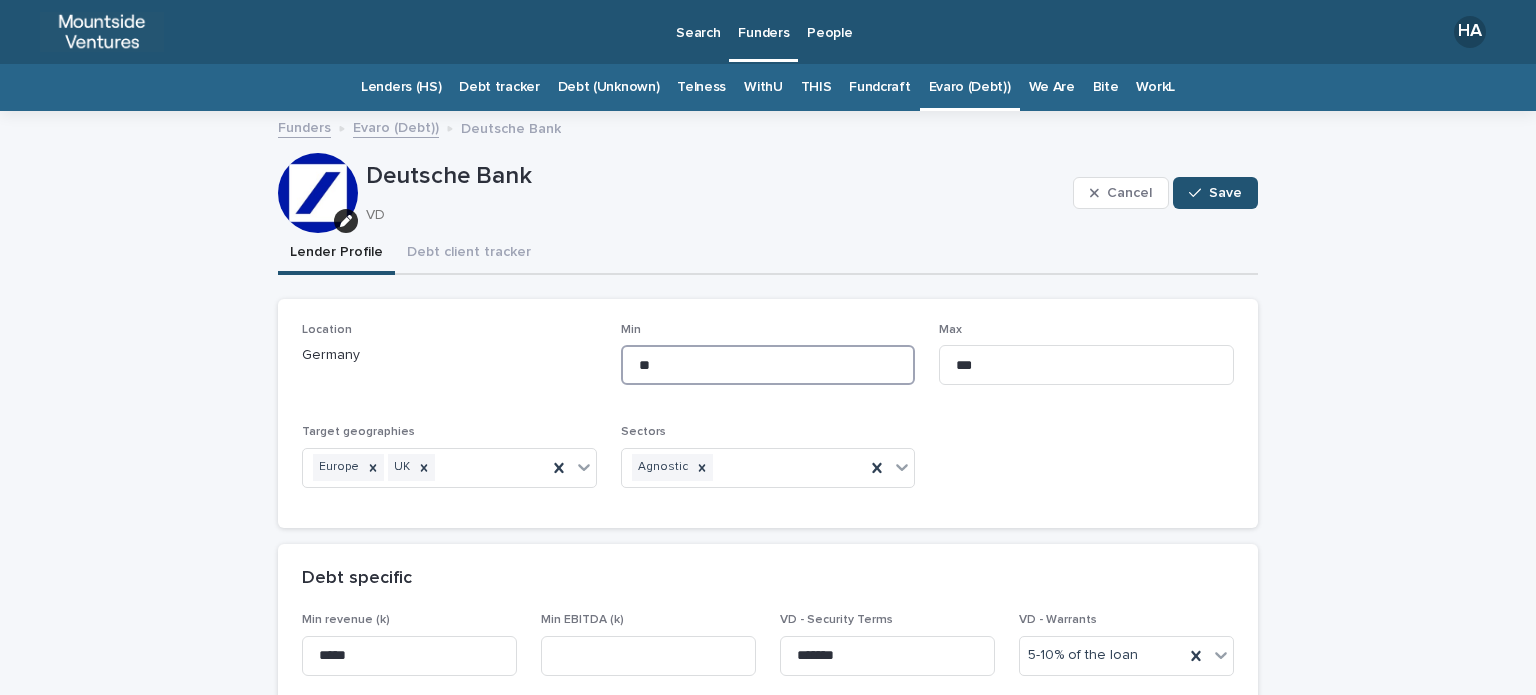 click on "**" at bounding box center (768, 365) 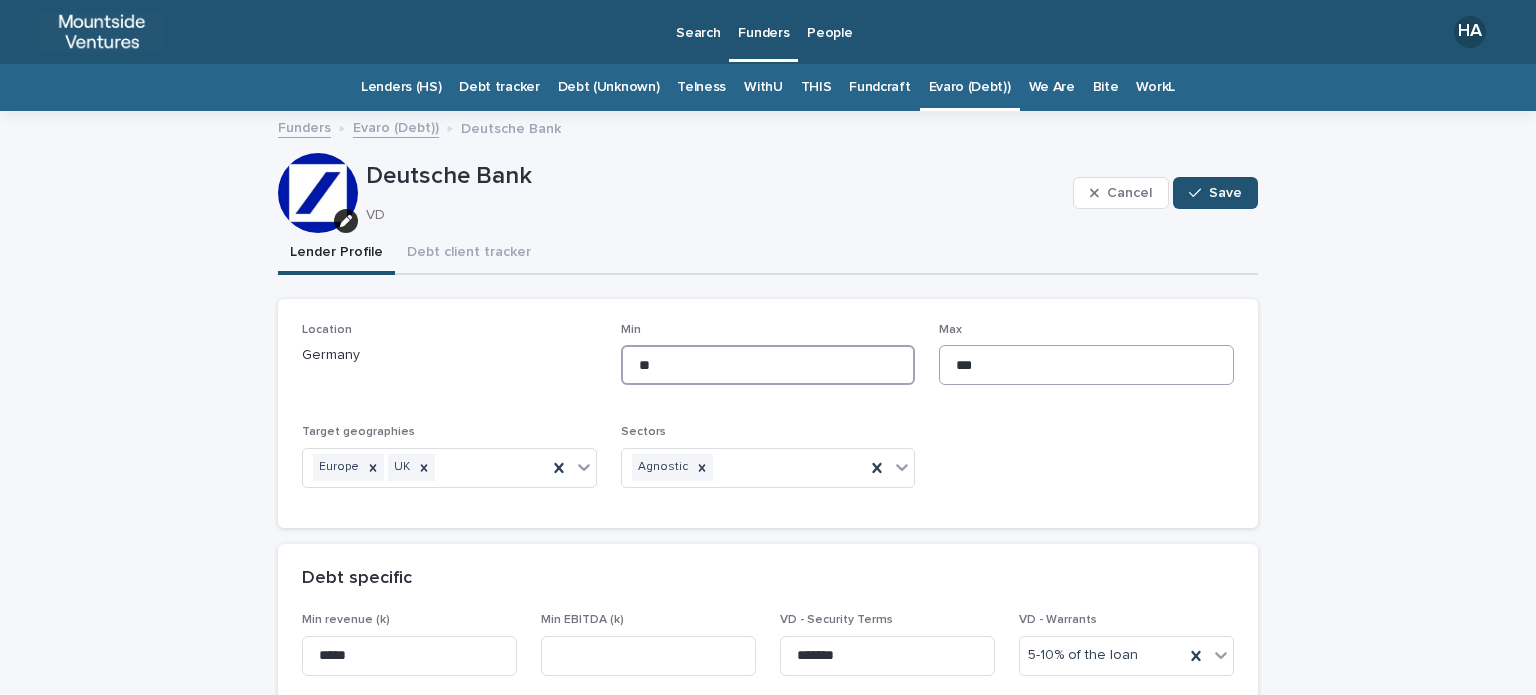 type on "**" 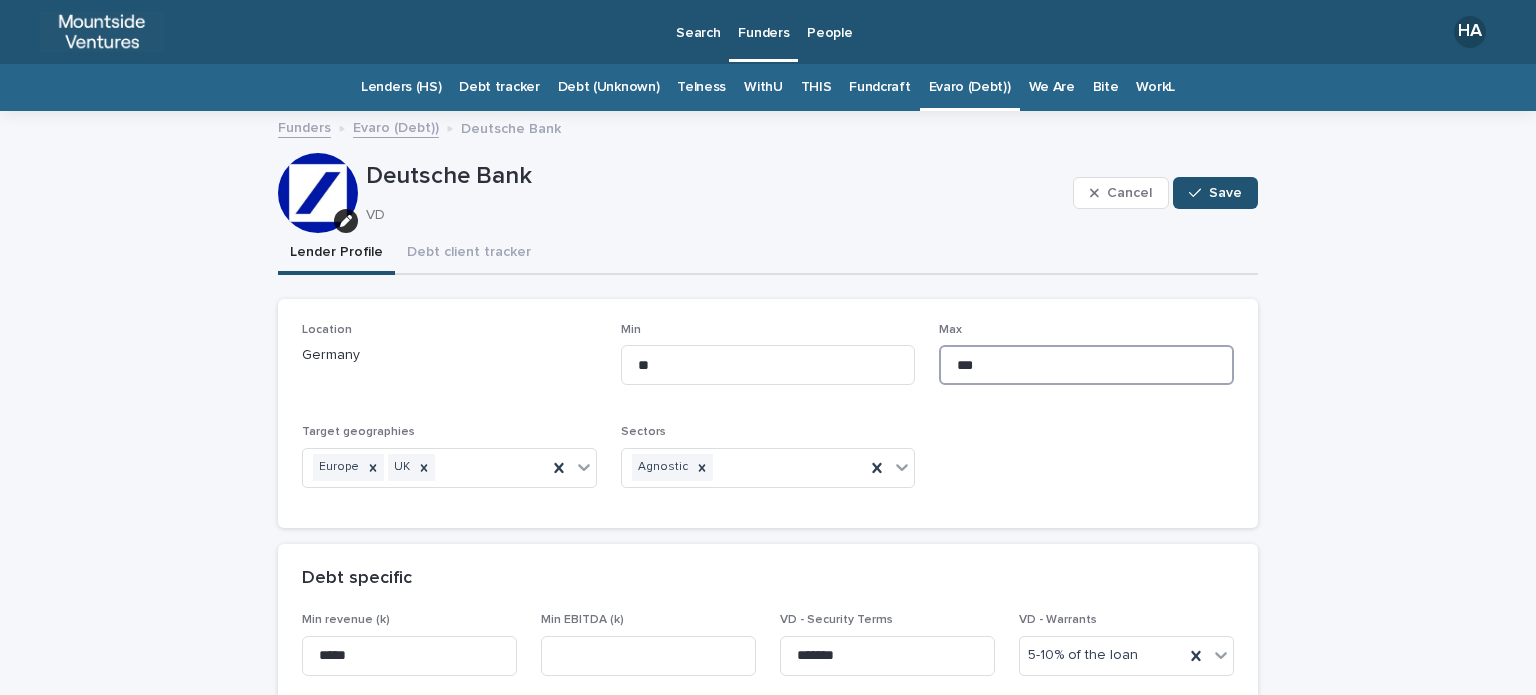 click on "***" at bounding box center [1086, 365] 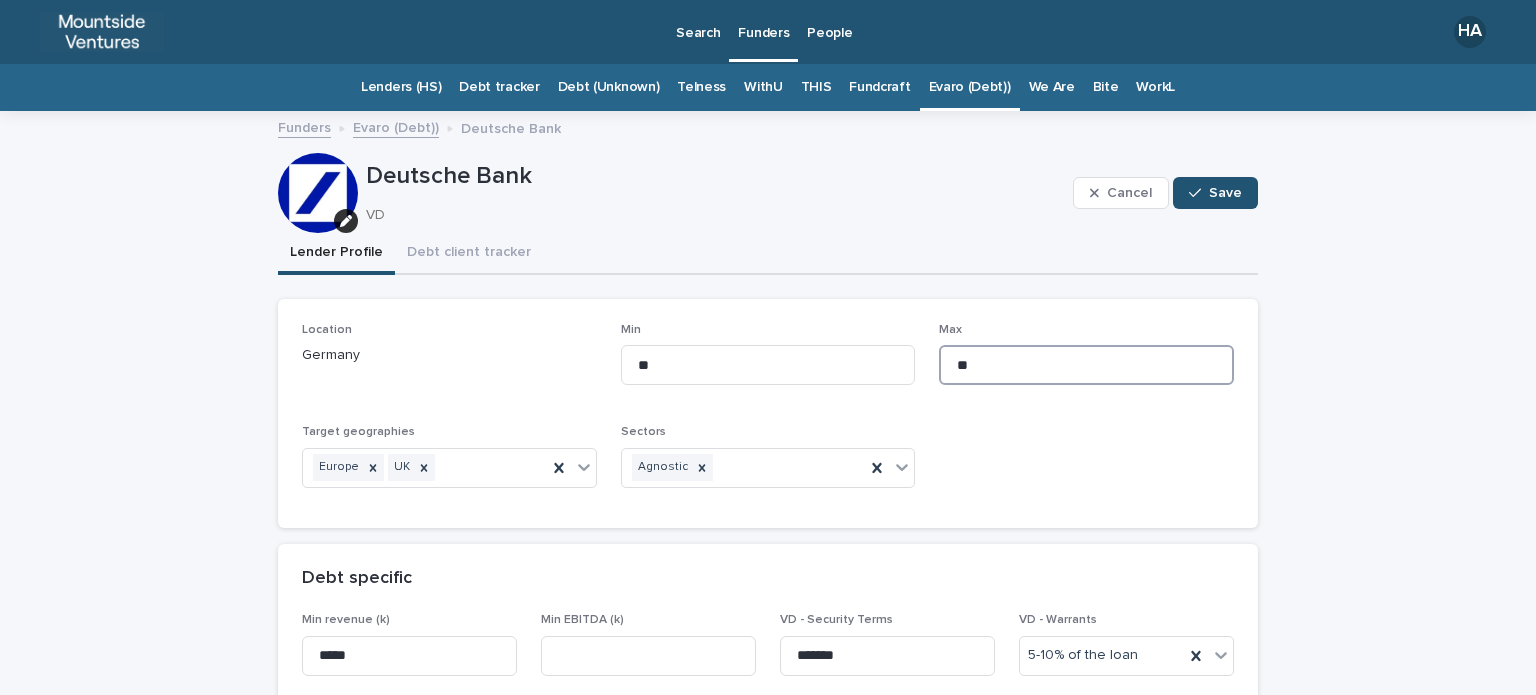 type on "**" 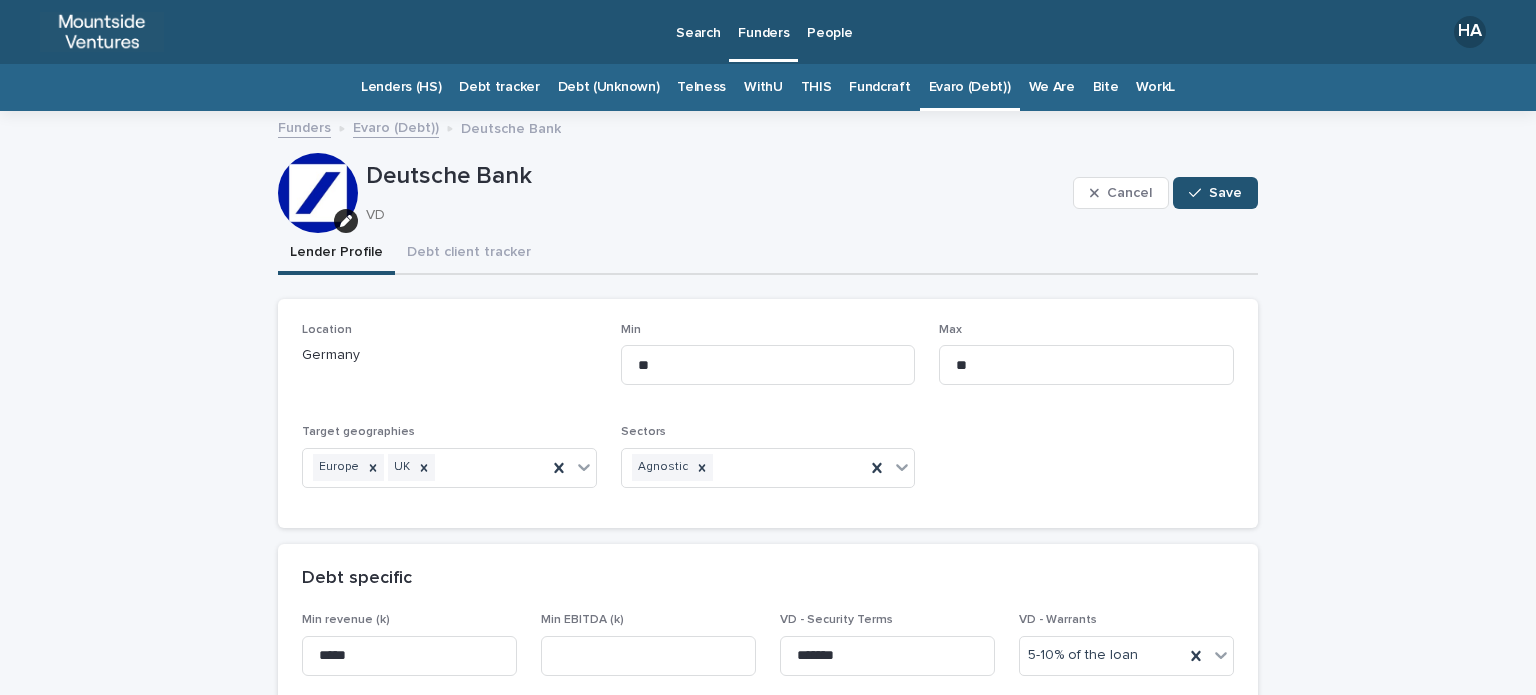 click on "Location Germany Min ** Max ** Target geographies Europe UK Sectors Agnostic" at bounding box center [768, 413] 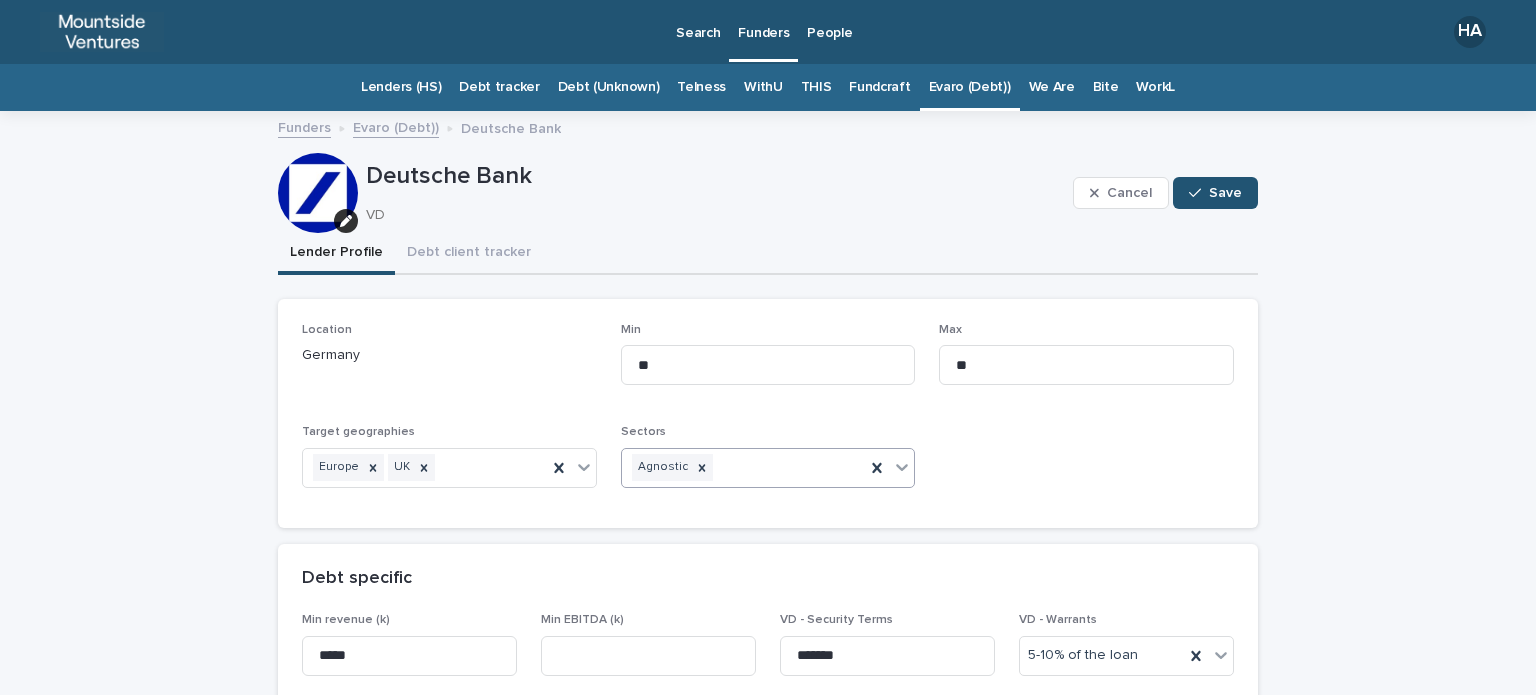 click on "Agnostic" at bounding box center (744, 467) 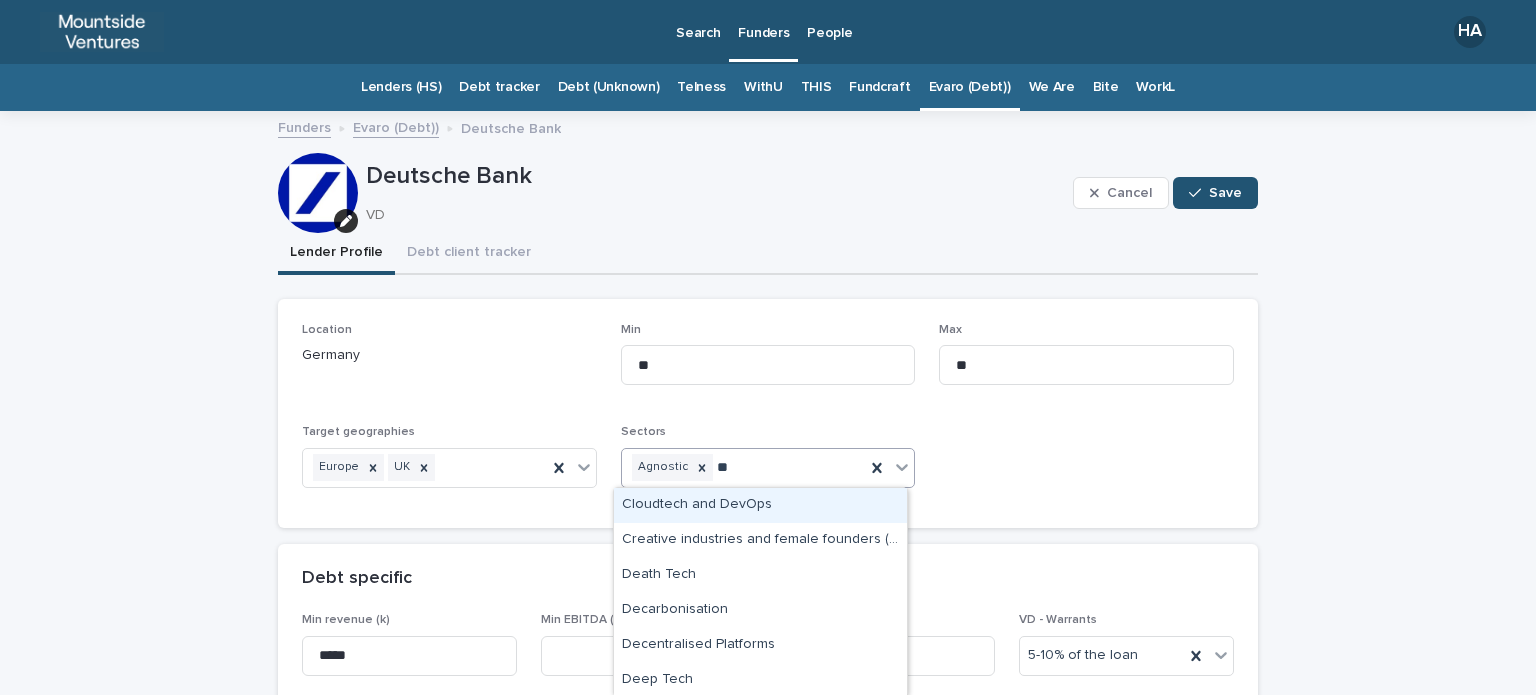 type on "***" 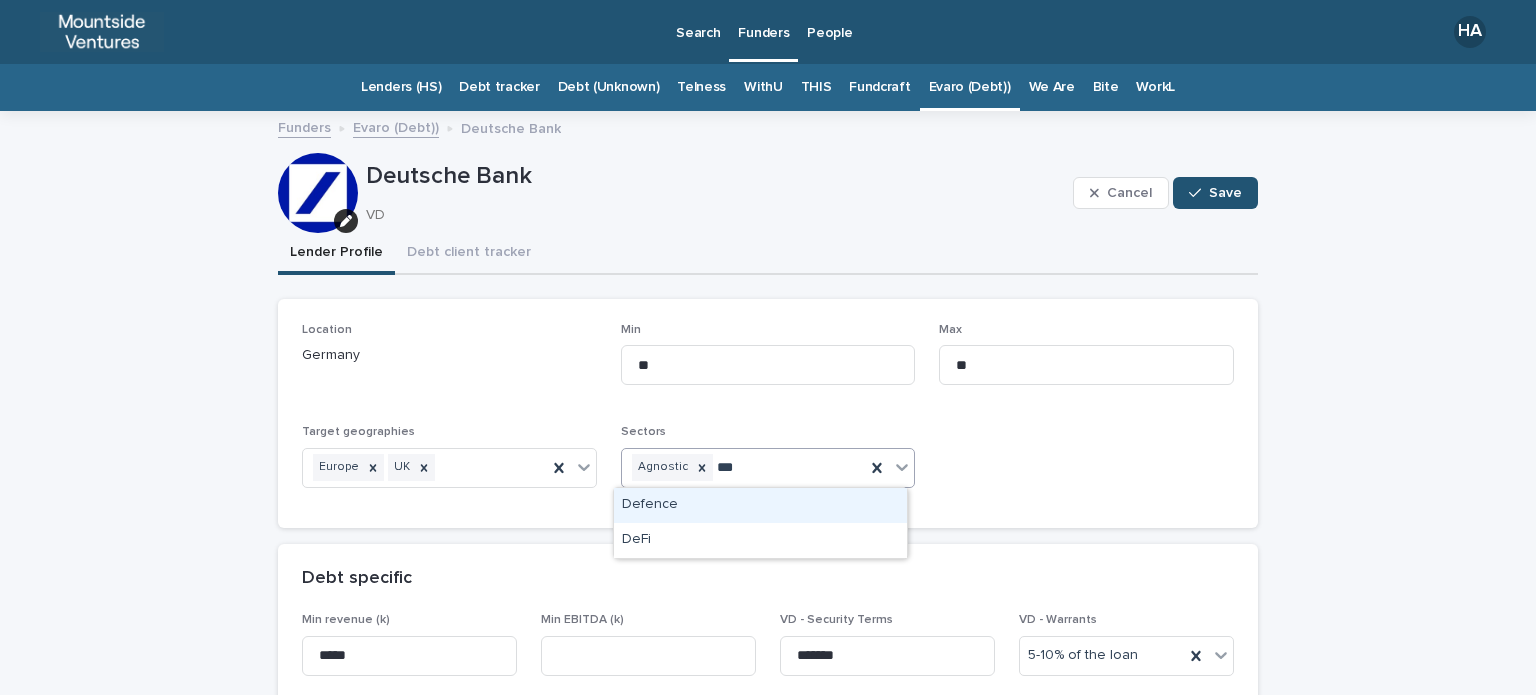 click on "Defence" at bounding box center [760, 505] 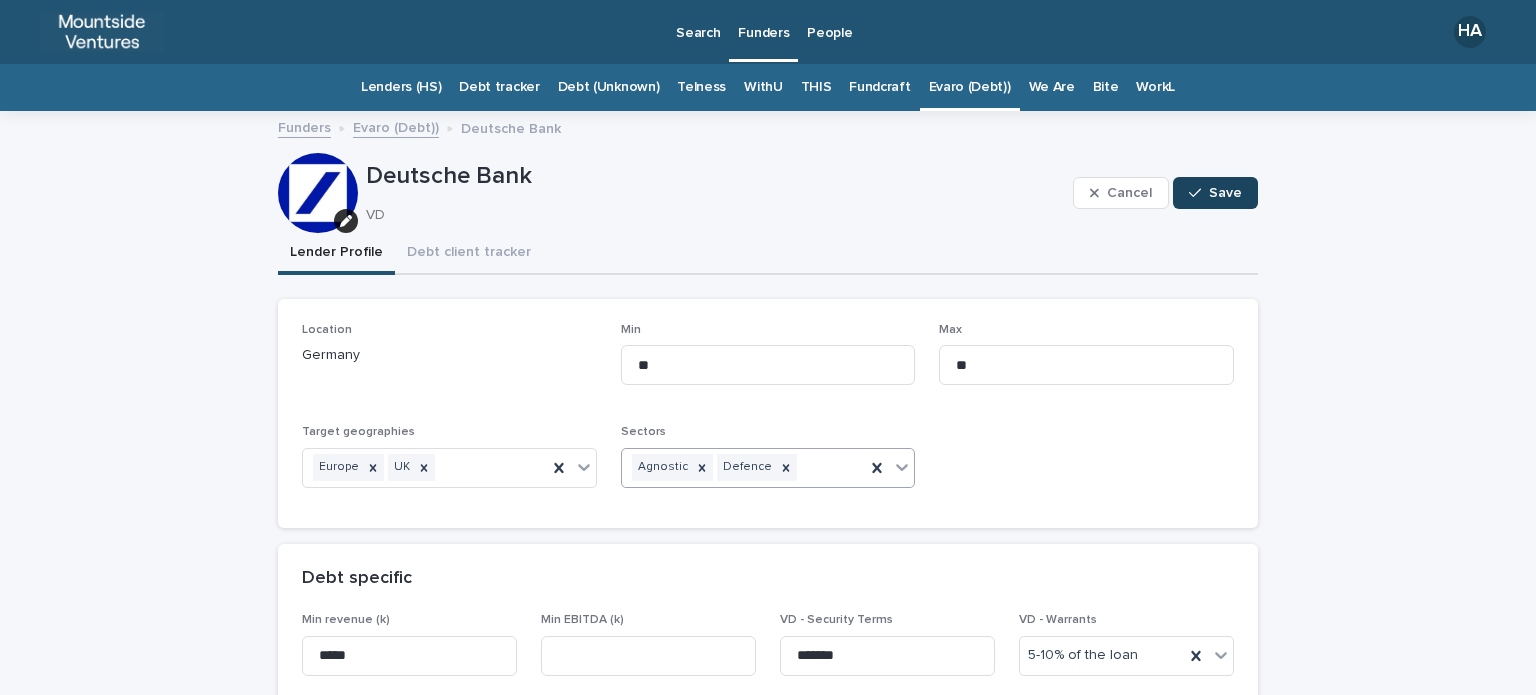 click 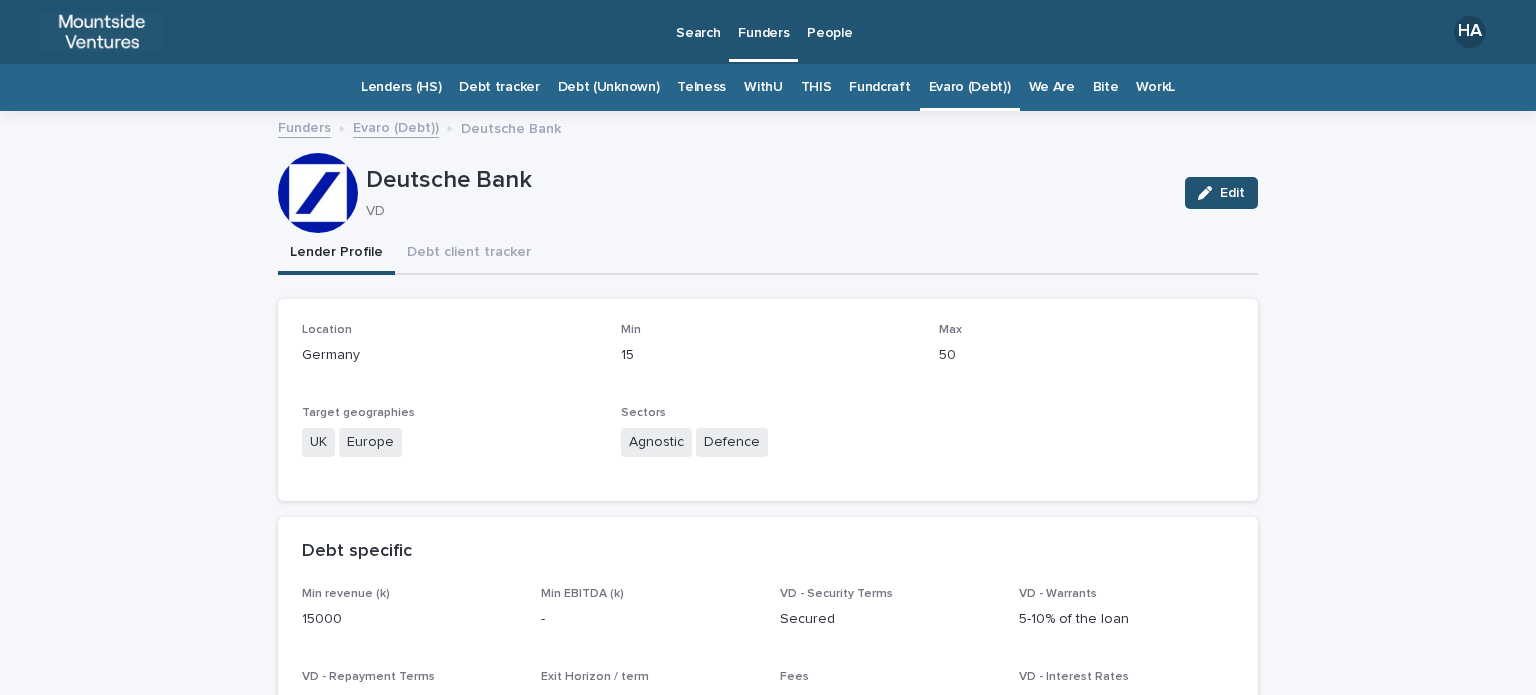 click on "Evaro (Debt))" at bounding box center (970, 87) 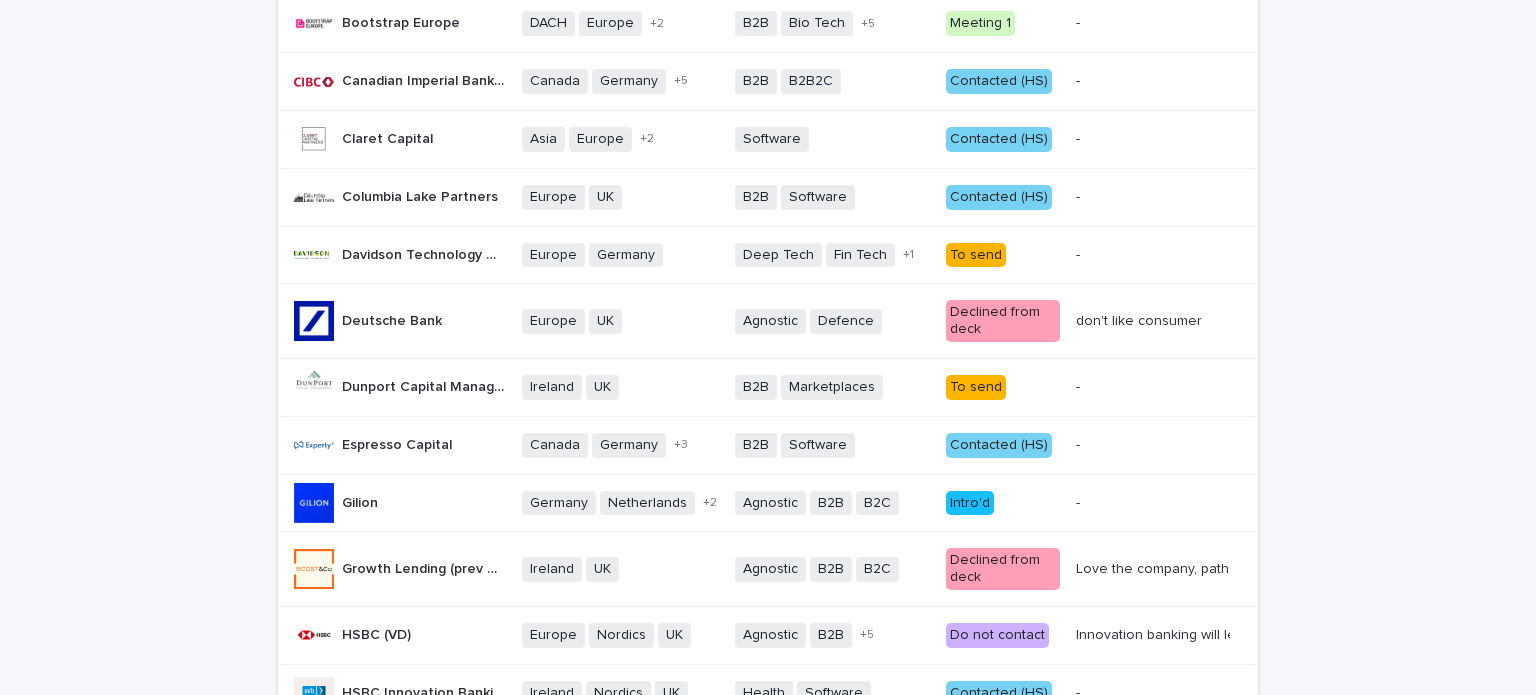 scroll, scrollTop: 0, scrollLeft: 0, axis: both 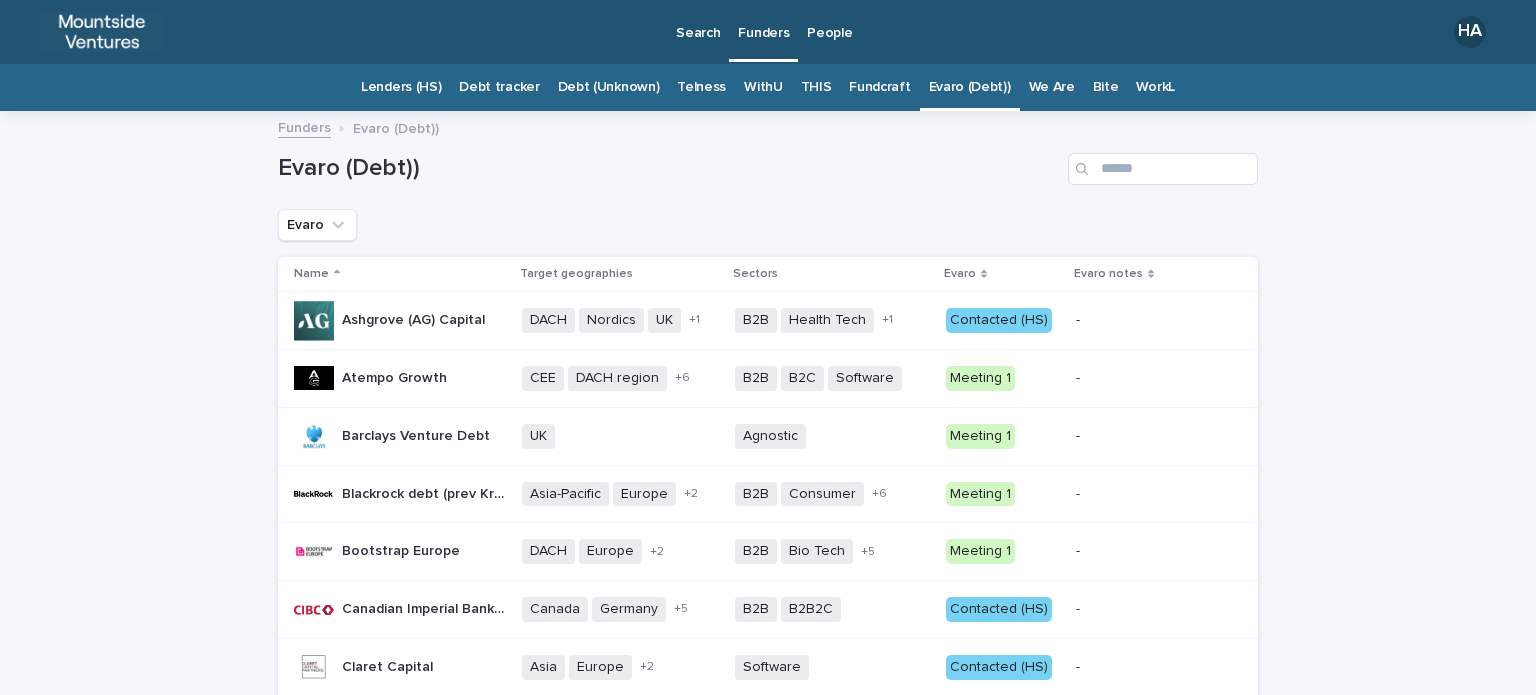 click on "THIS" at bounding box center (816, 87) 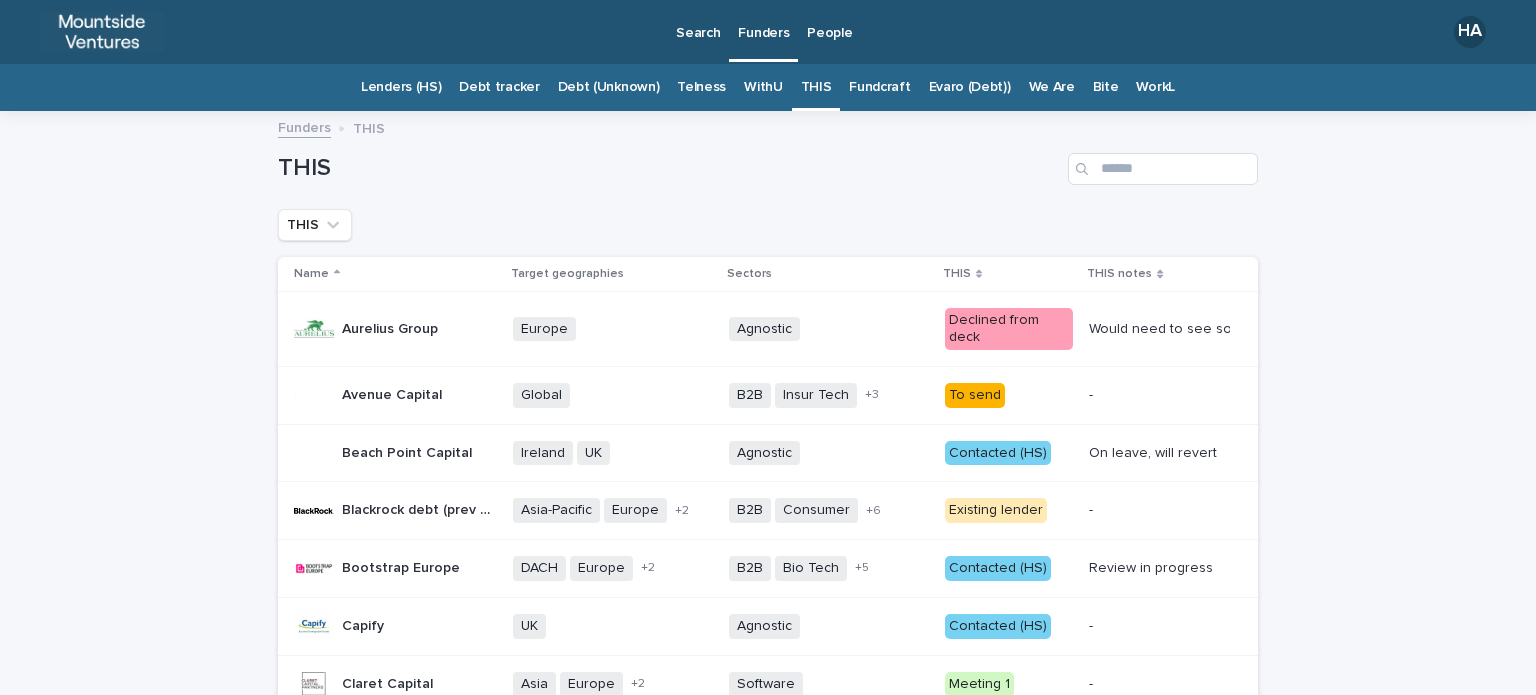 click on "Review in progress" at bounding box center [1151, 568] 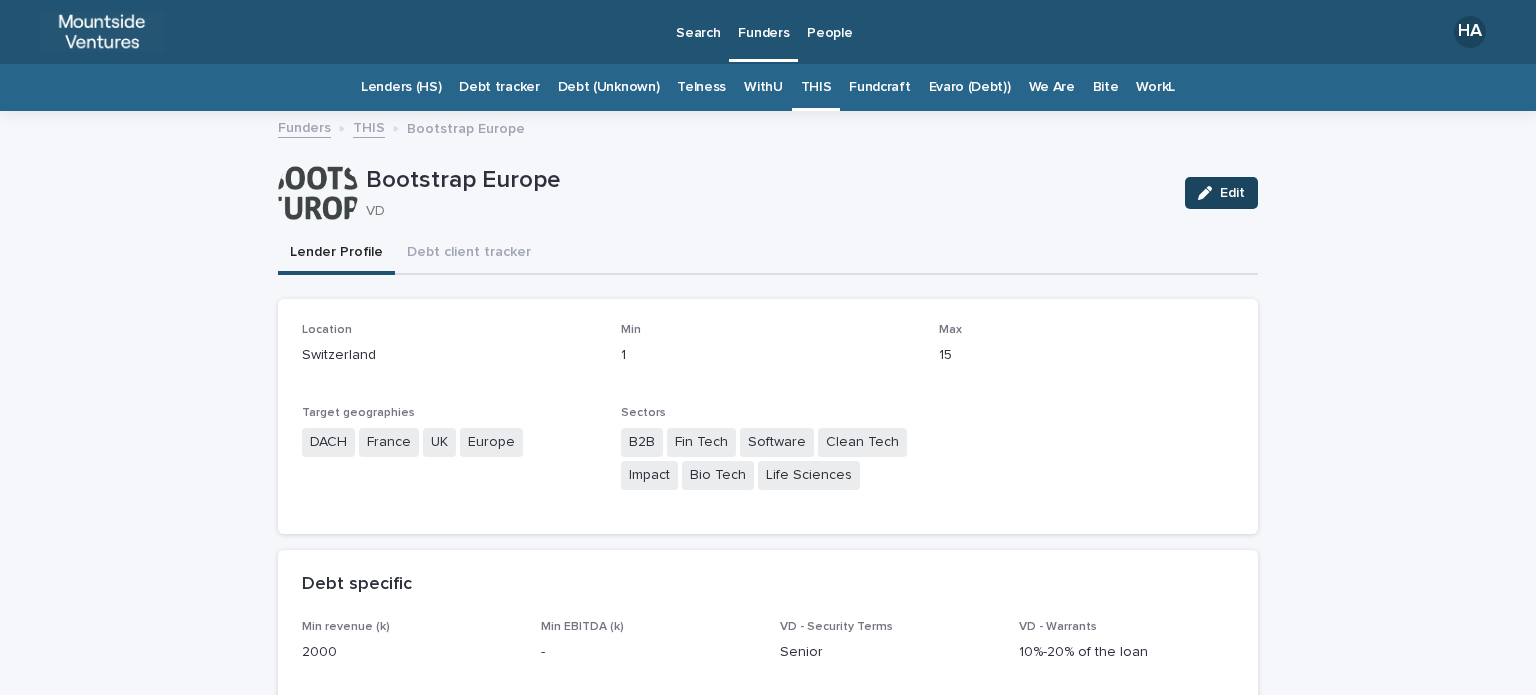 click 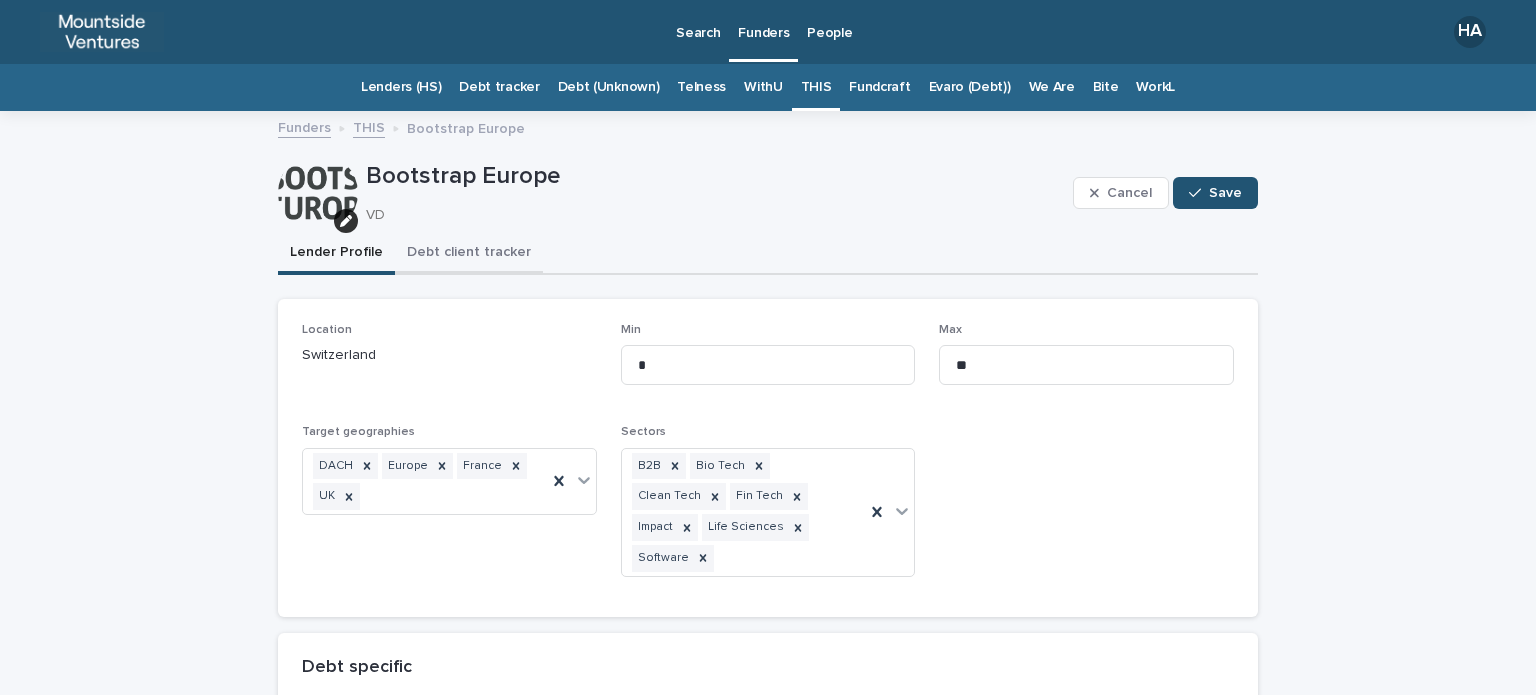 click on "Debt client tracker" at bounding box center [469, 254] 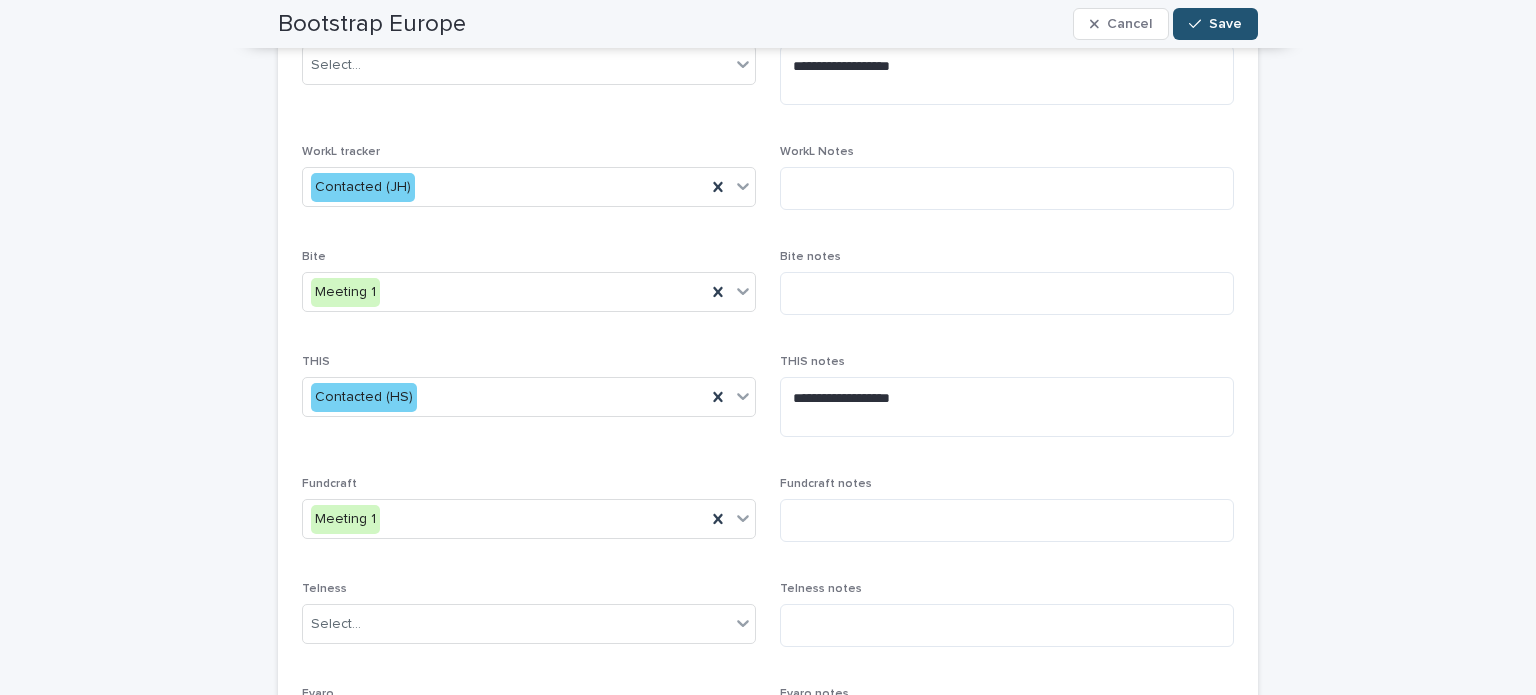 scroll, scrollTop: 200, scrollLeft: 0, axis: vertical 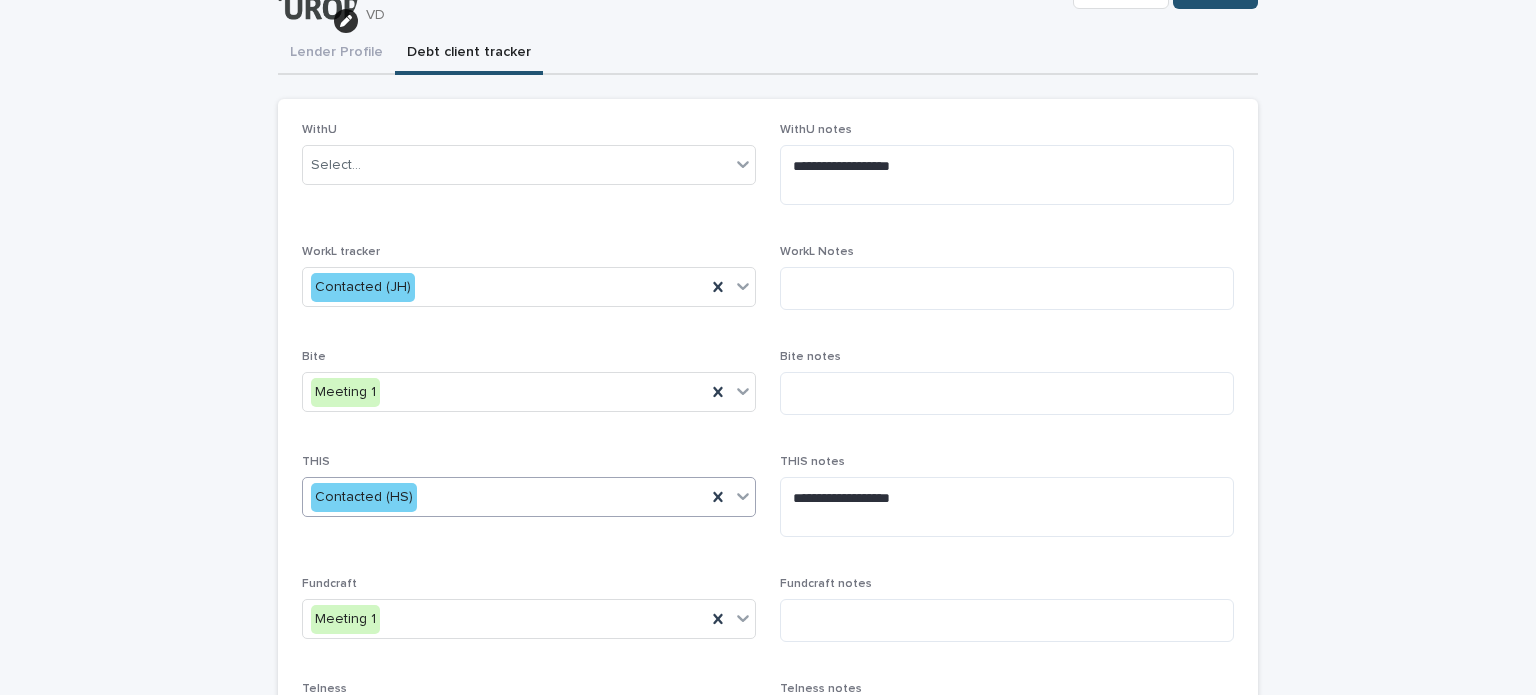 click on "Contacted (HS)" at bounding box center [504, 497] 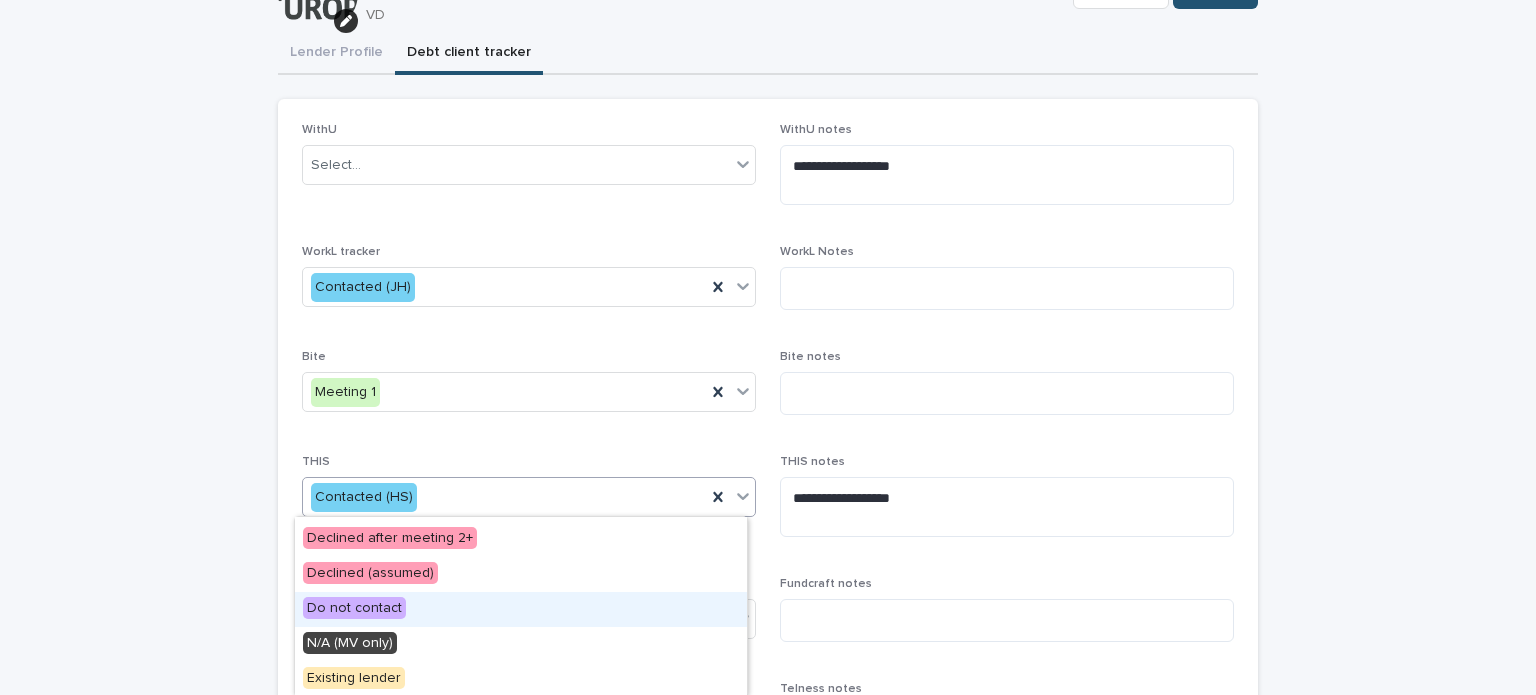 scroll, scrollTop: 285, scrollLeft: 0, axis: vertical 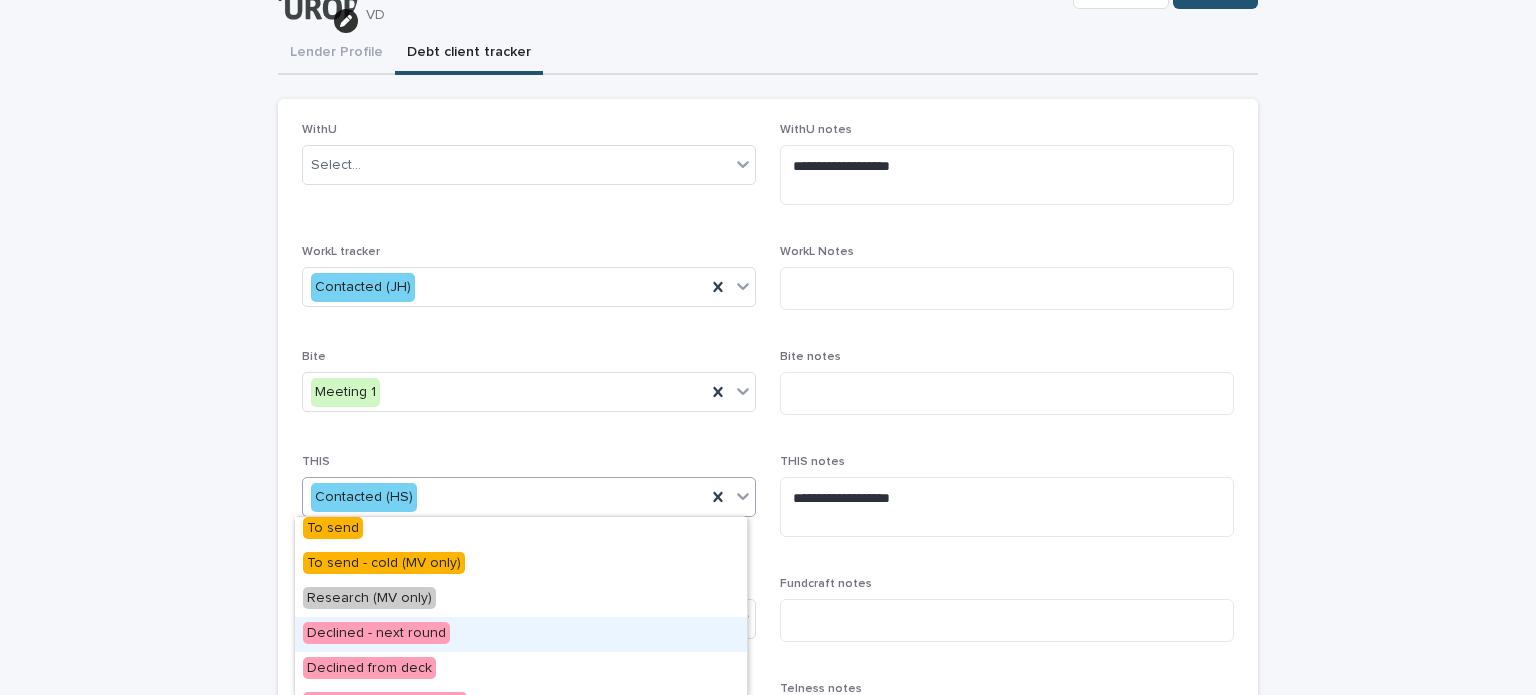 click on "Declined - next round" at bounding box center (521, 634) 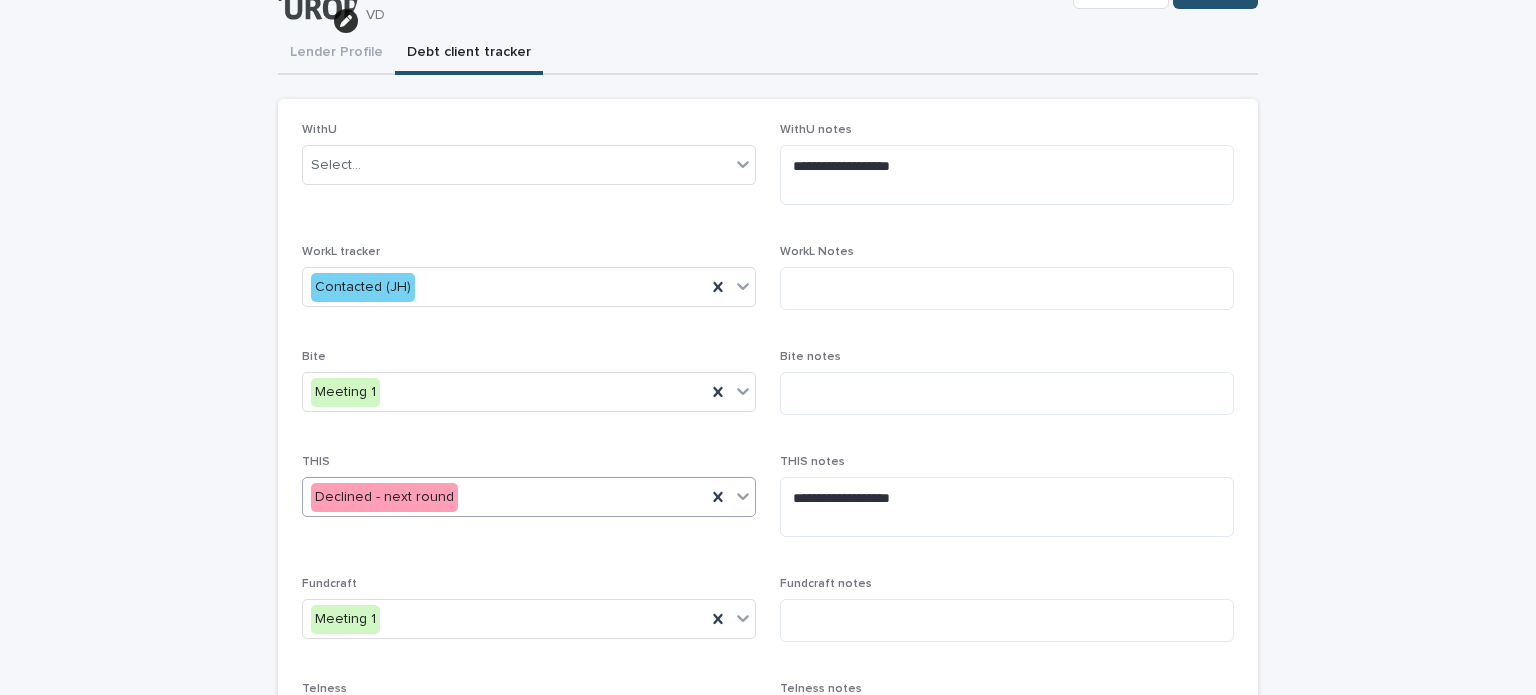 click on "Declined - next round" at bounding box center [504, 497] 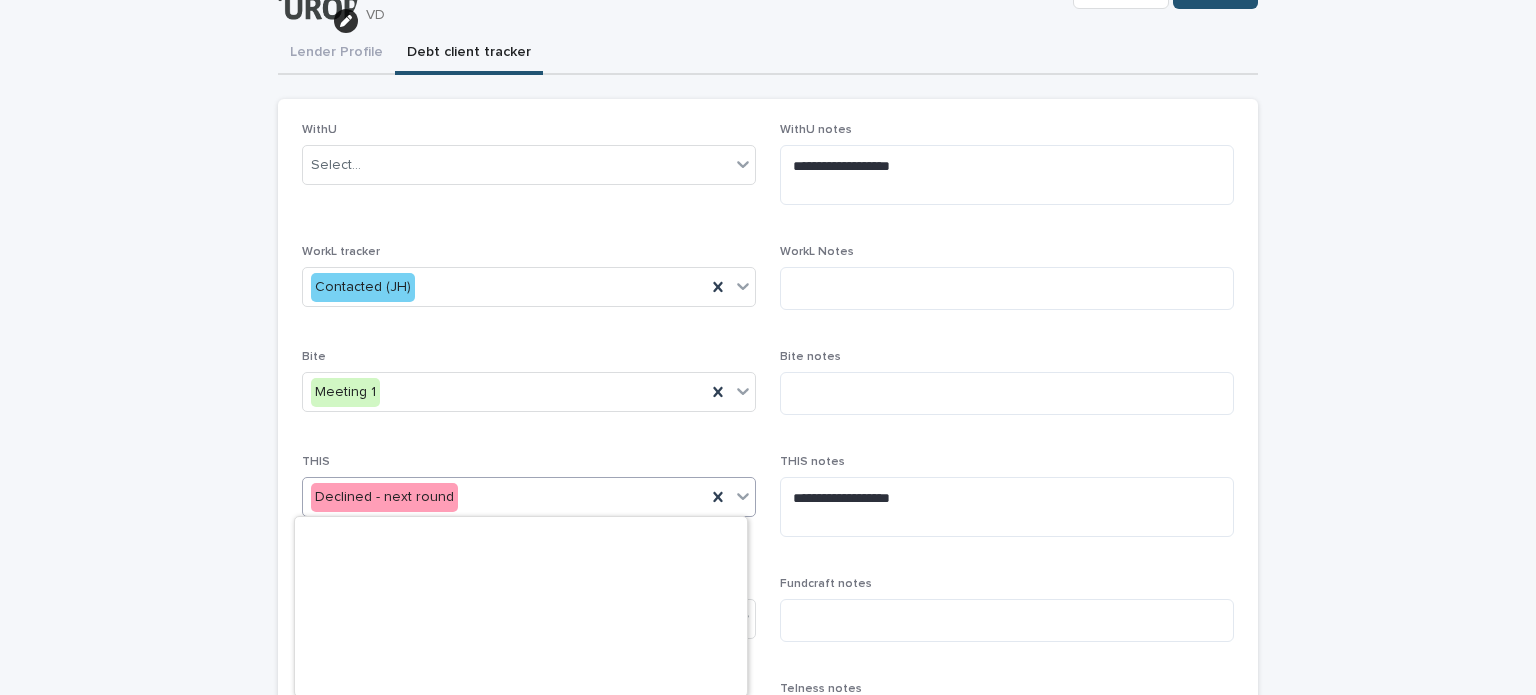 scroll, scrollTop: 364, scrollLeft: 0, axis: vertical 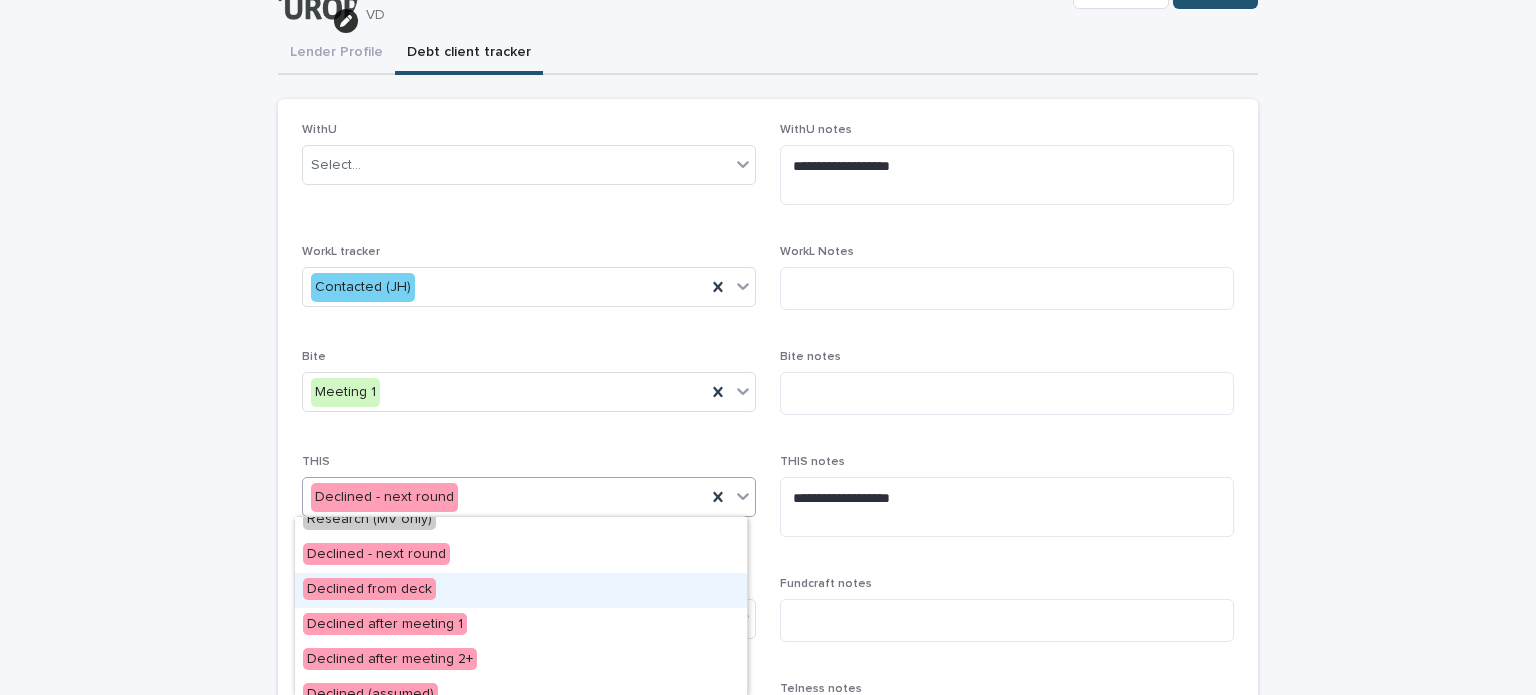 click on "Declined from deck" at bounding box center (521, 590) 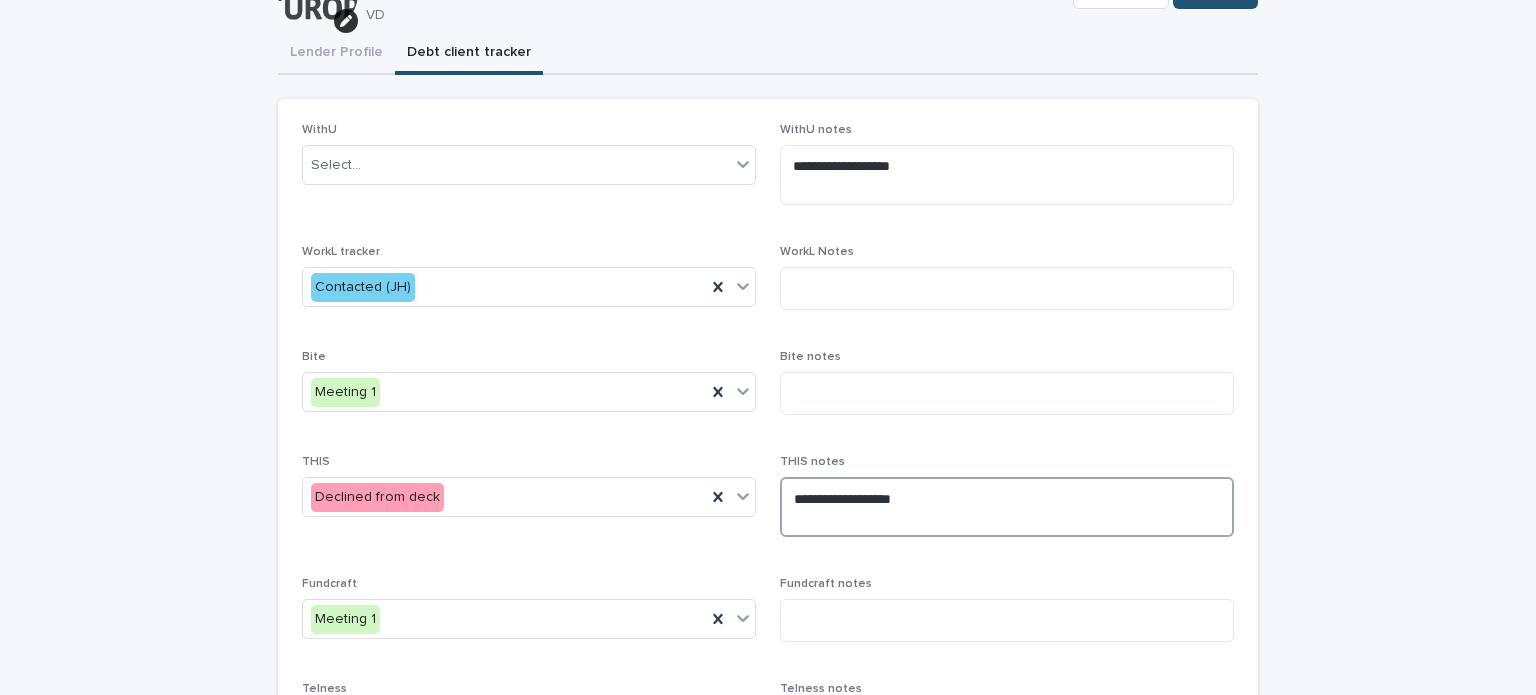 click on "**********" at bounding box center [1007, 507] 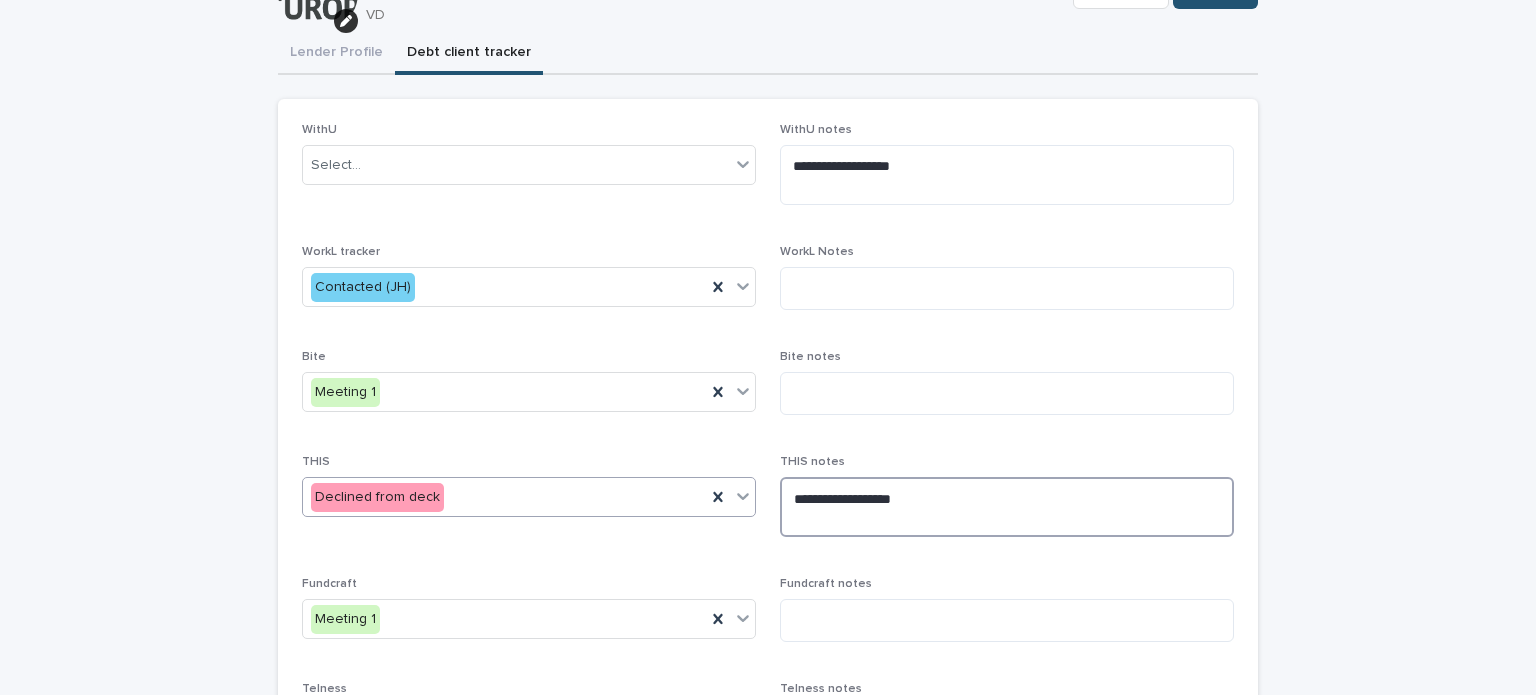 drag, startPoint x: 929, startPoint y: 498, endPoint x: 695, endPoint y: 491, distance: 234.10468 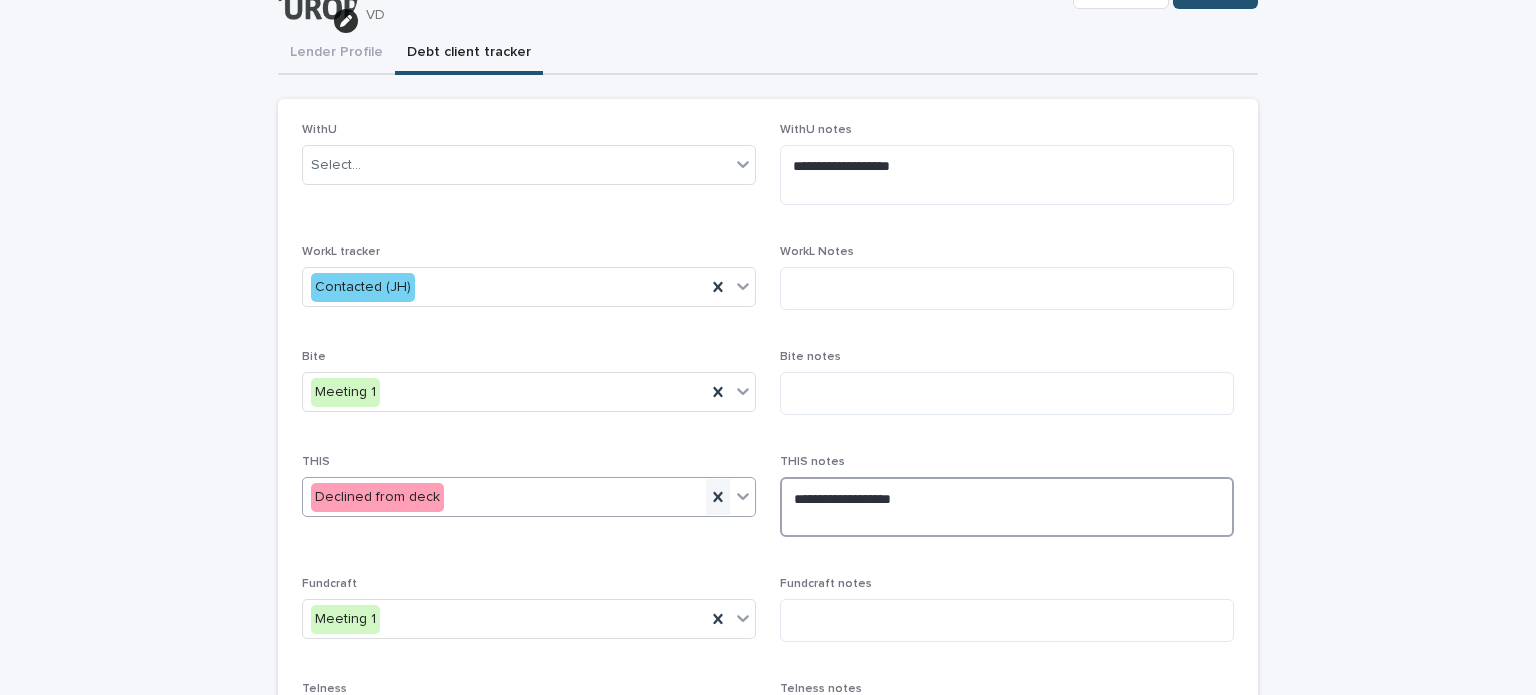 paste on "**********" 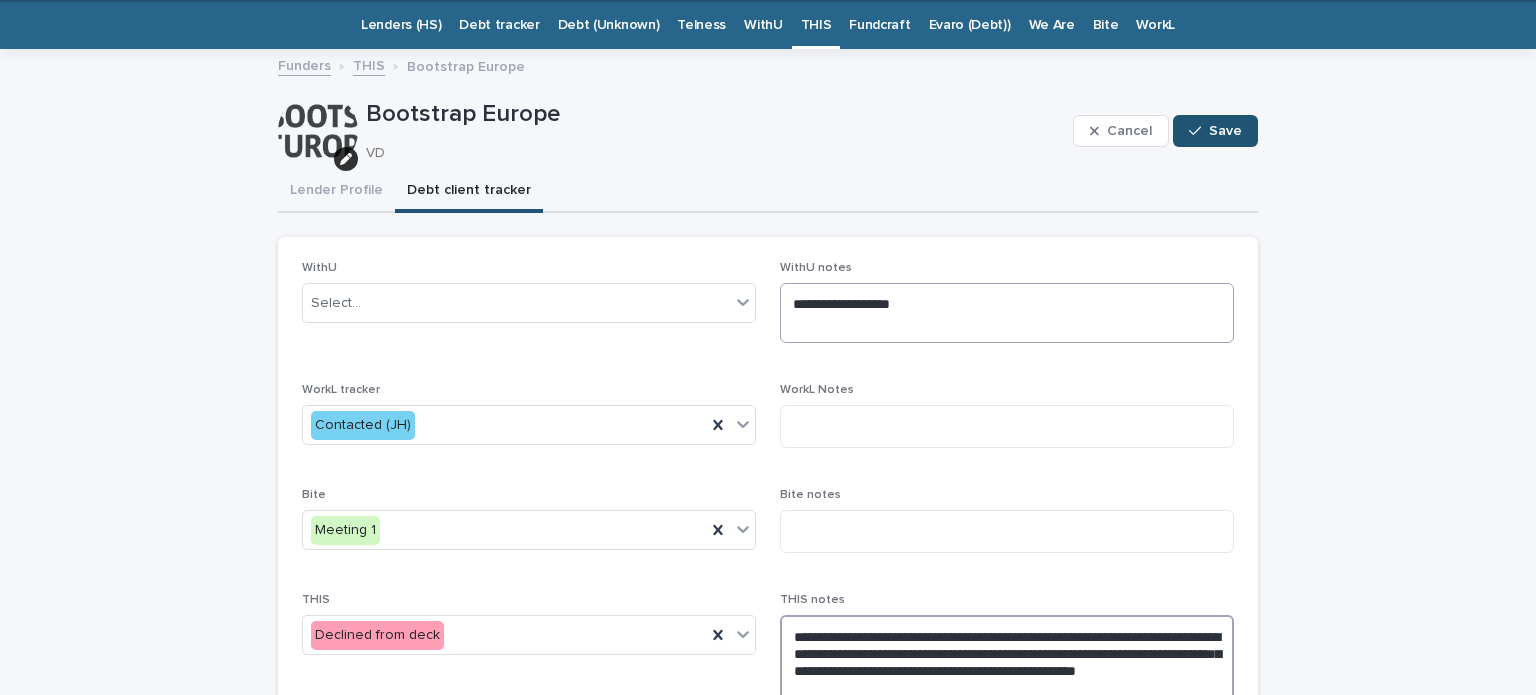 scroll, scrollTop: 0, scrollLeft: 0, axis: both 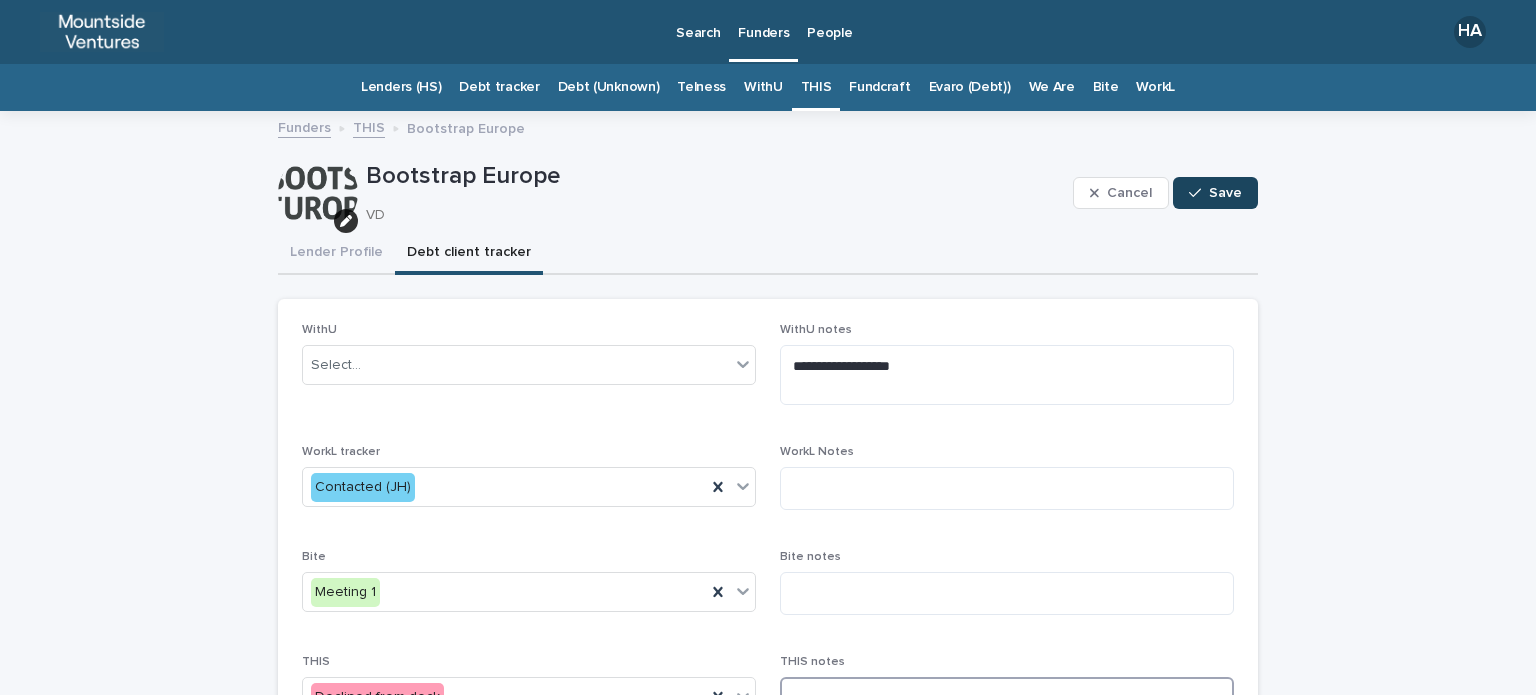 type on "**********" 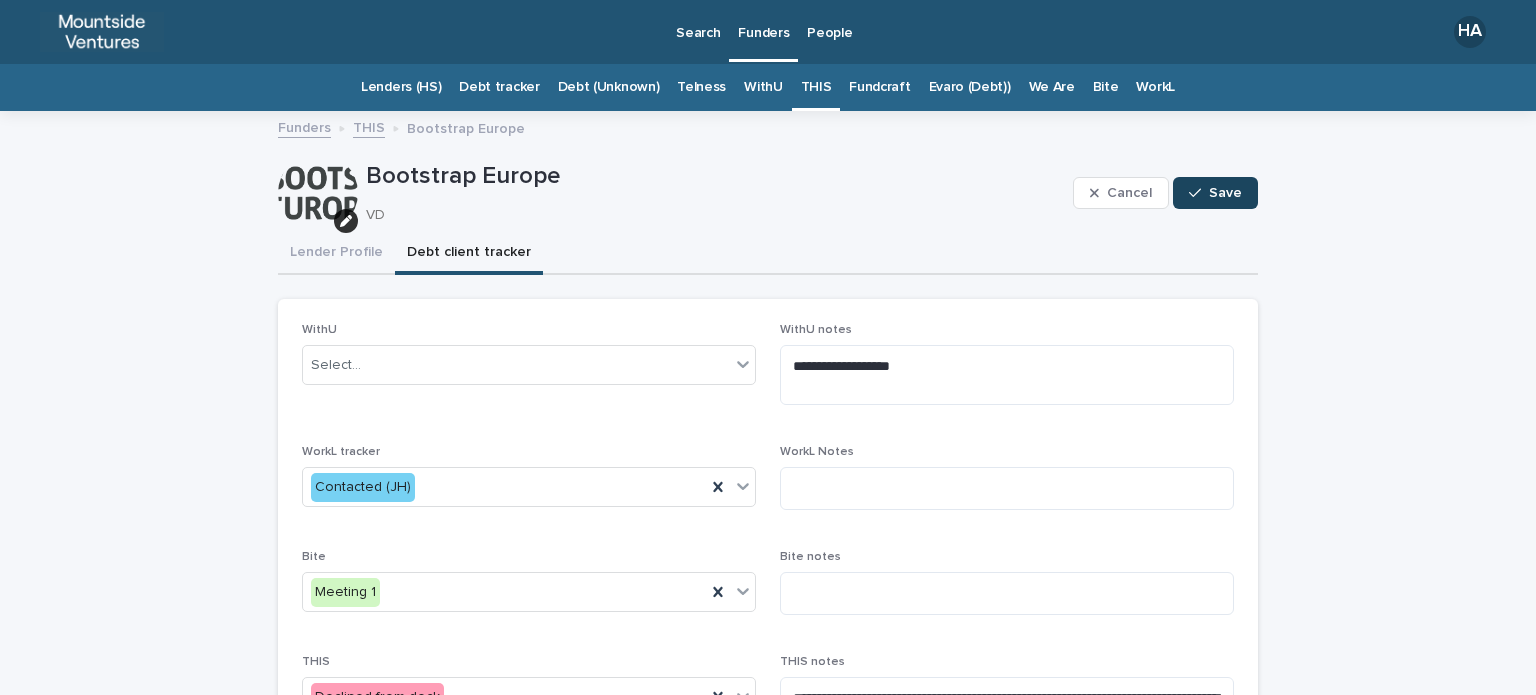 click on "Save" at bounding box center [1225, 193] 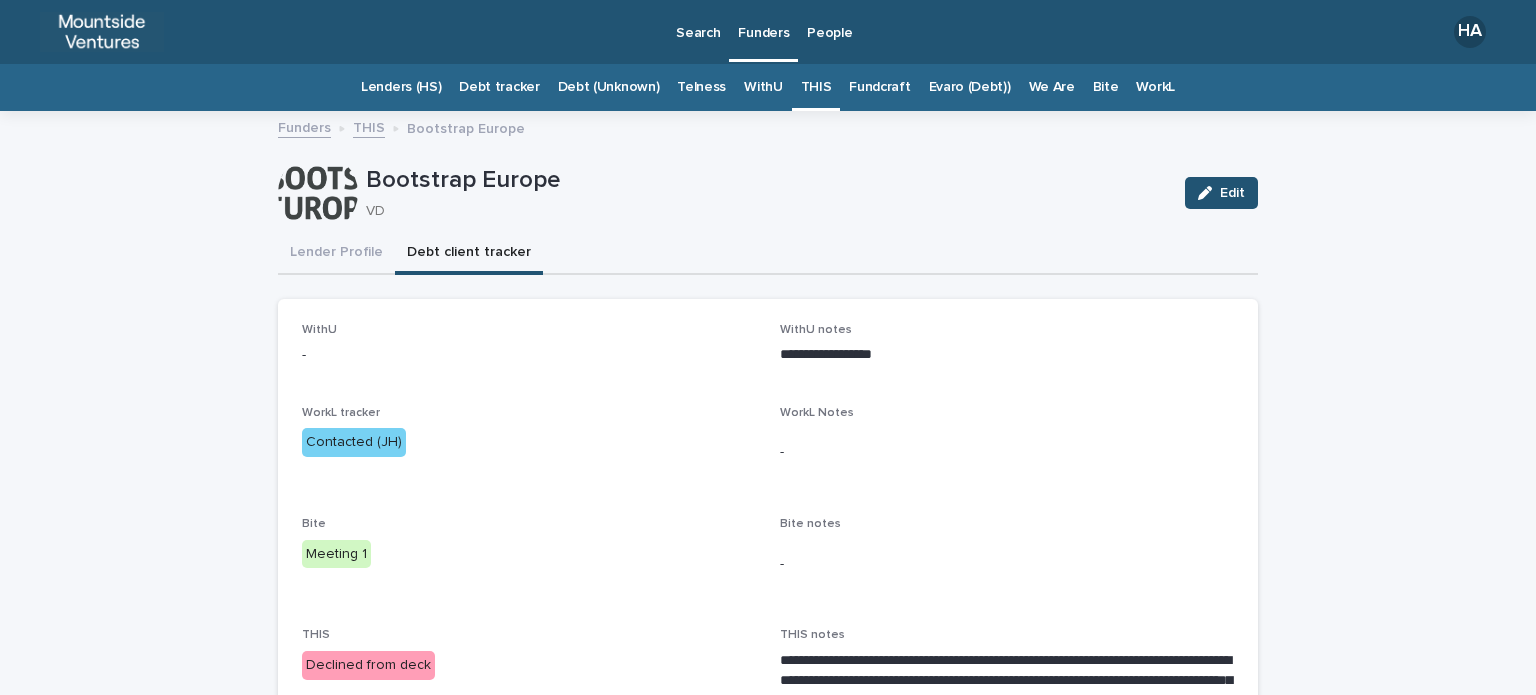 click on "Evaro (Debt))" at bounding box center [970, 87] 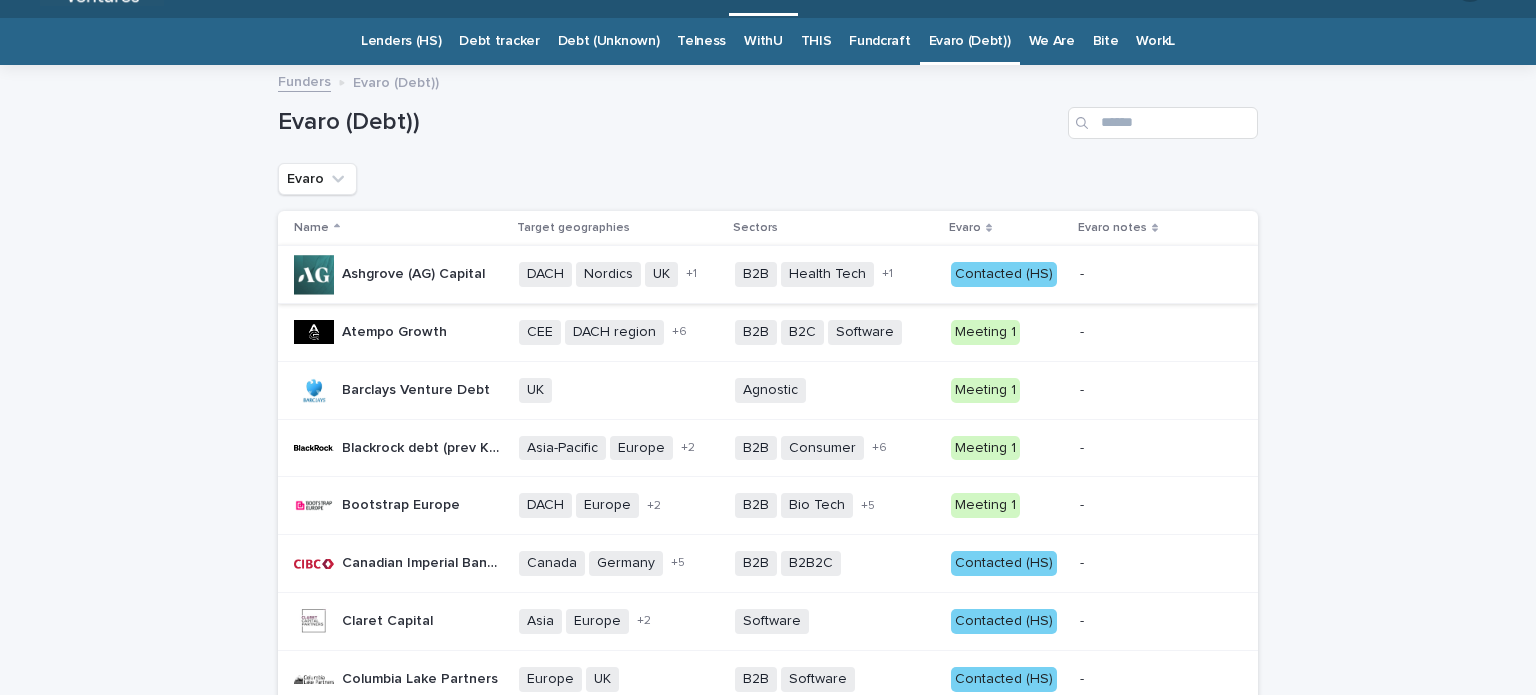 scroll, scrollTop: 0, scrollLeft: 0, axis: both 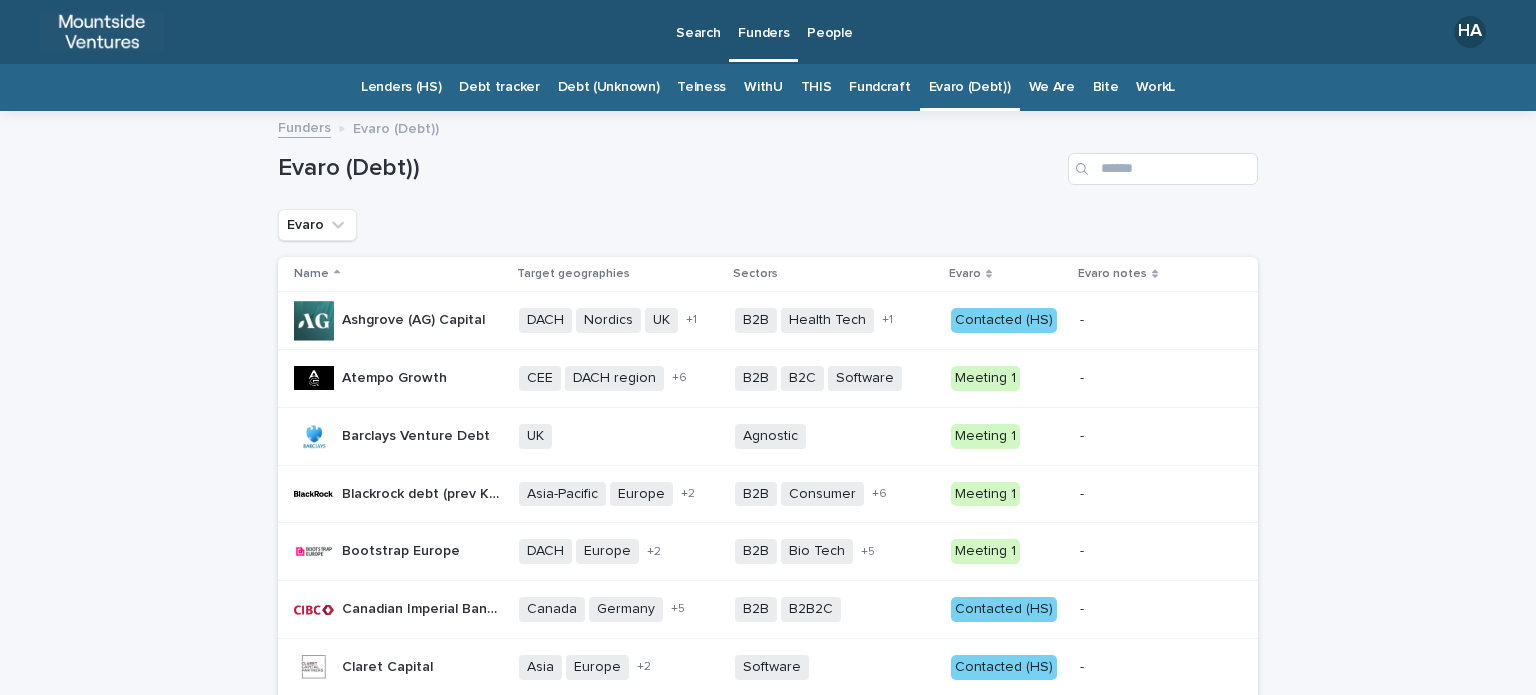 click on "Fundcraft" at bounding box center (879, 87) 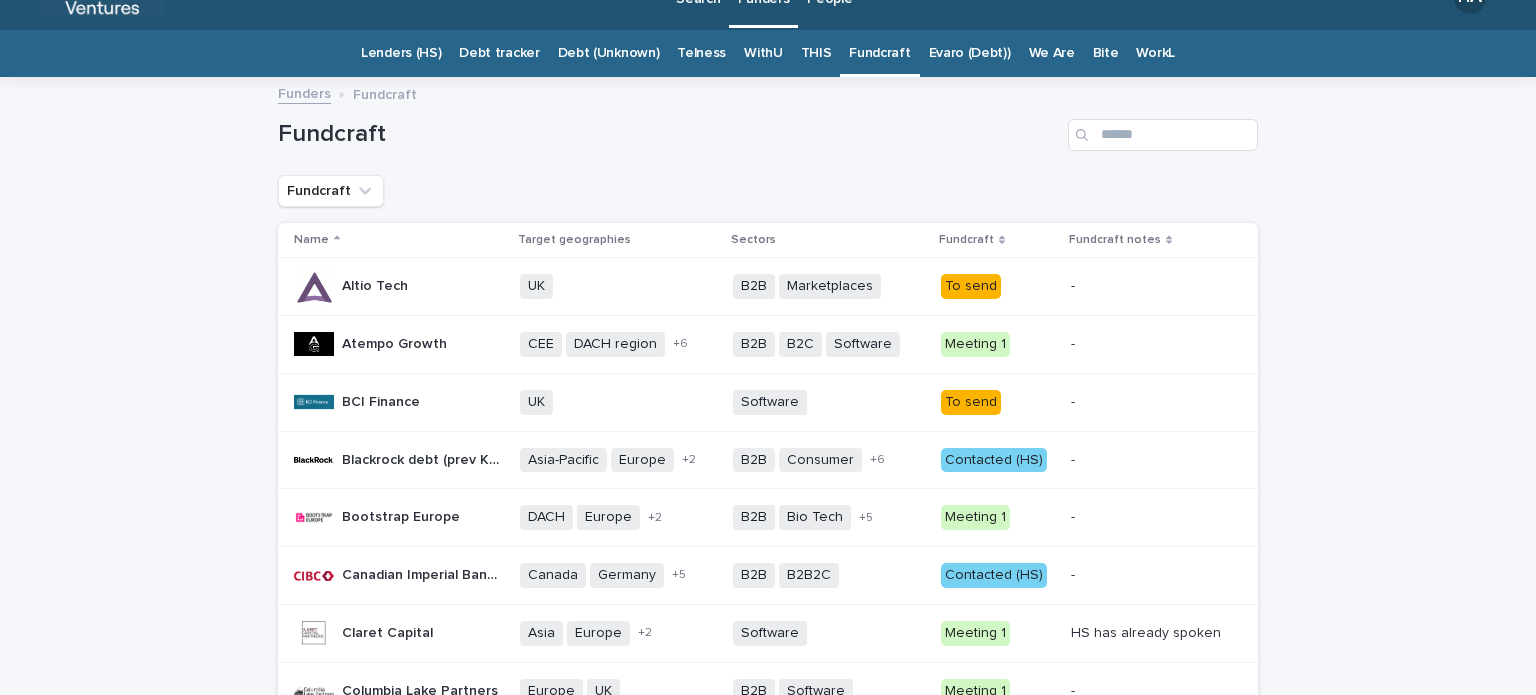 scroll, scrollTop: 0, scrollLeft: 0, axis: both 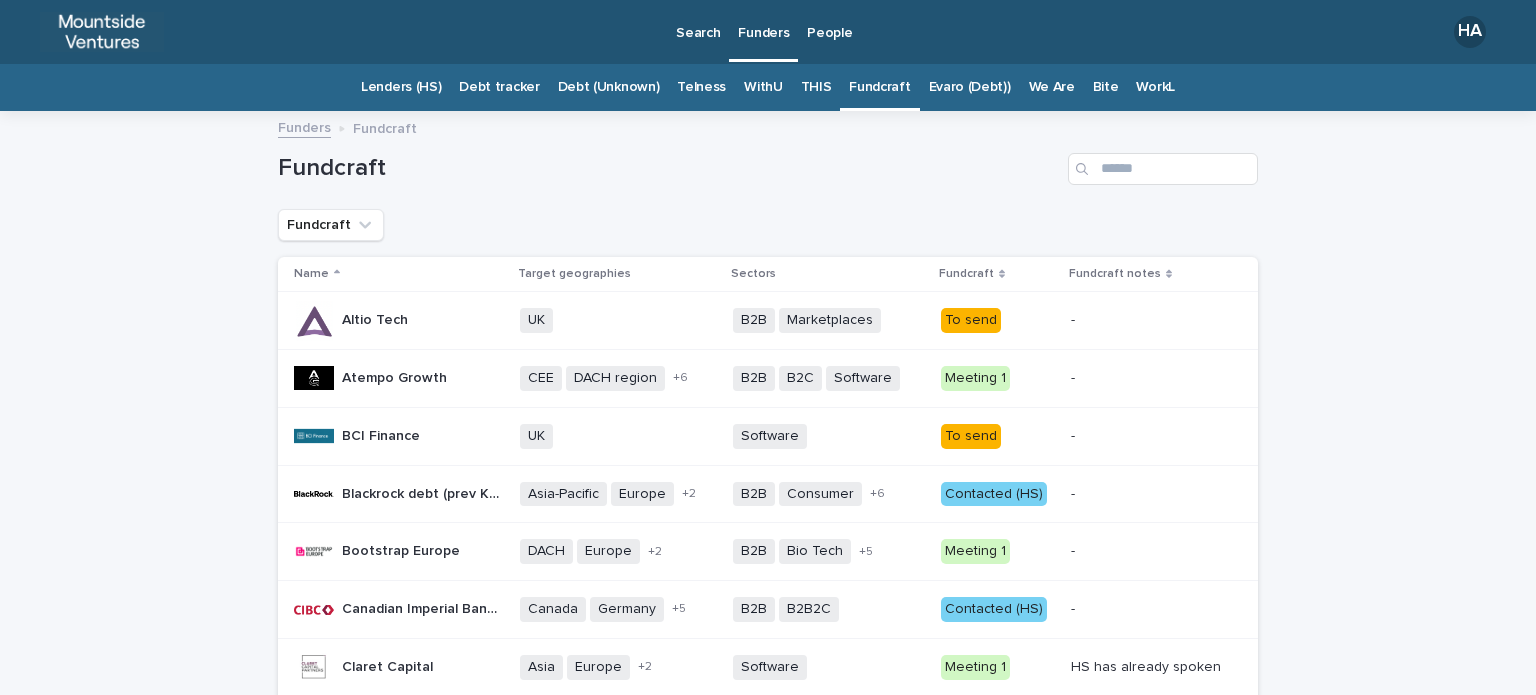 click on "Evaro (Debt))" at bounding box center (970, 87) 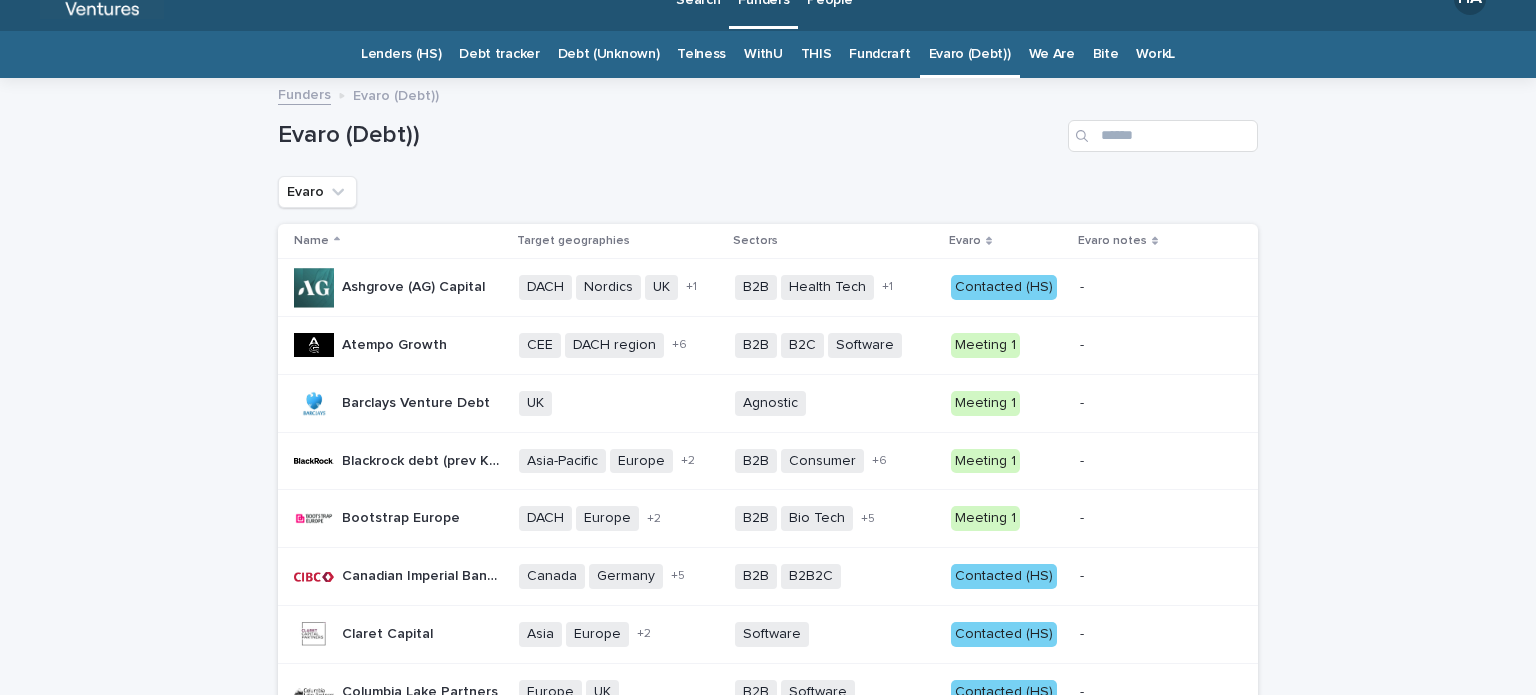 scroll, scrollTop: 0, scrollLeft: 0, axis: both 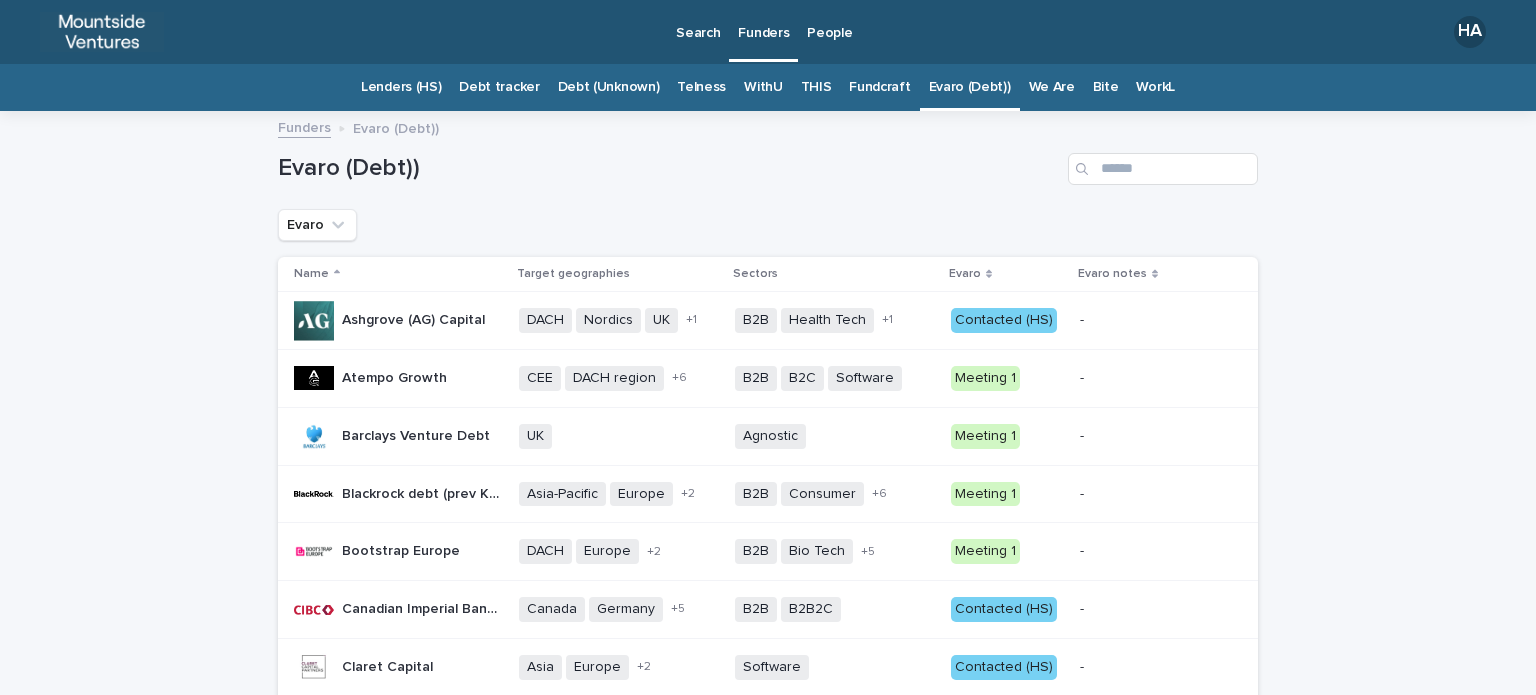 click on "Fundcraft" at bounding box center [879, 87] 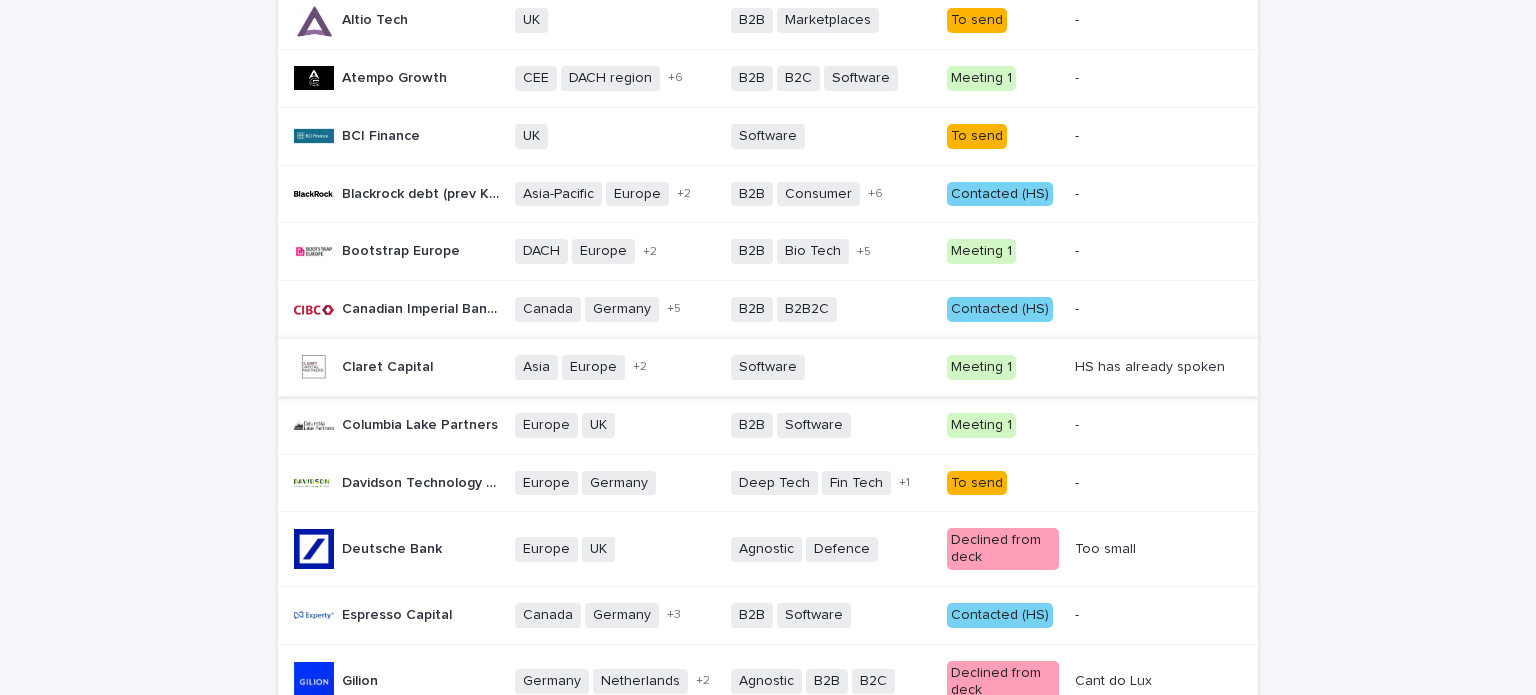 scroll, scrollTop: 800, scrollLeft: 0, axis: vertical 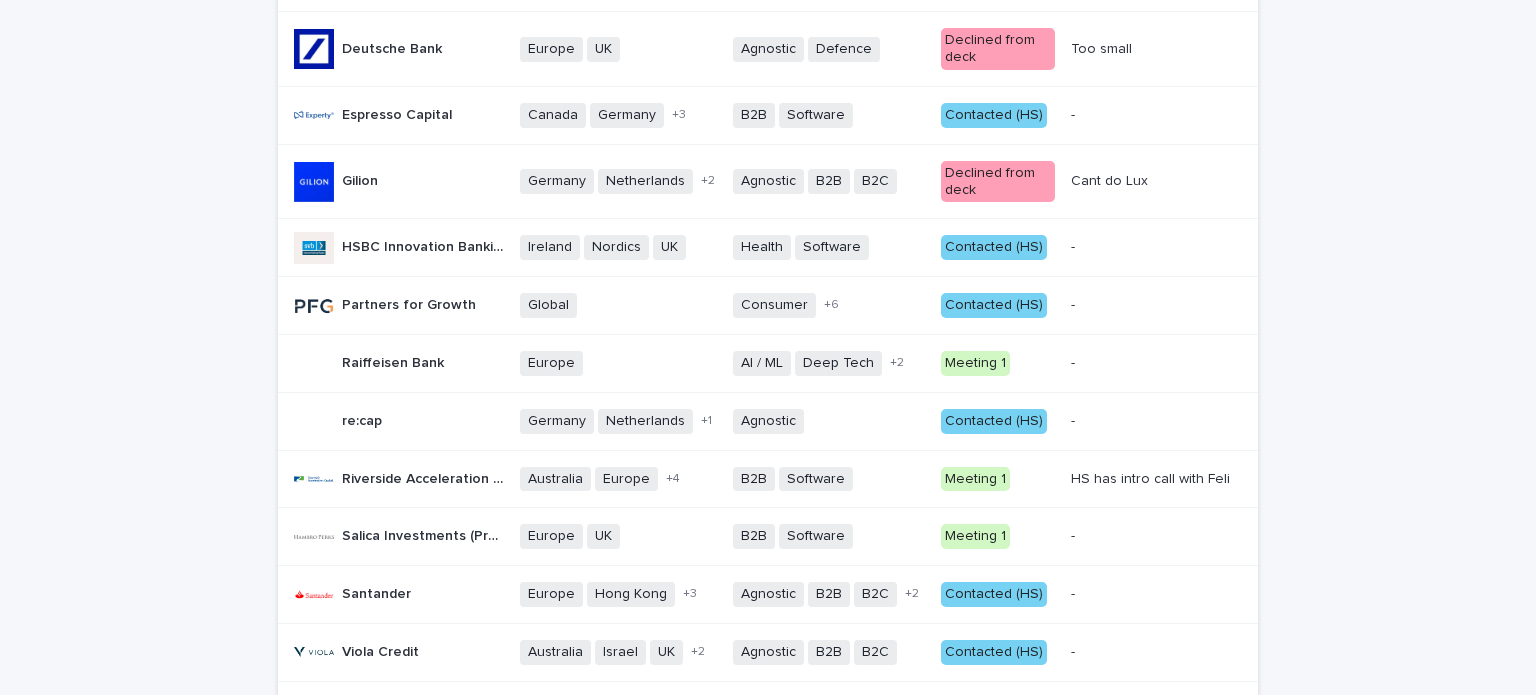 click on "Contacted (HS)" at bounding box center (994, 421) 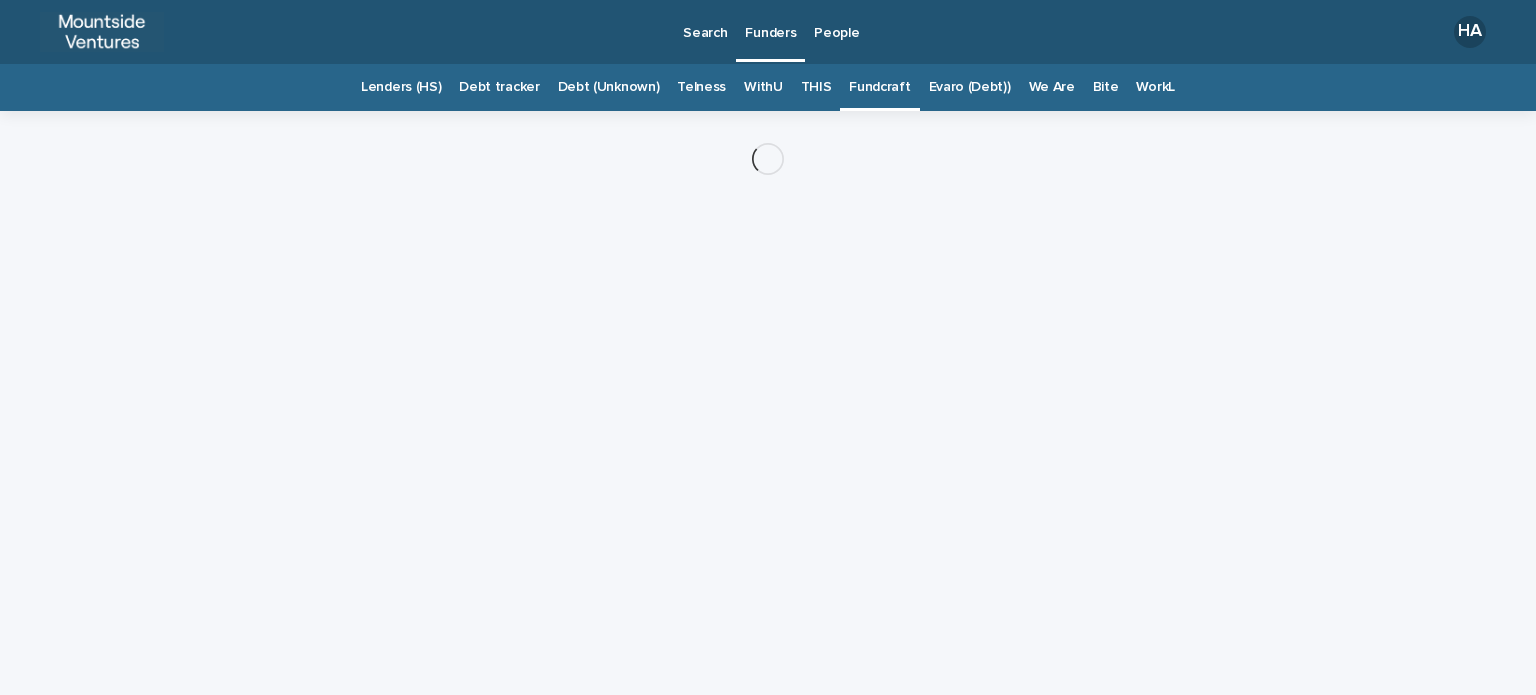 scroll, scrollTop: 0, scrollLeft: 0, axis: both 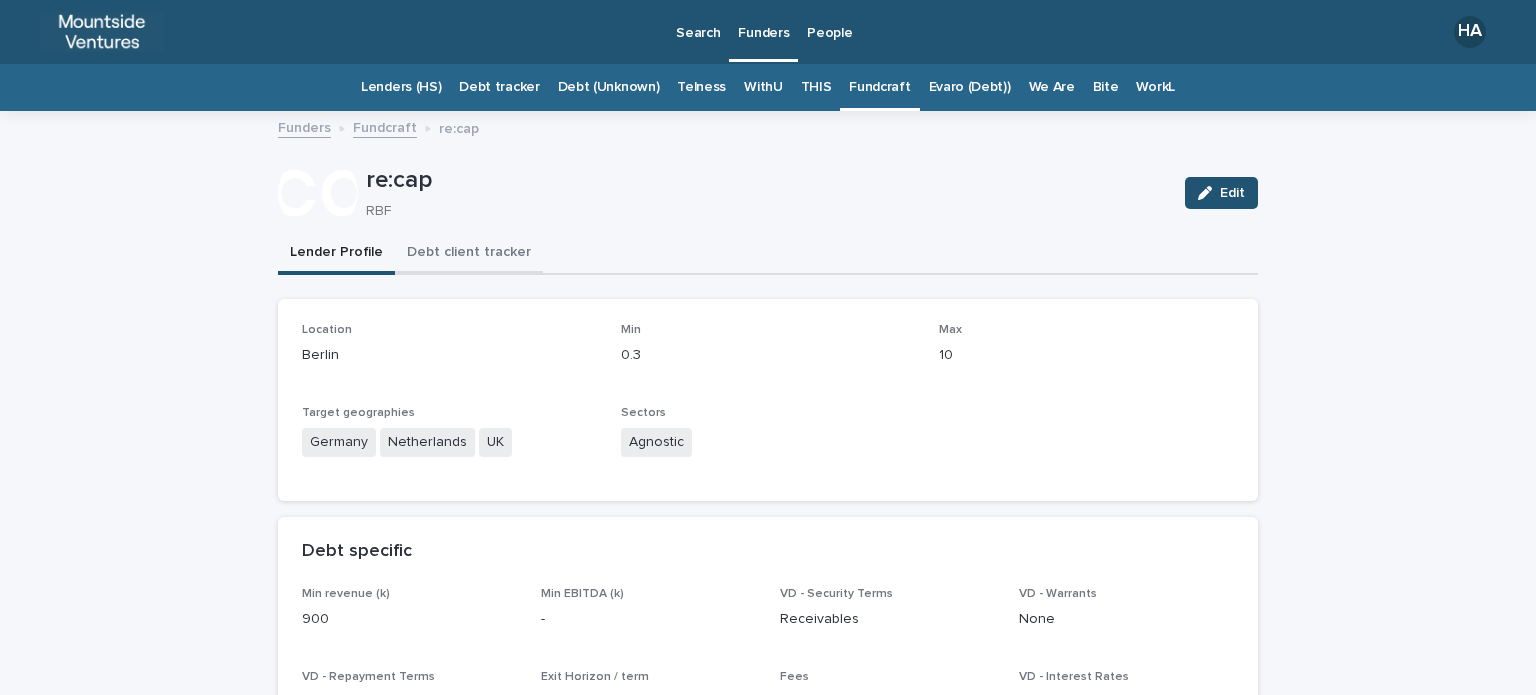 click on "Debt client tracker" at bounding box center (469, 254) 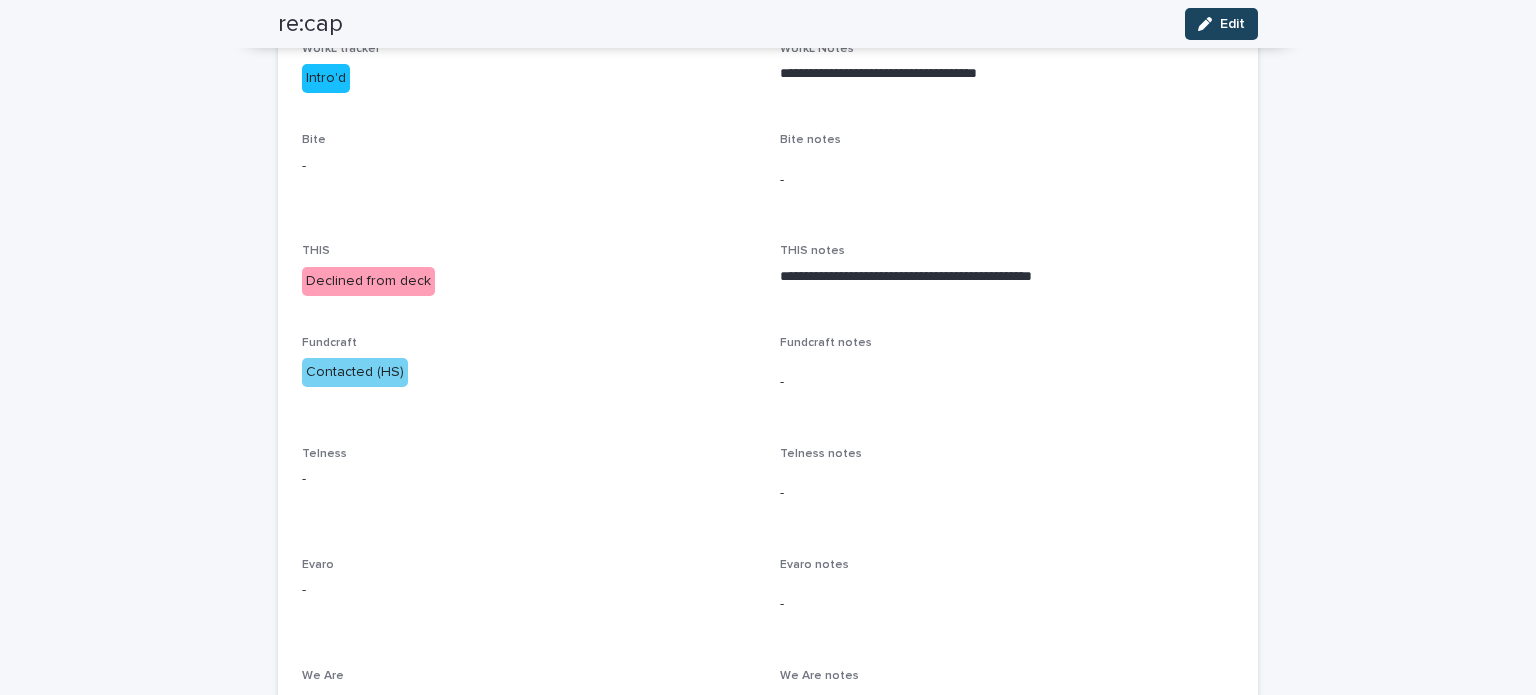click on "Edit" at bounding box center (1232, 24) 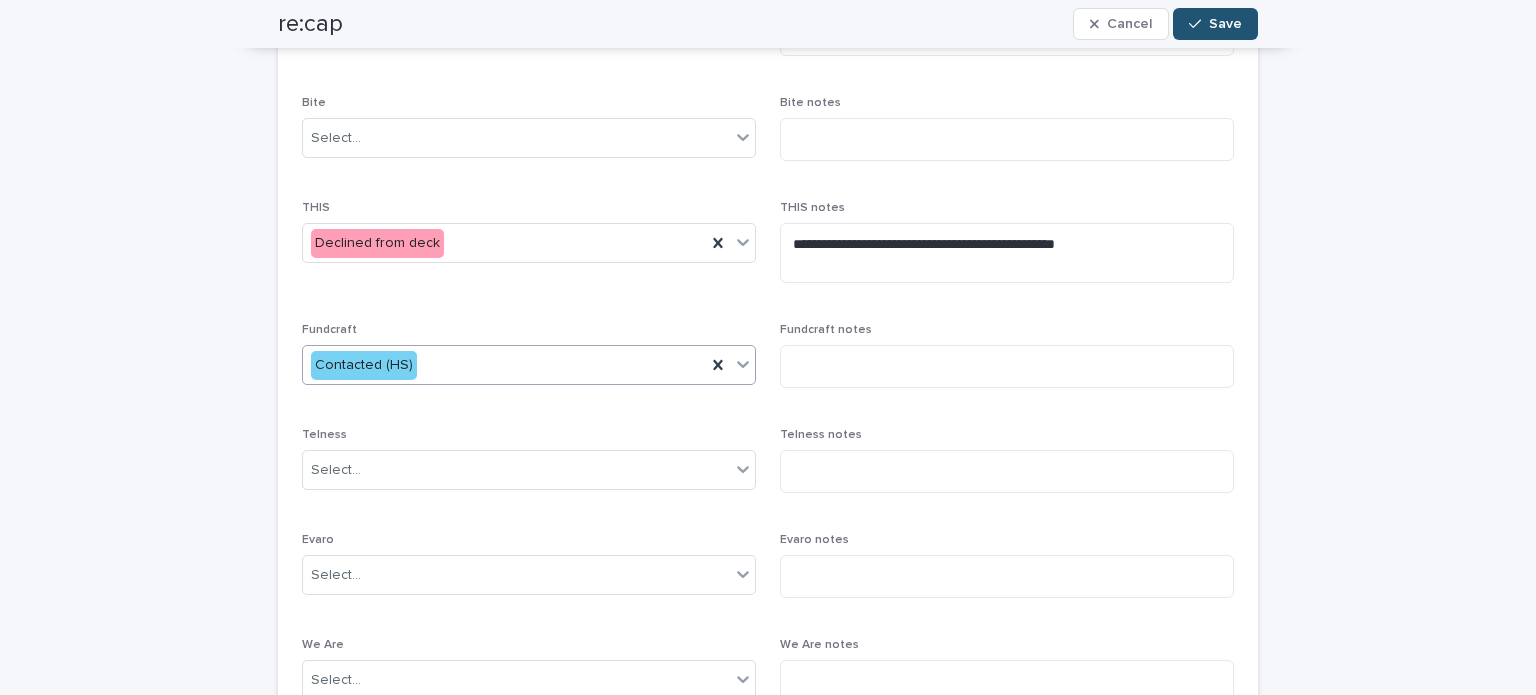 scroll, scrollTop: 576, scrollLeft: 0, axis: vertical 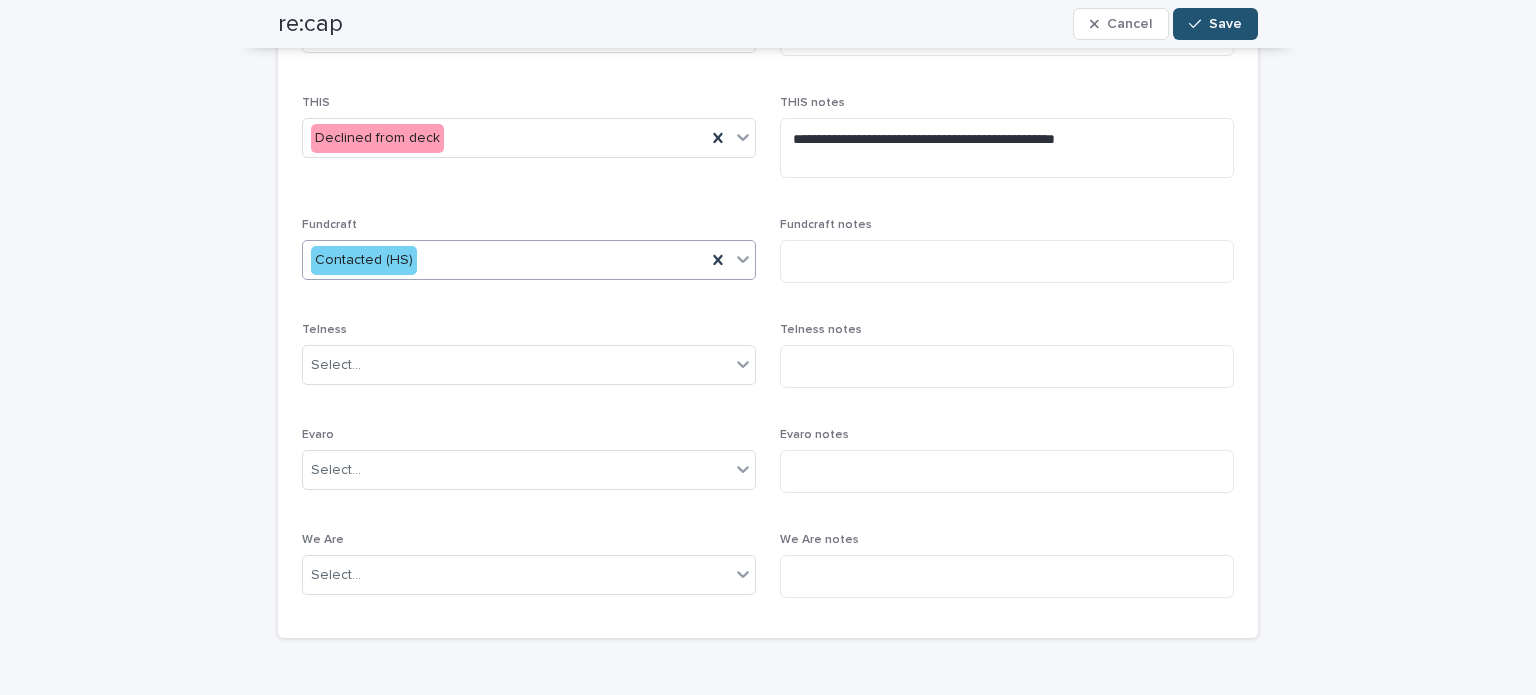 click on "Contacted (HS)" at bounding box center (504, 260) 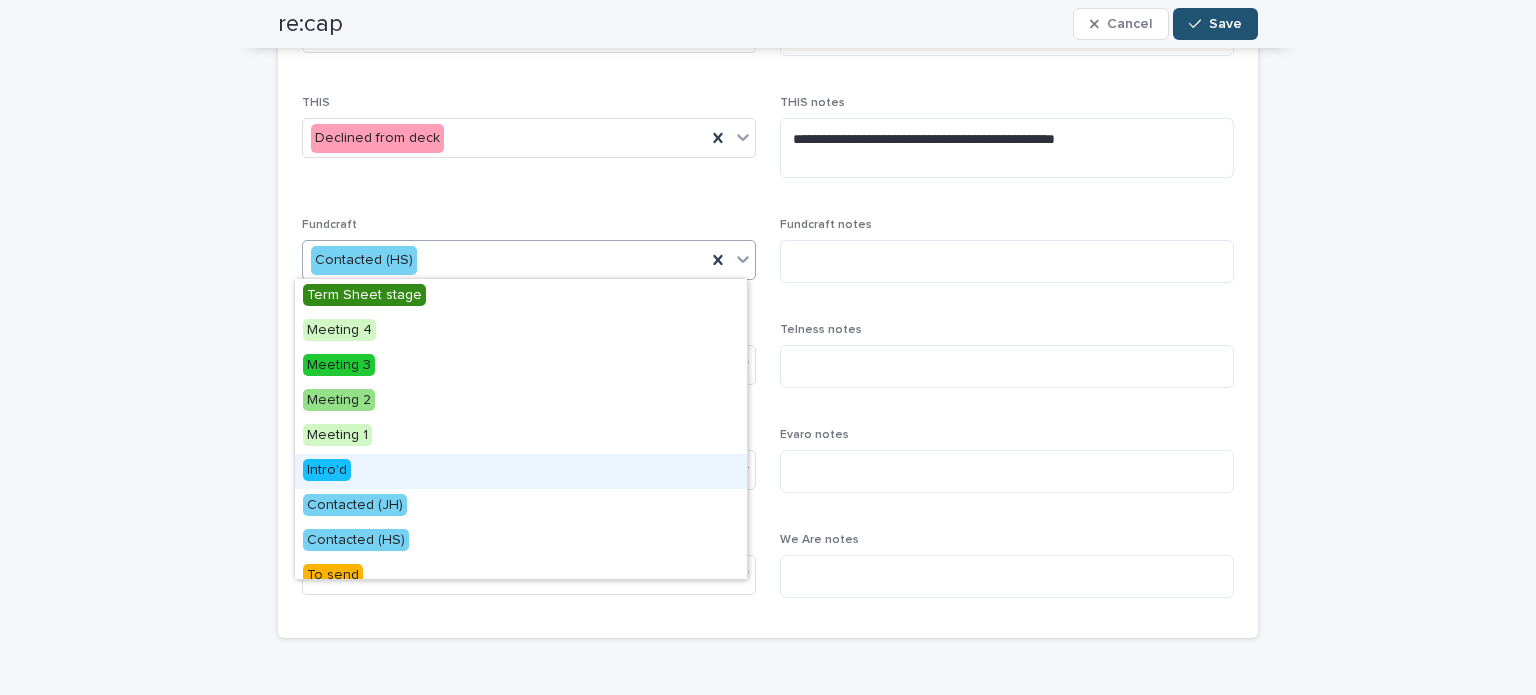 scroll, scrollTop: 300, scrollLeft: 0, axis: vertical 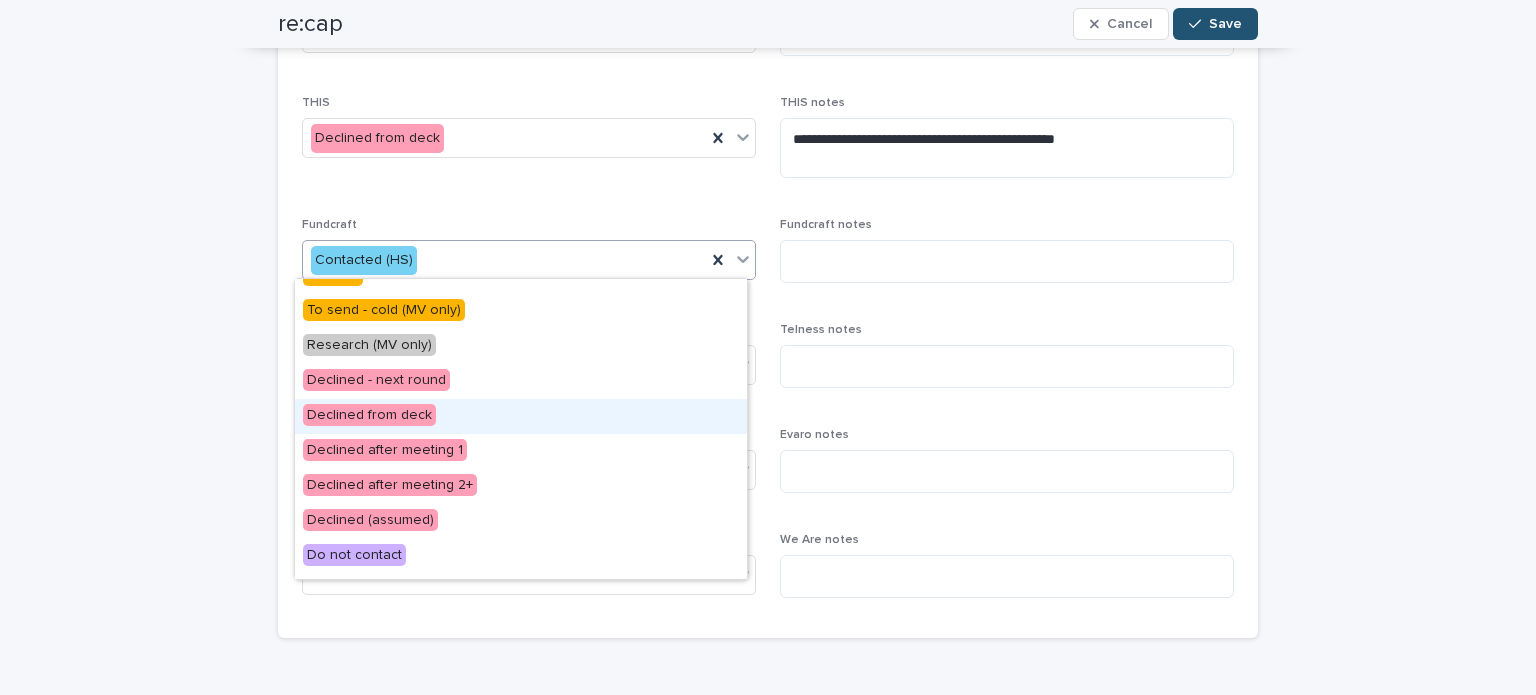 click on "Declined from deck" at bounding box center [521, 416] 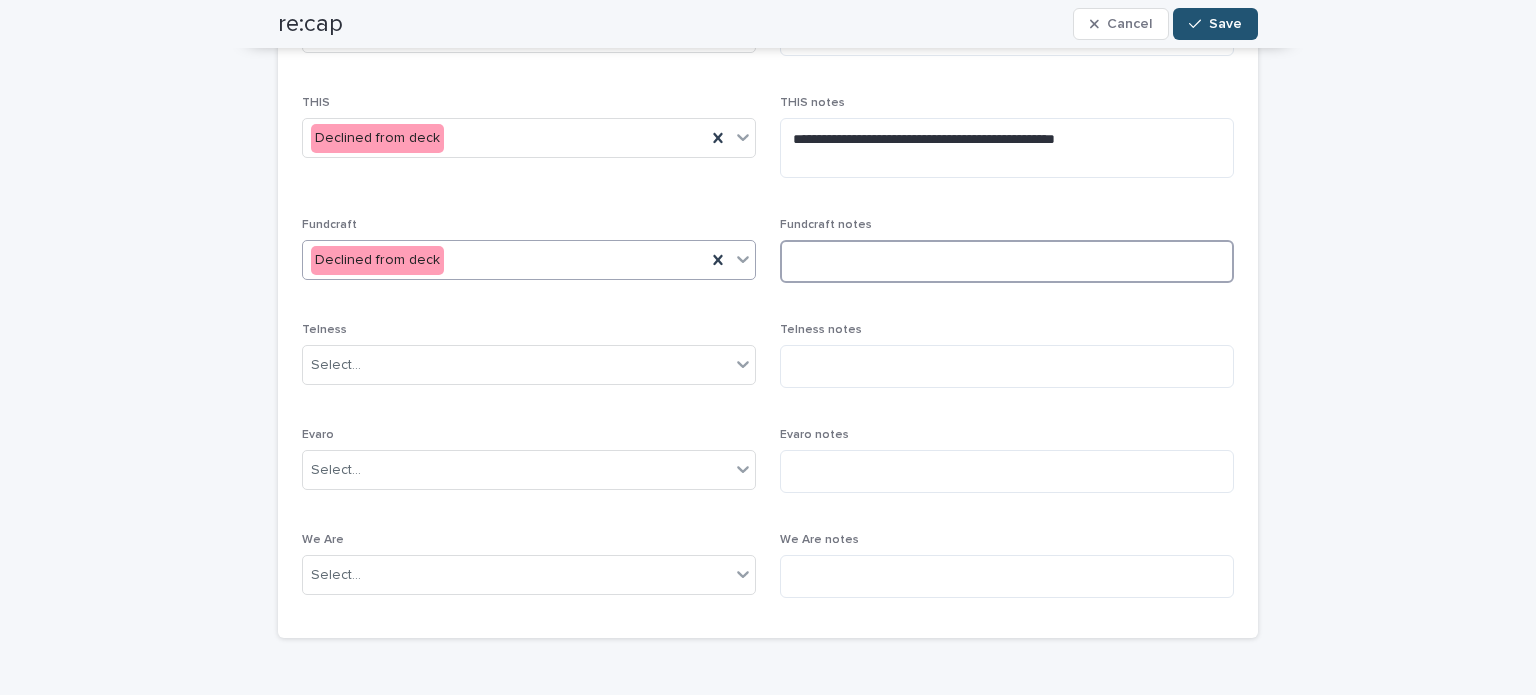 click at bounding box center (1007, 261) 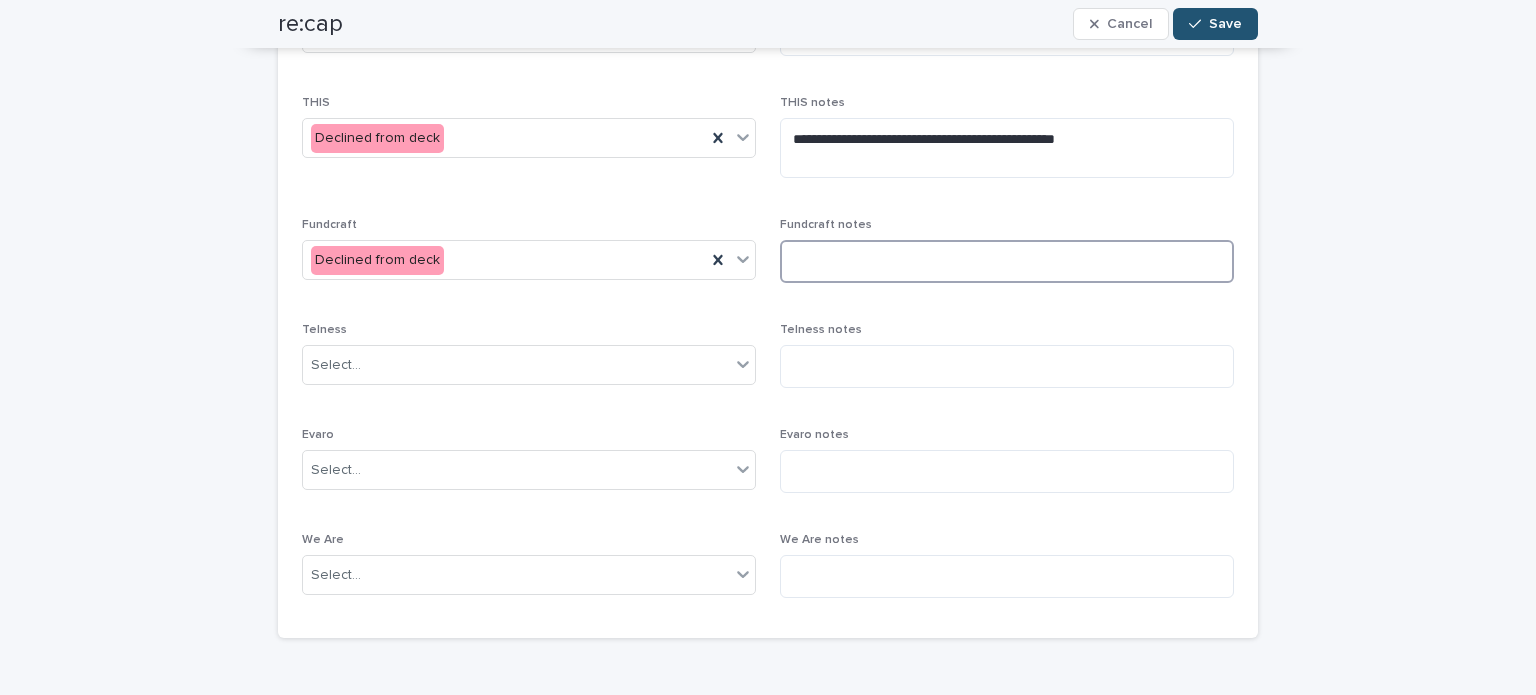 paste on "**********" 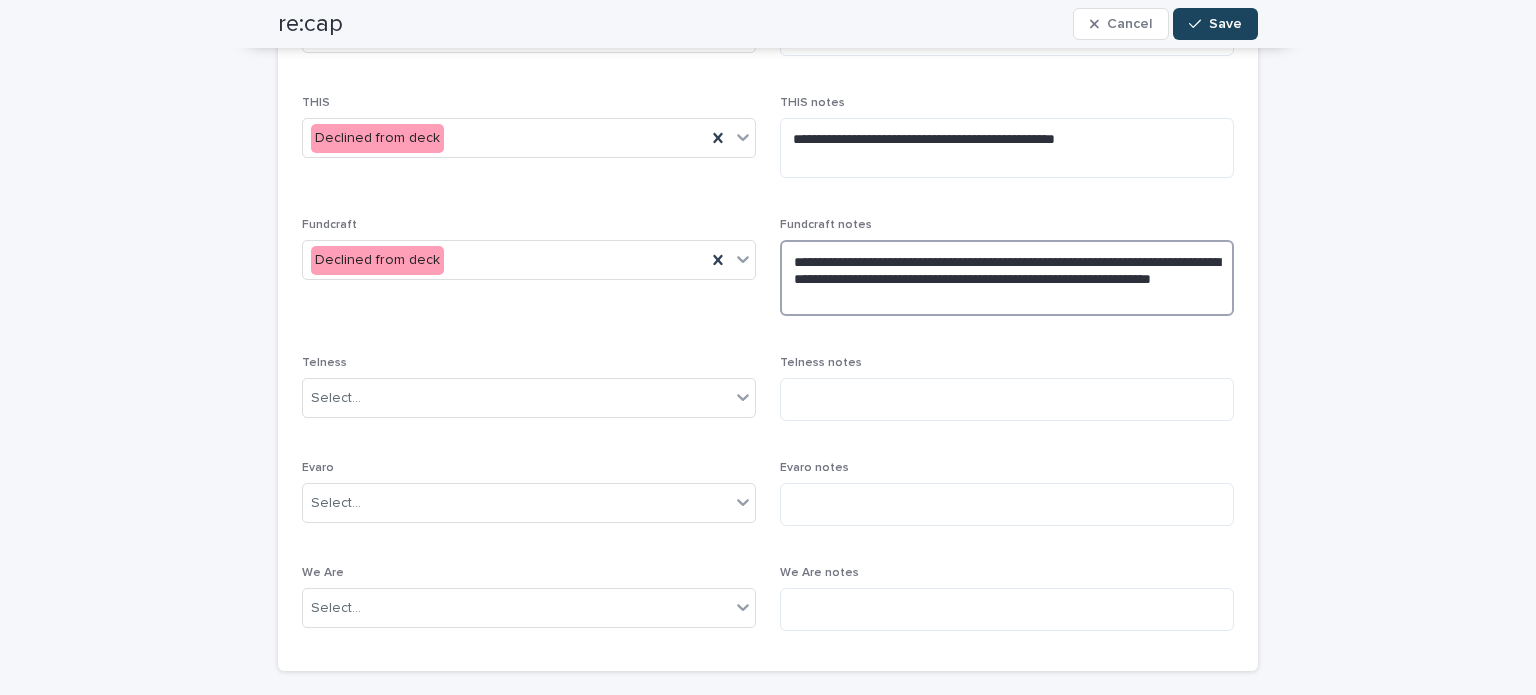 type on "**********" 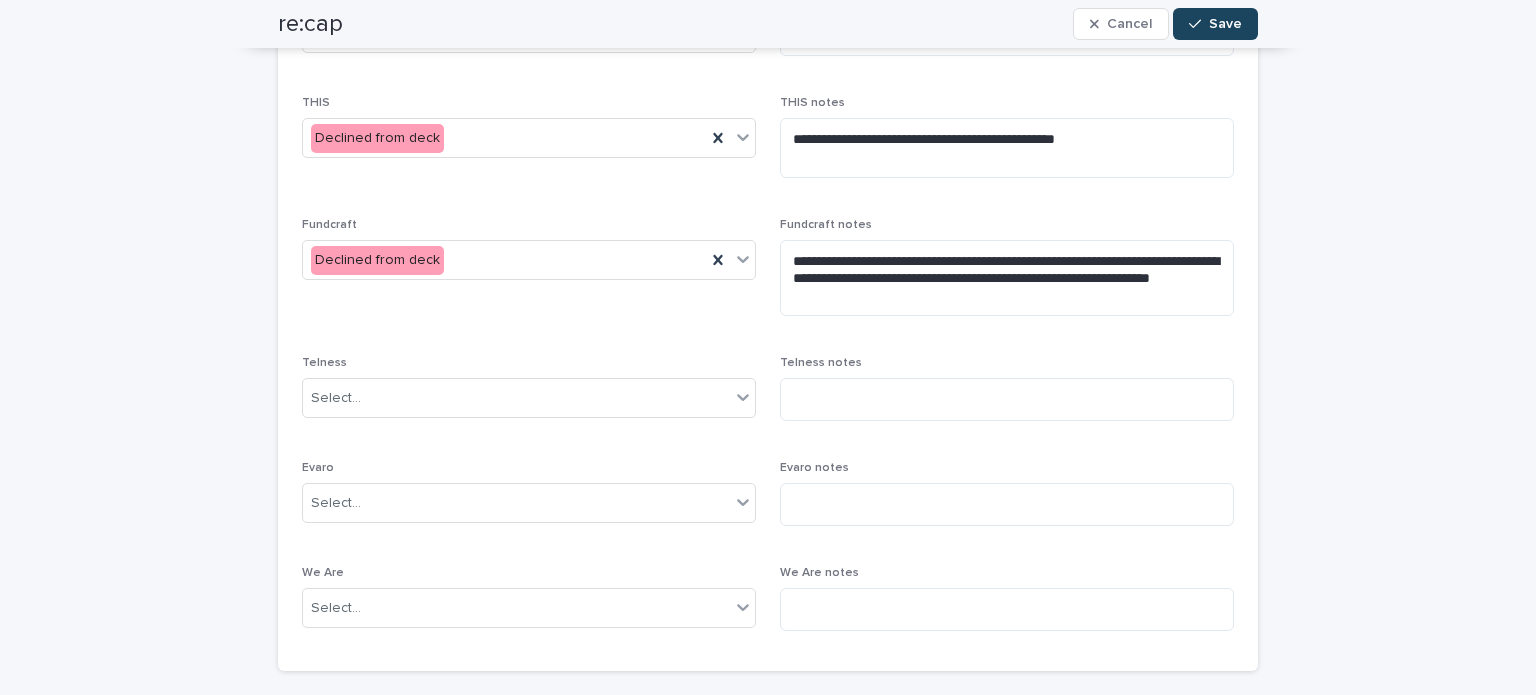 click at bounding box center (1199, 24) 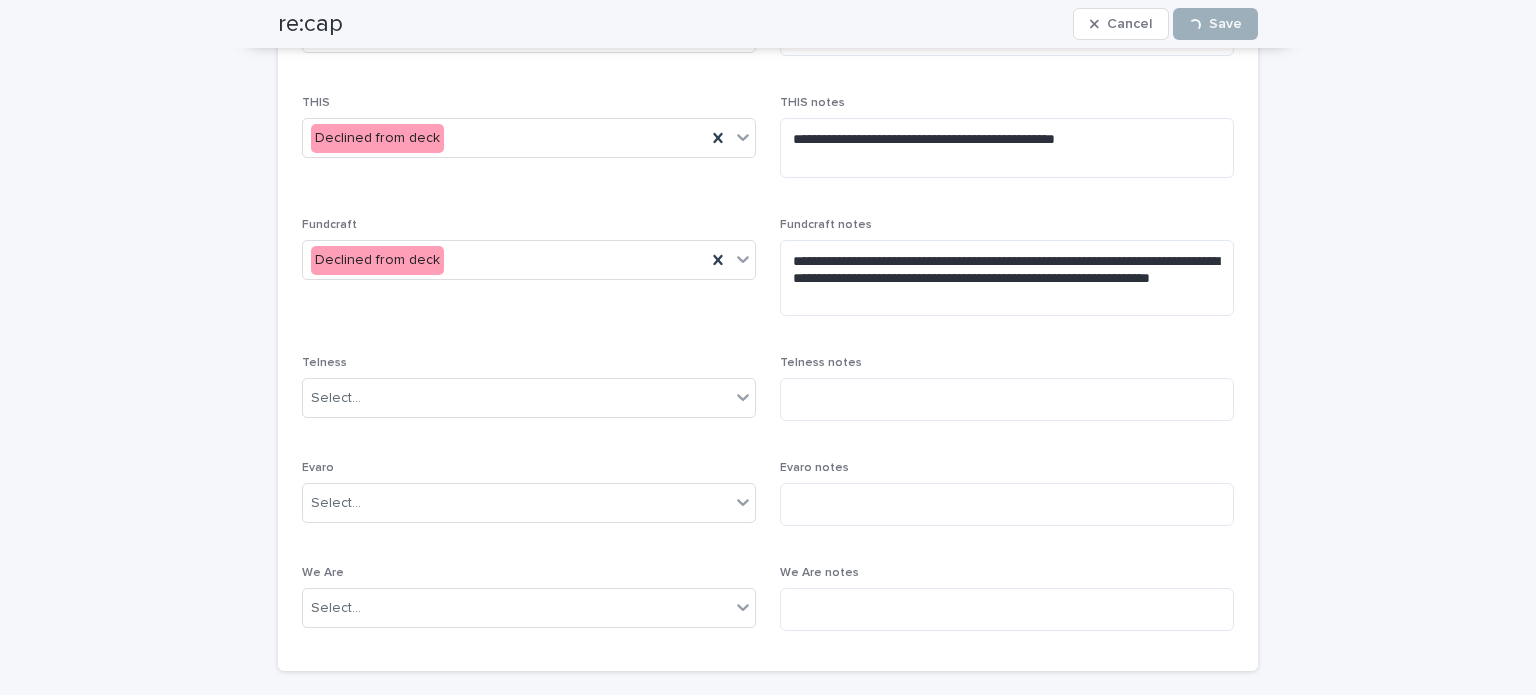 scroll, scrollTop: 535, scrollLeft: 0, axis: vertical 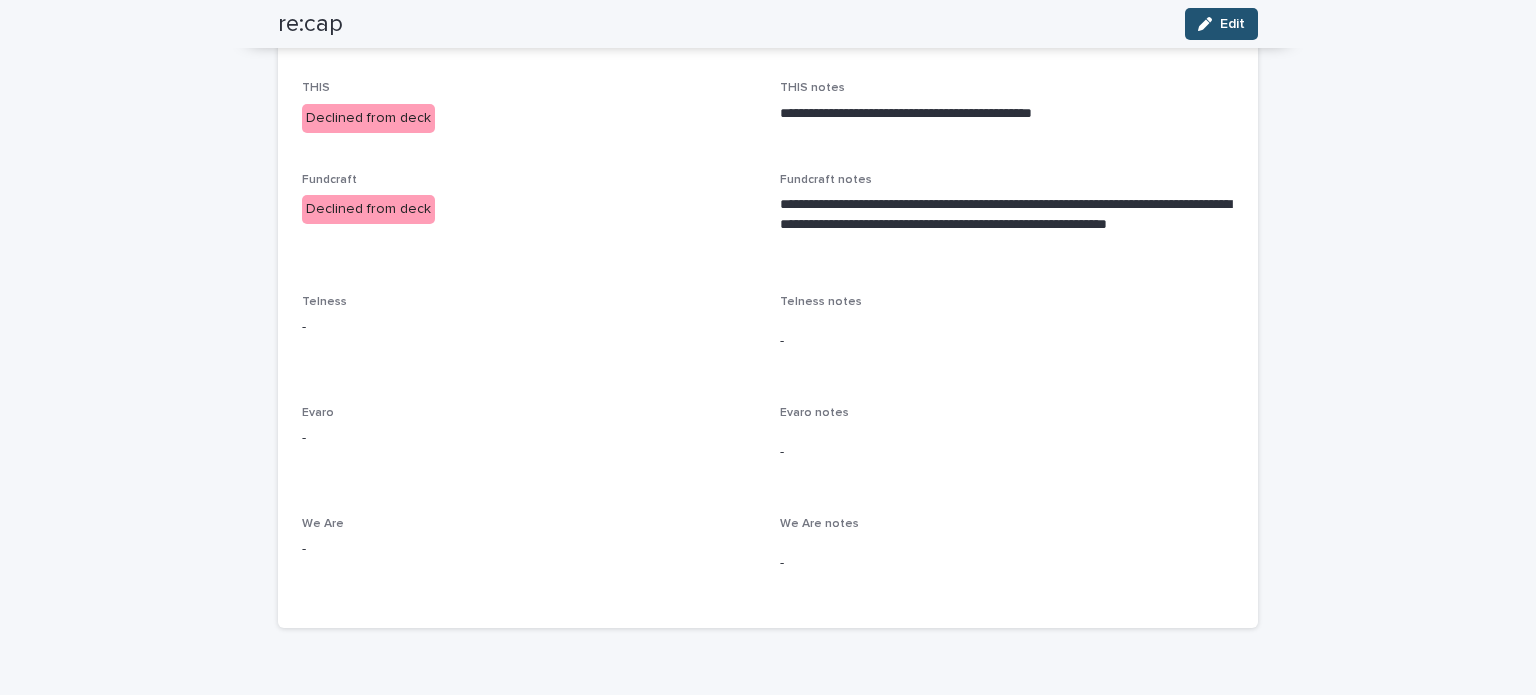 click on "**********" at bounding box center (768, 161) 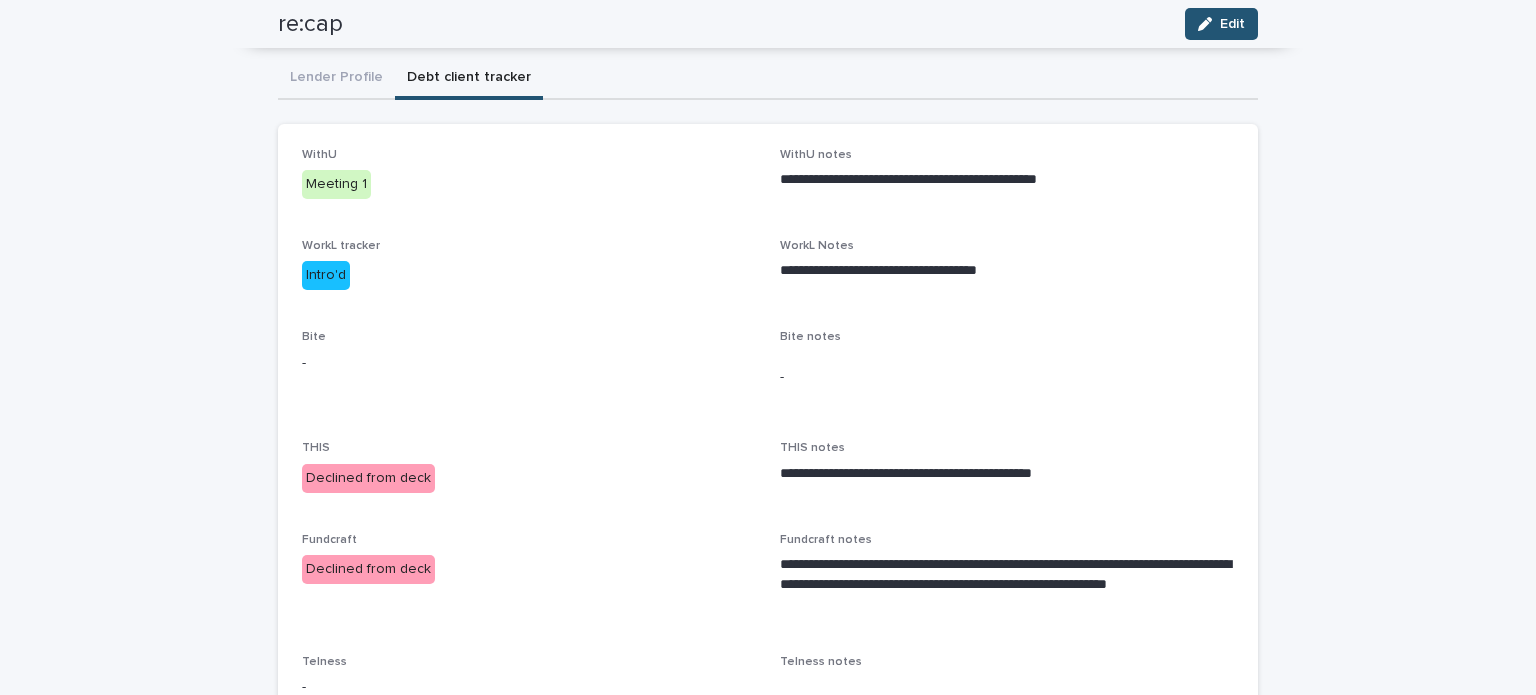 scroll, scrollTop: 0, scrollLeft: 0, axis: both 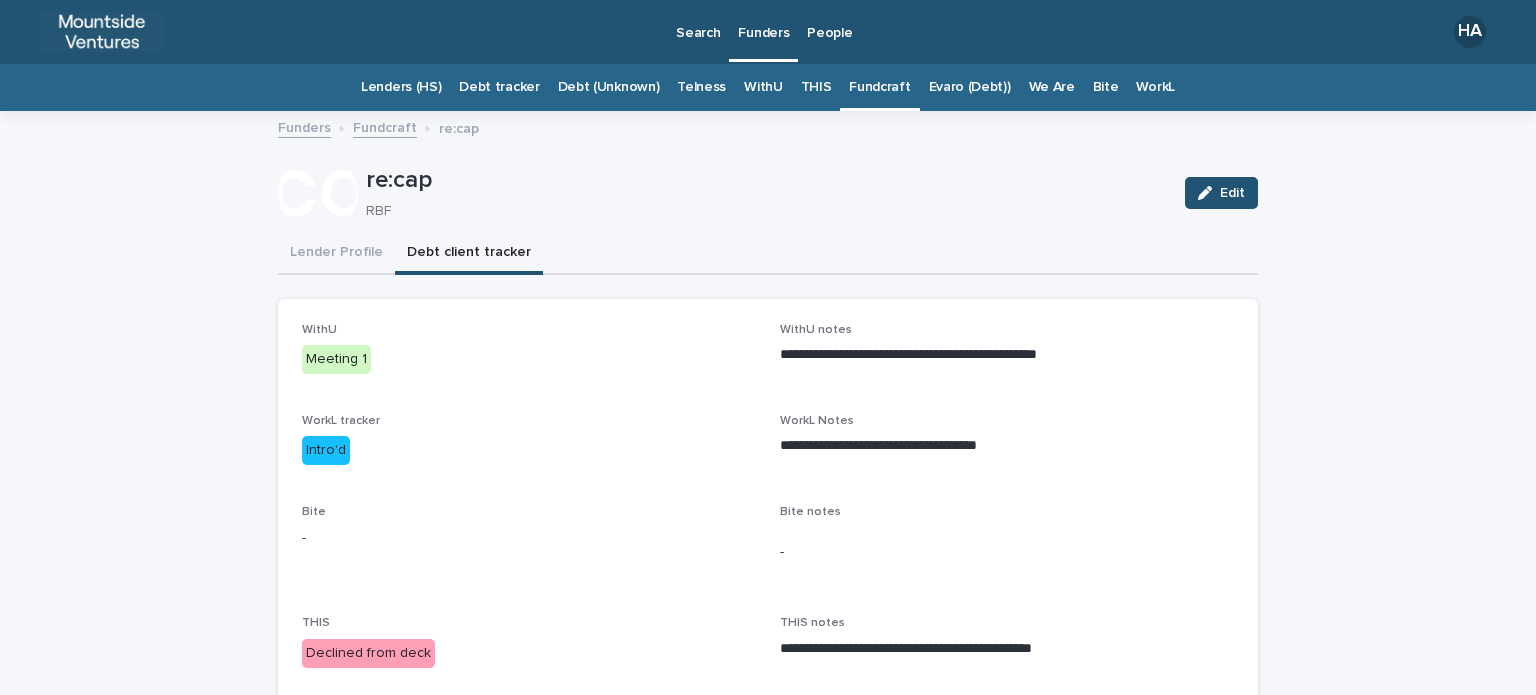 click on "Evaro (Debt))" at bounding box center (970, 87) 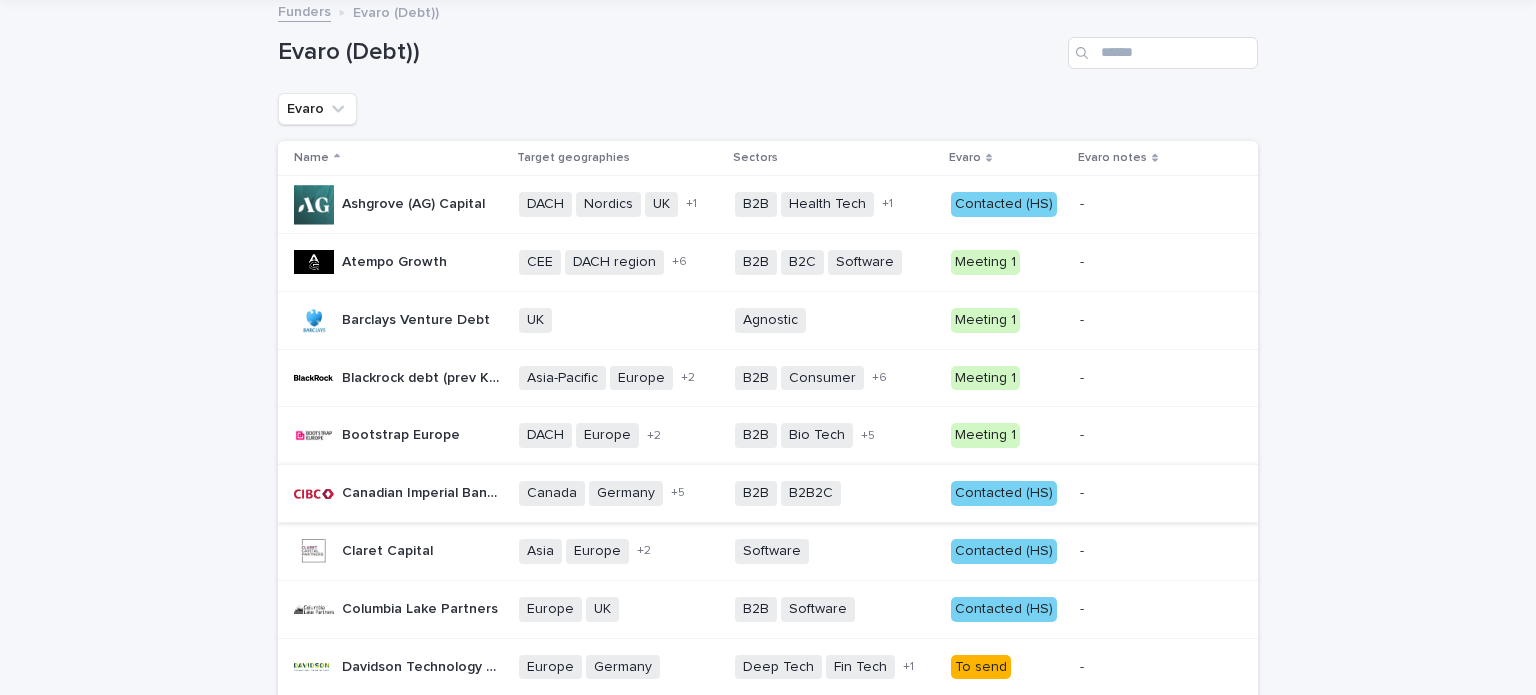 scroll, scrollTop: 200, scrollLeft: 0, axis: vertical 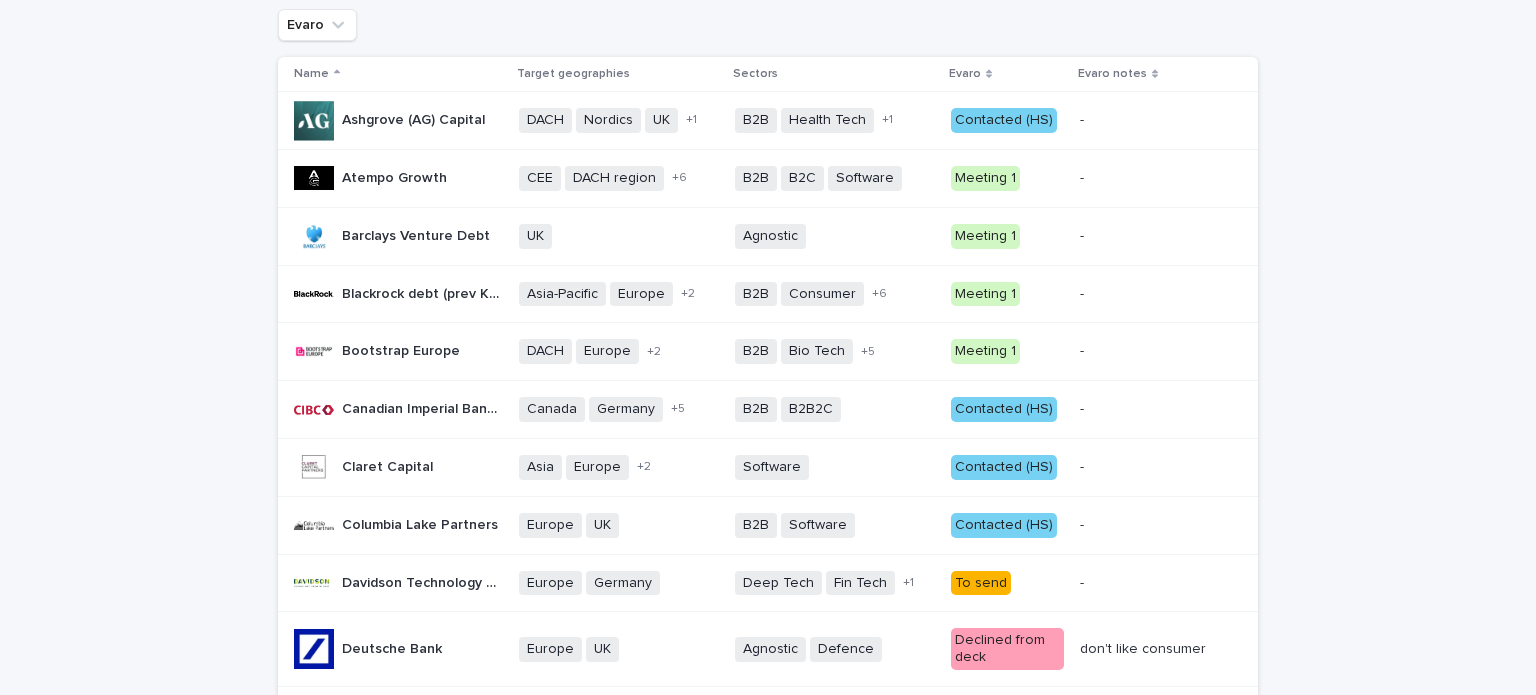 click on "Blackrock debt (prev Kreos Capital)" at bounding box center (424, 292) 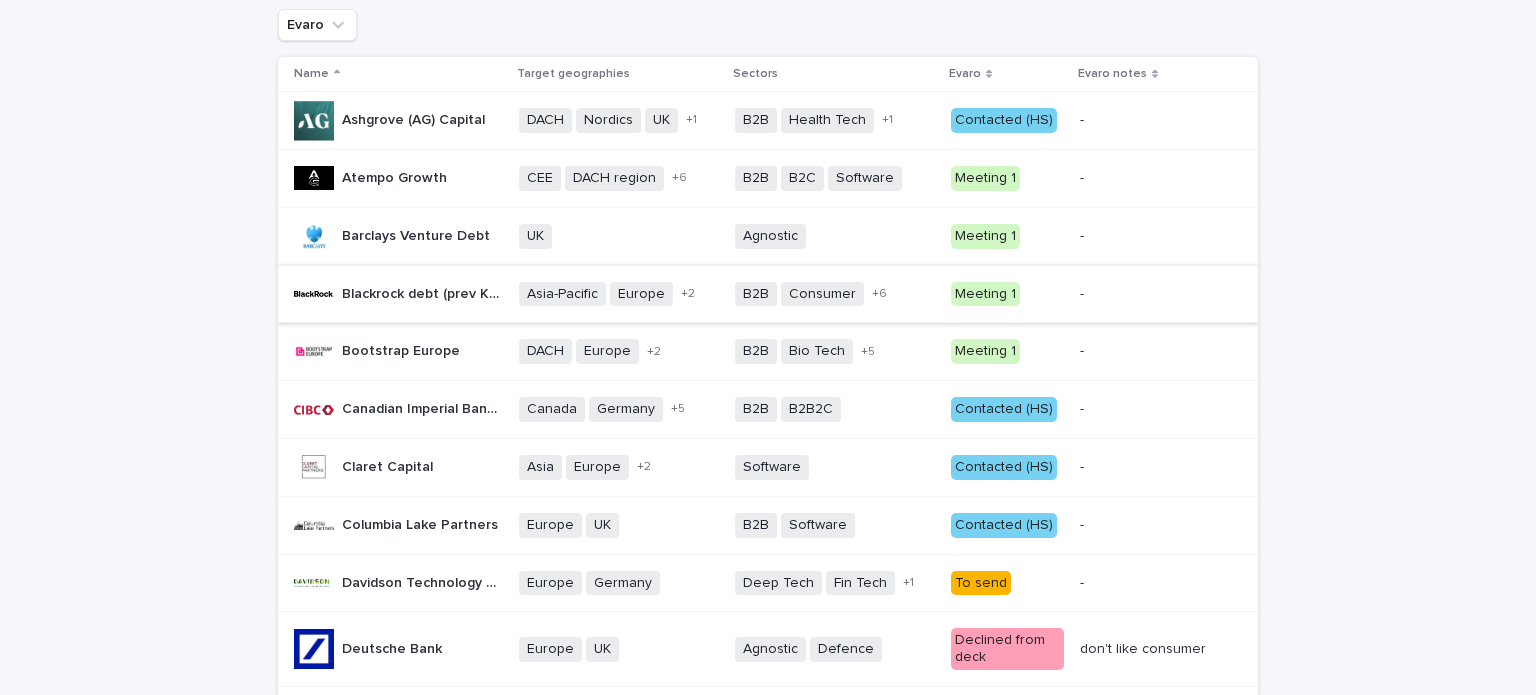 scroll, scrollTop: 0, scrollLeft: 0, axis: both 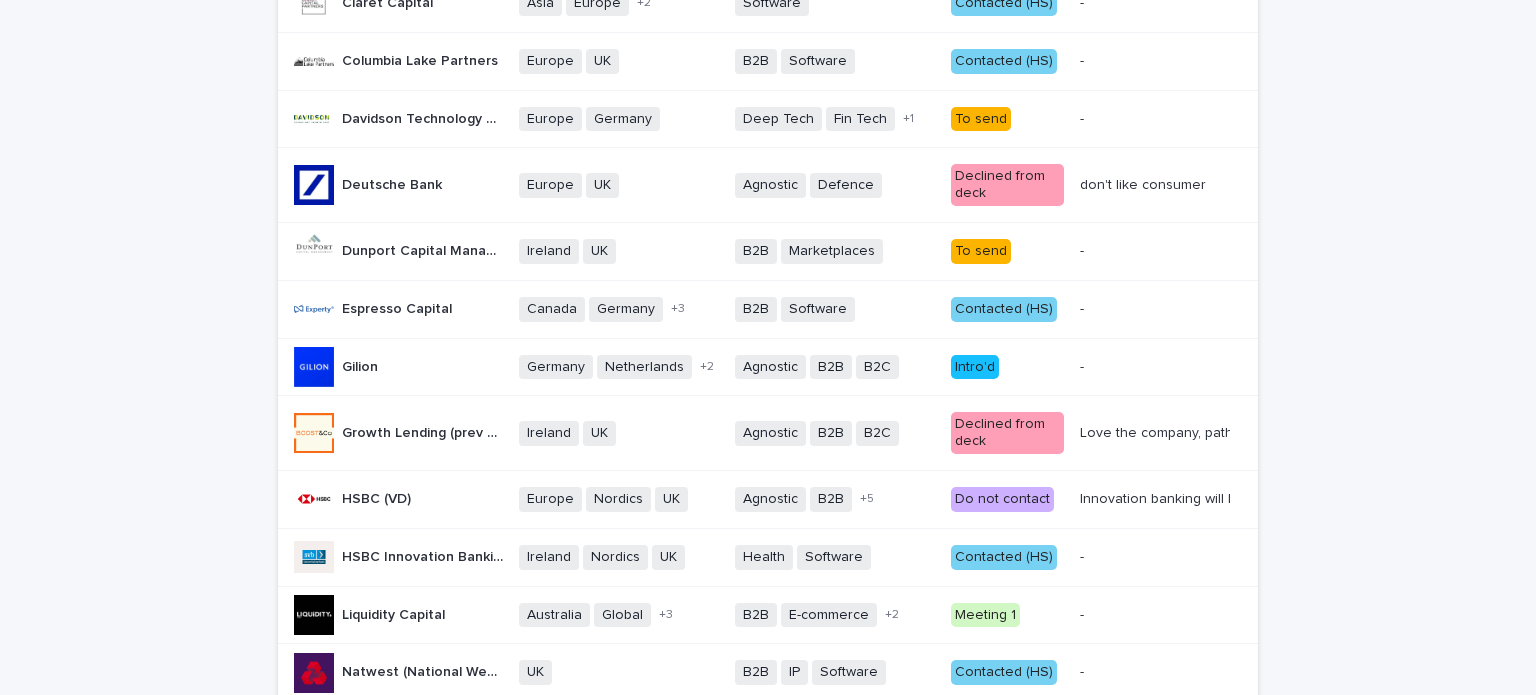click on "Agnostic" at bounding box center [770, 367] 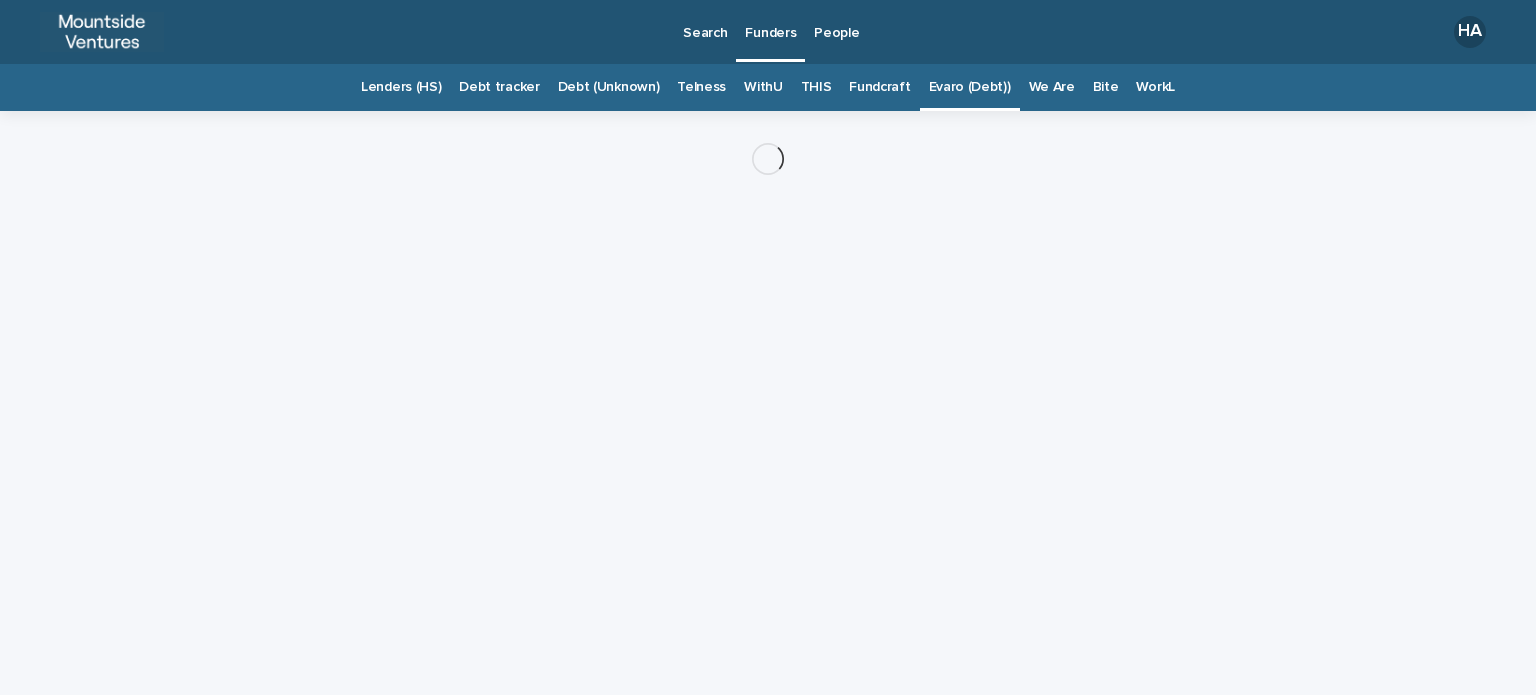 scroll, scrollTop: 0, scrollLeft: 0, axis: both 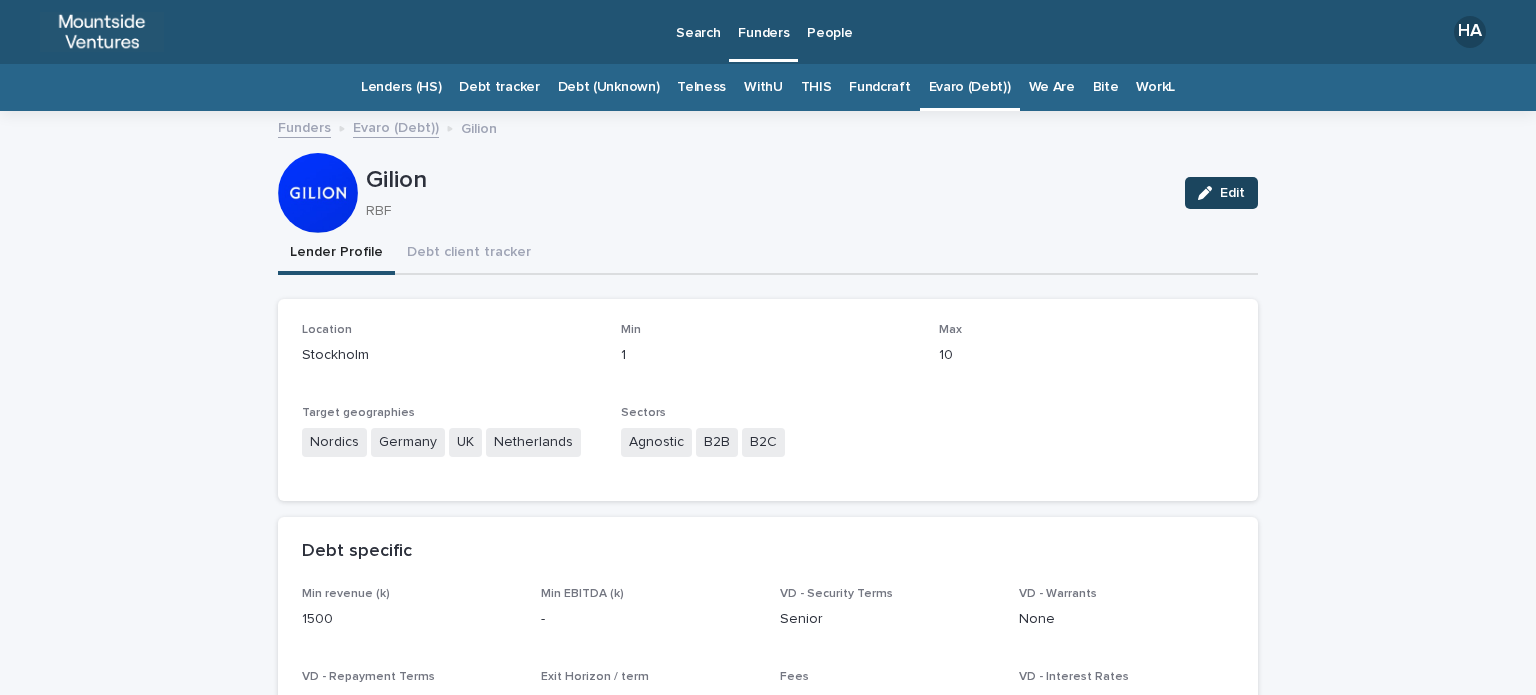 click on "Edit" at bounding box center [1232, 193] 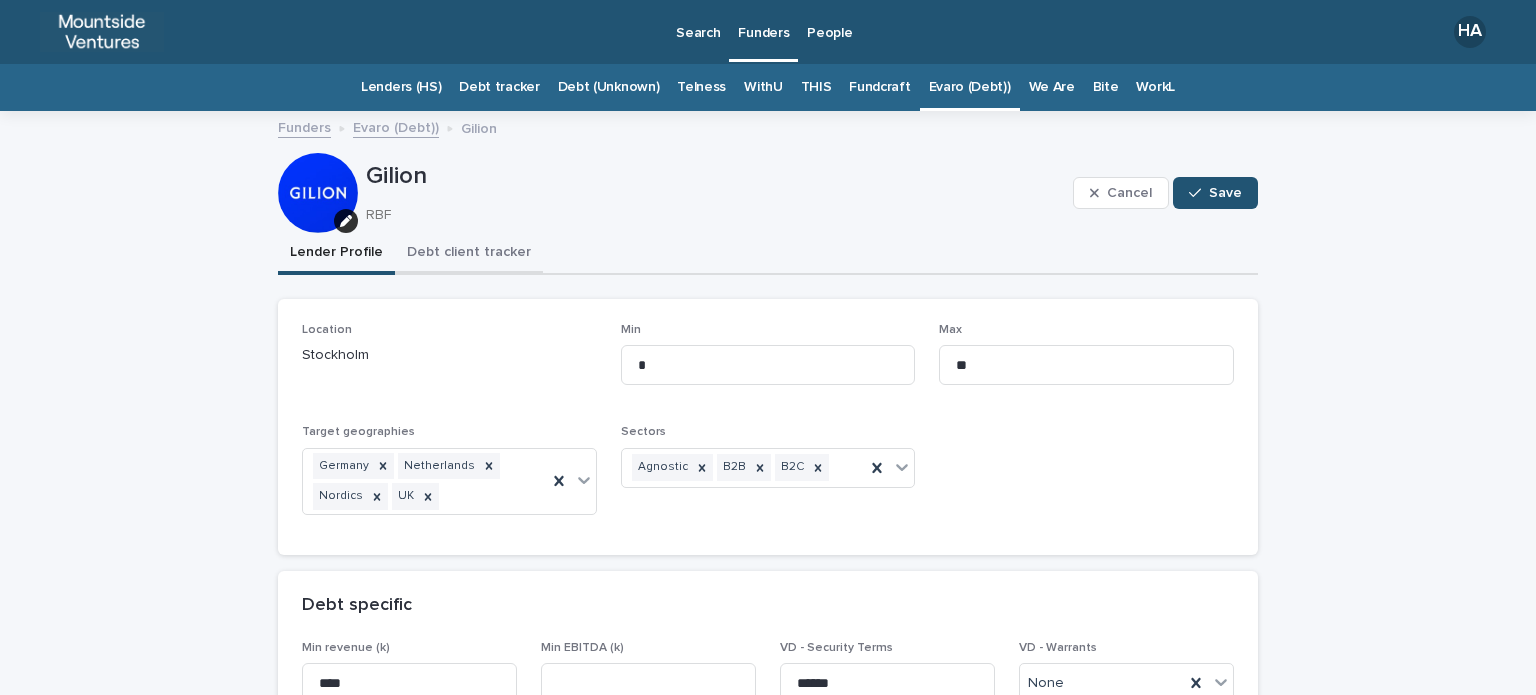 click on "Debt client tracker" at bounding box center [469, 254] 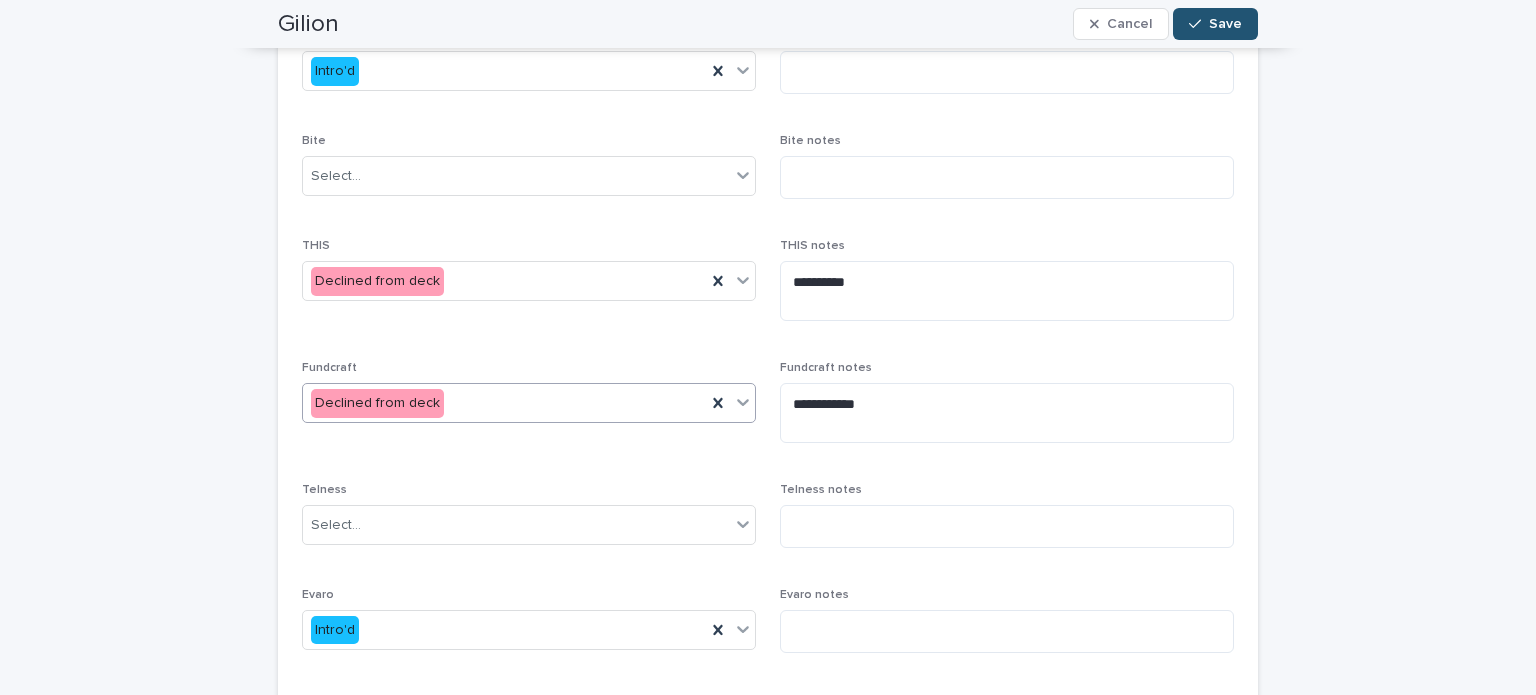 scroll, scrollTop: 700, scrollLeft: 0, axis: vertical 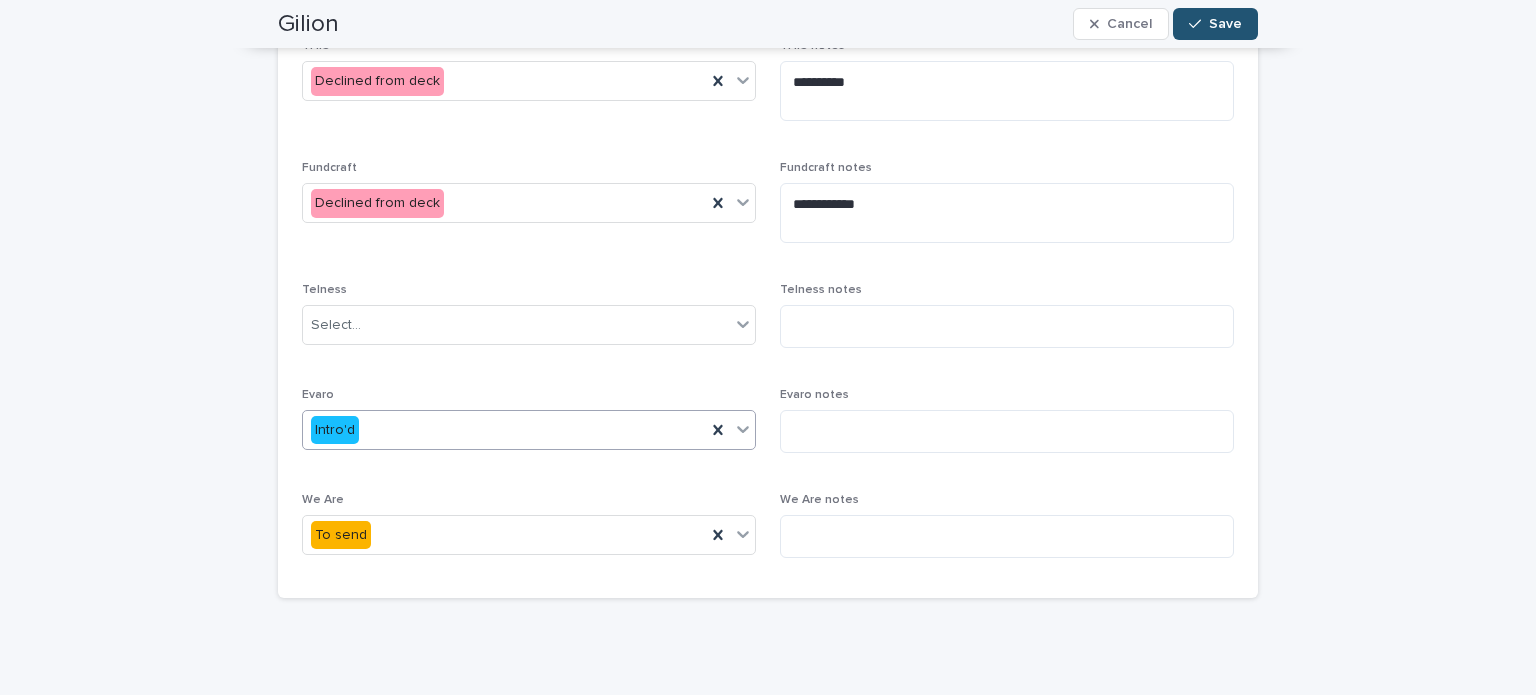 click on "Intro'd" at bounding box center [504, 430] 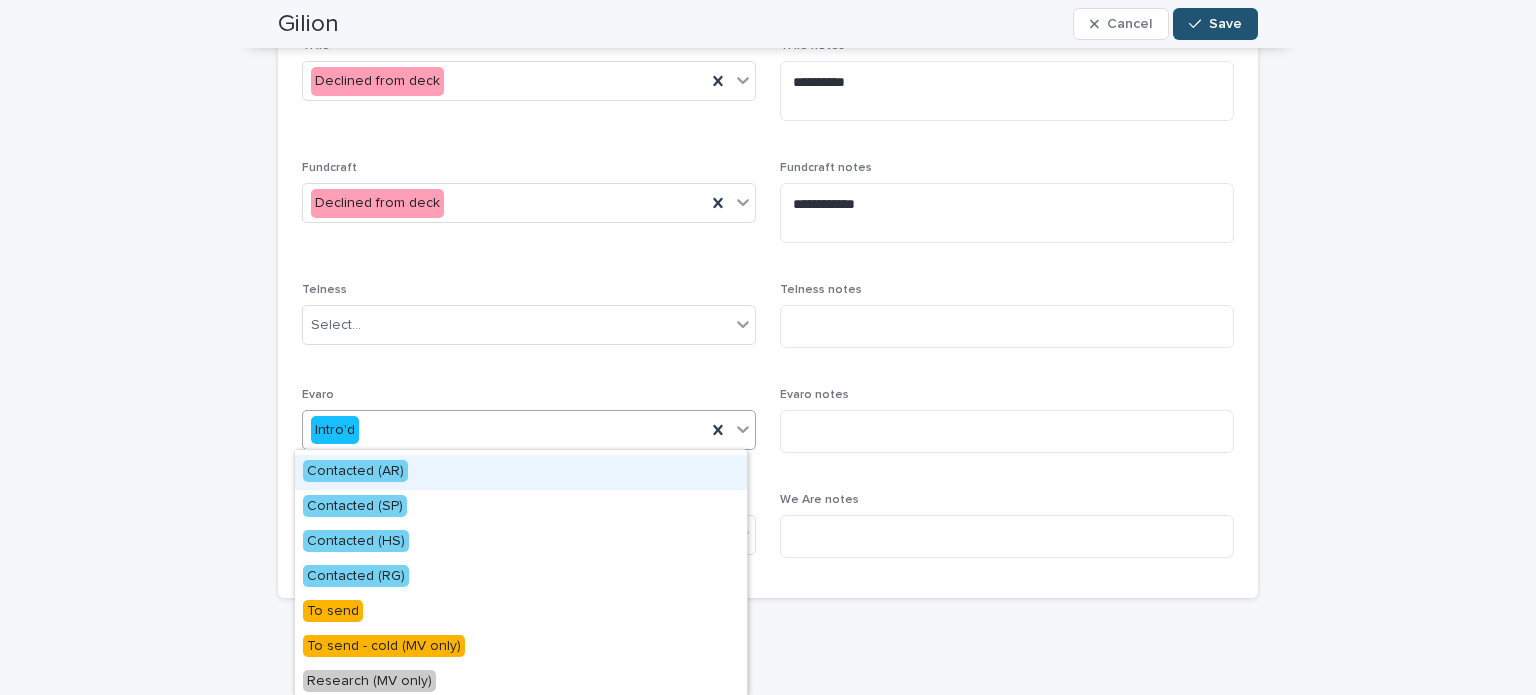 scroll, scrollTop: 400, scrollLeft: 0, axis: vertical 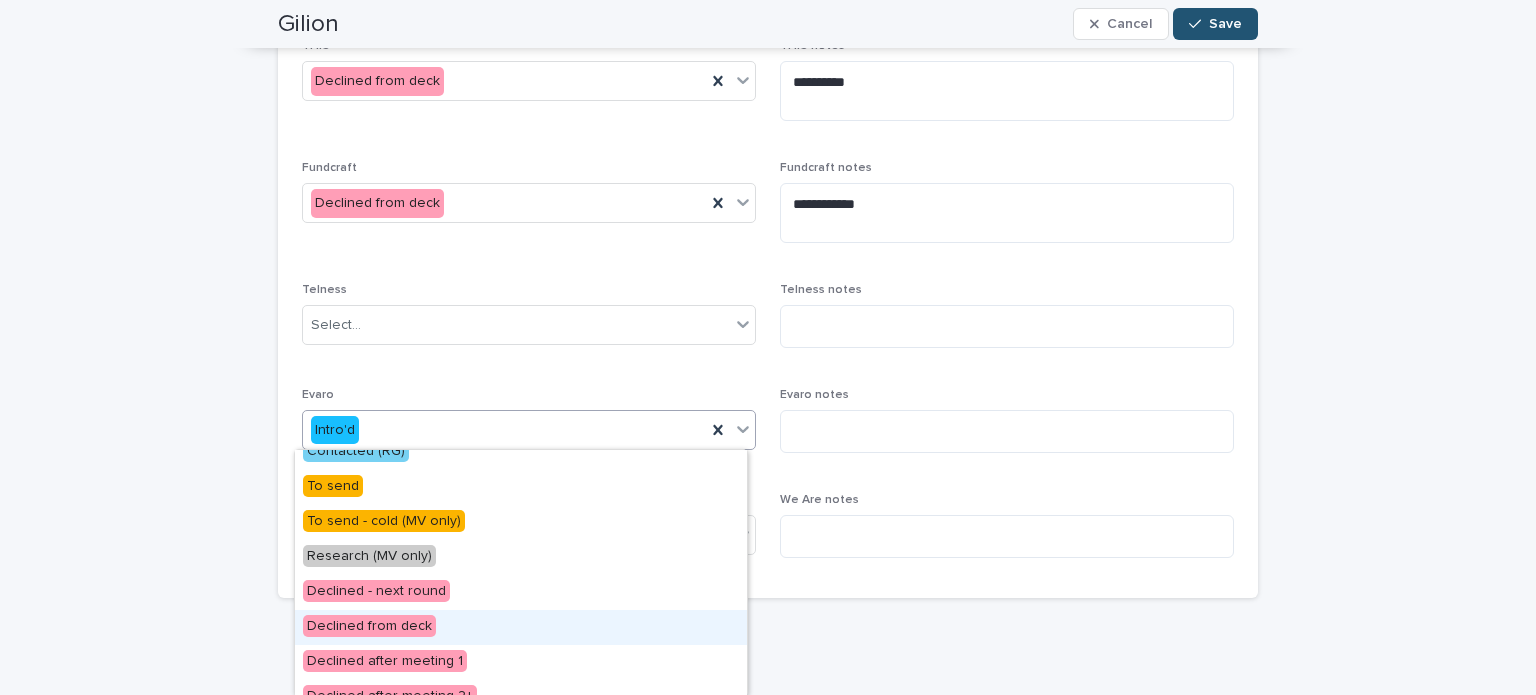 click on "Declined from deck" at bounding box center (521, 627) 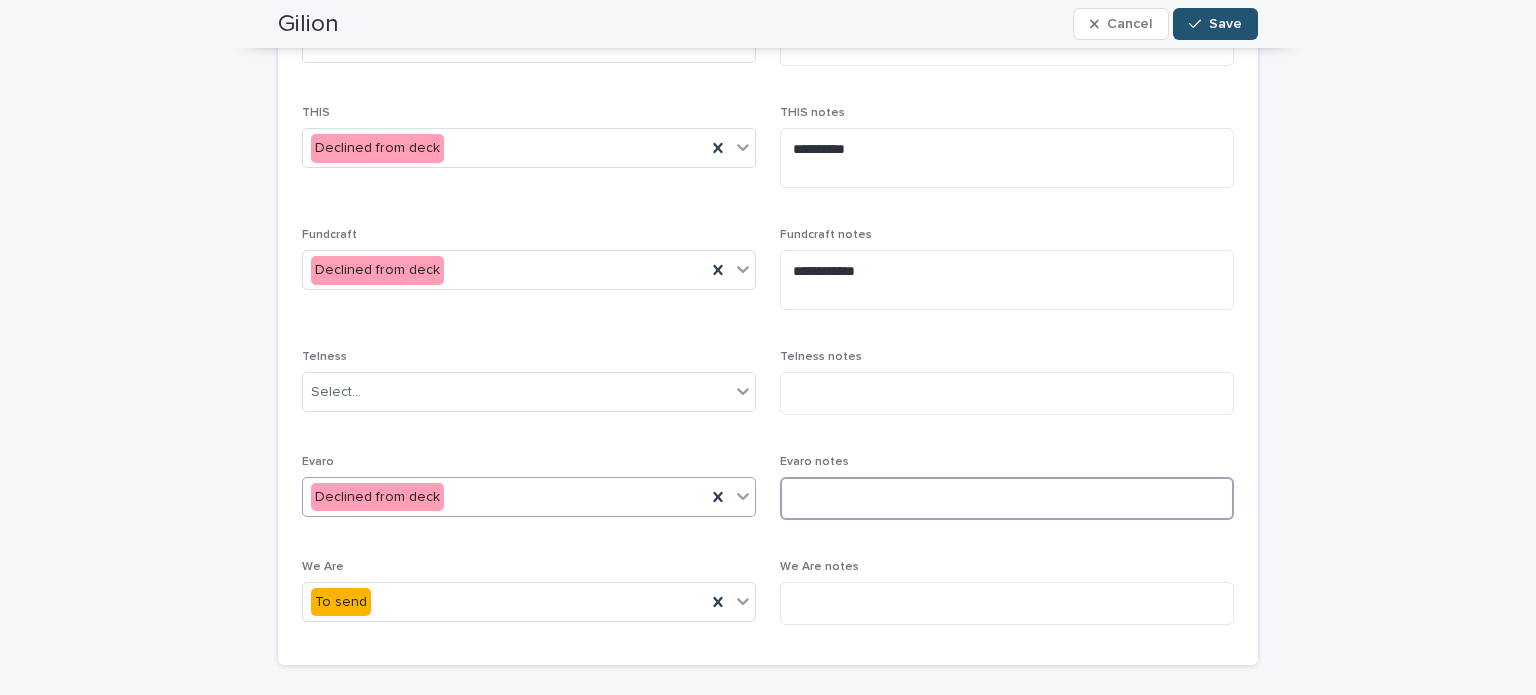 click at bounding box center (1007, 498) 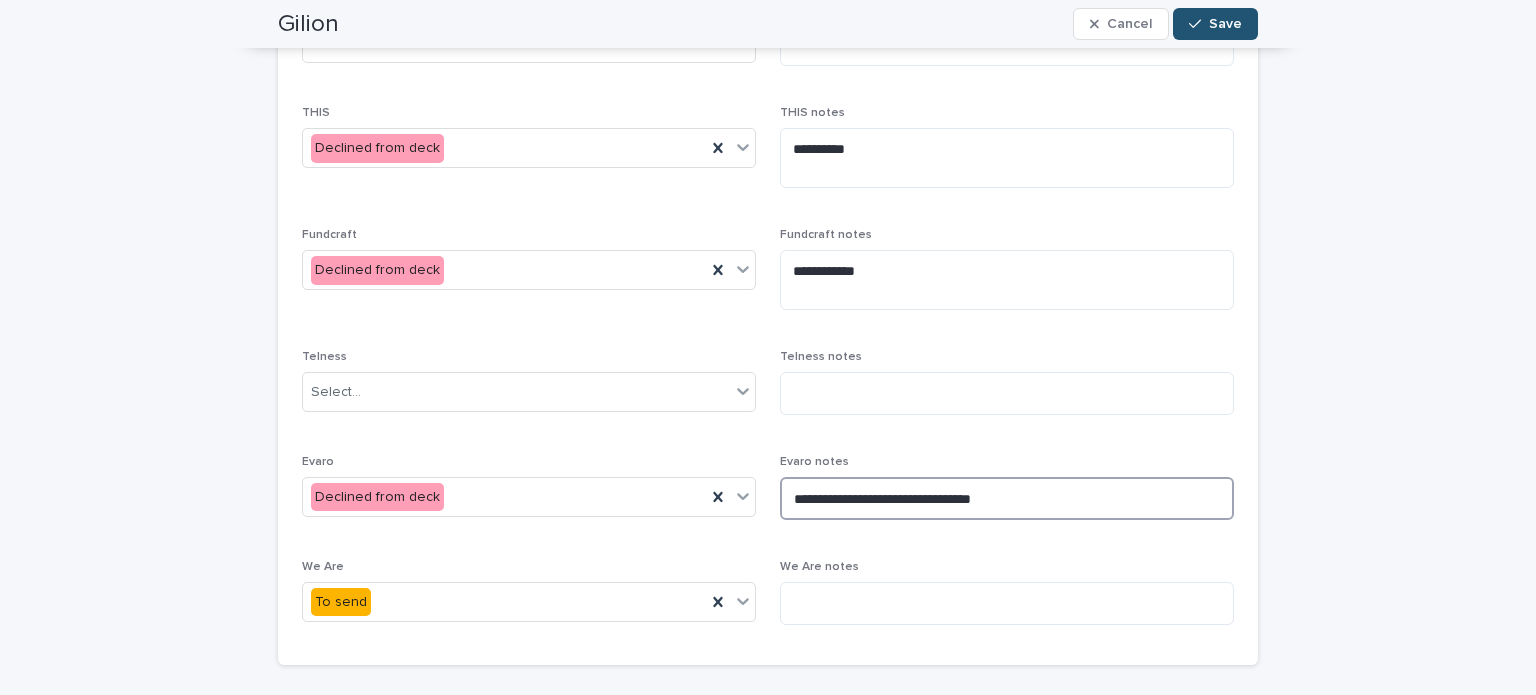 type on "**********" 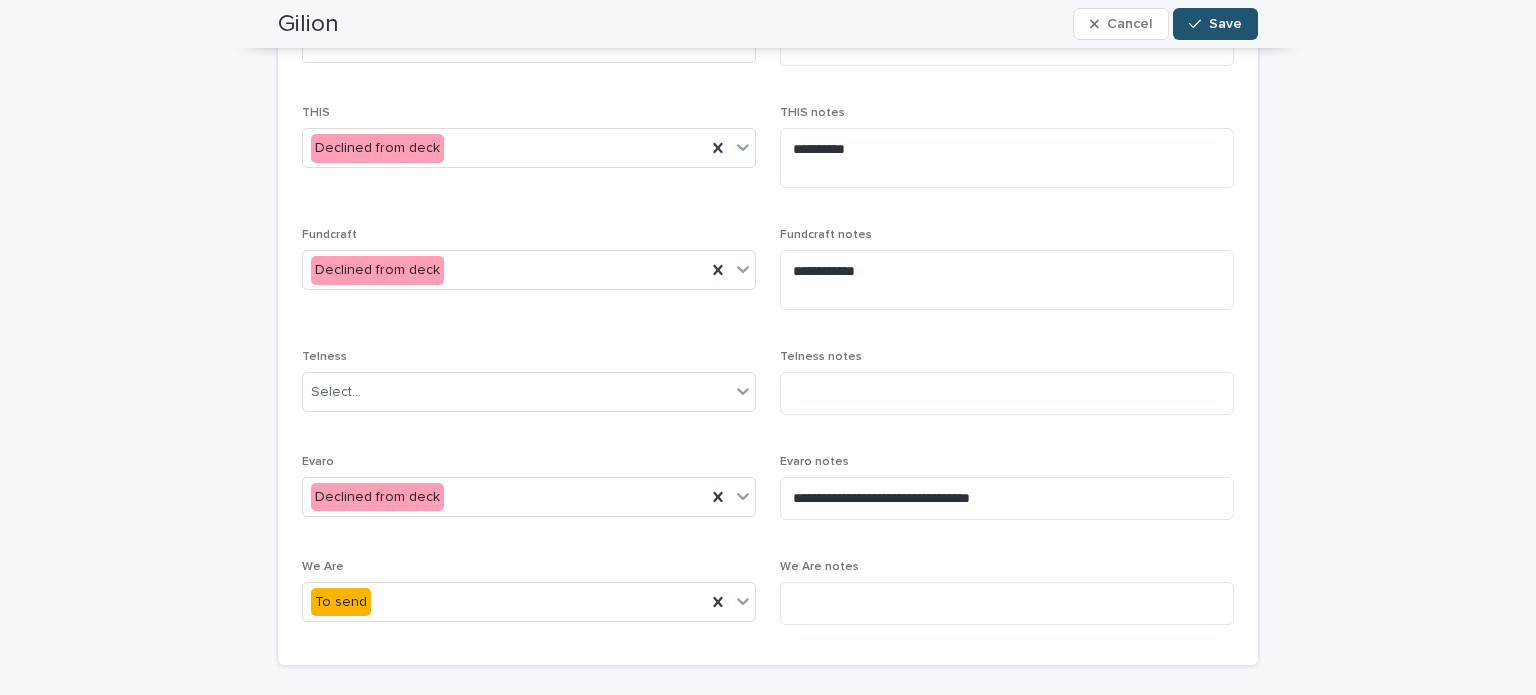 click on "**********" at bounding box center (768, 97) 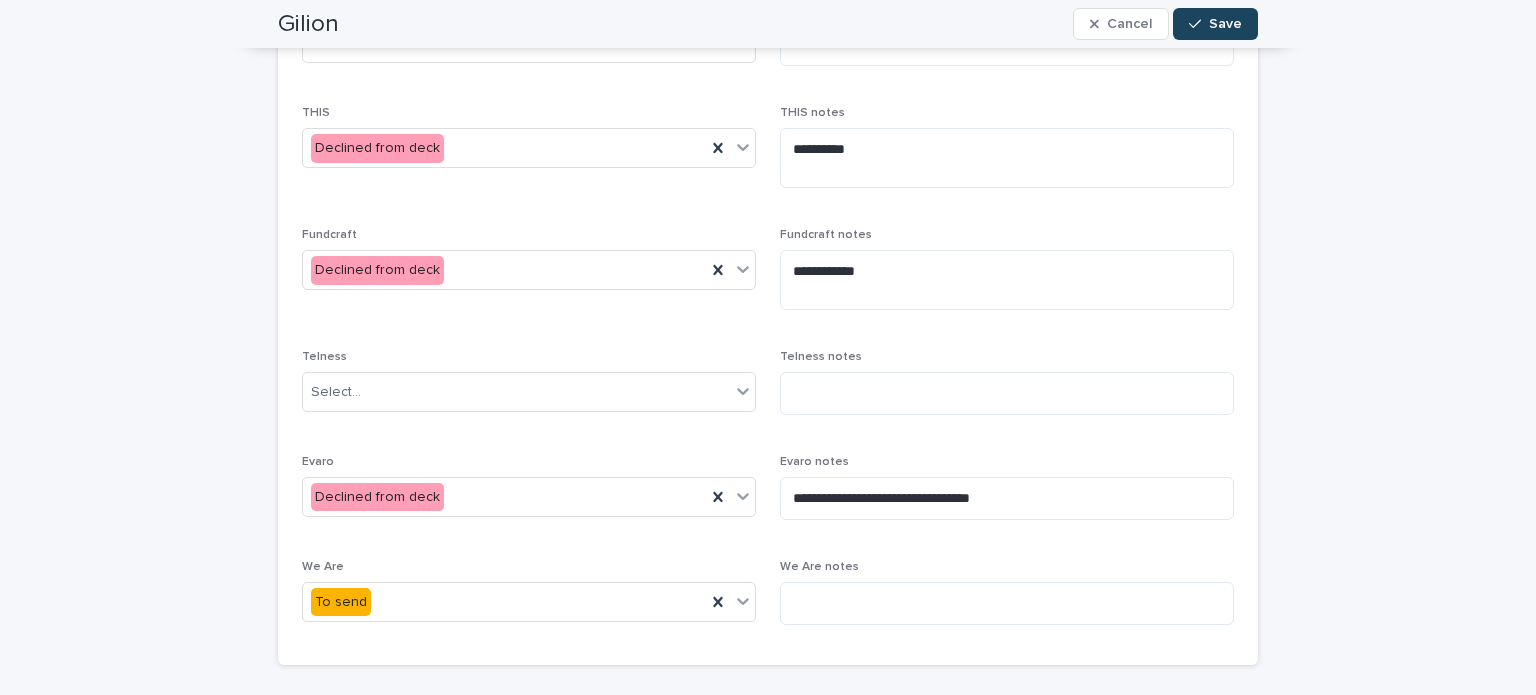 click on "Save" at bounding box center [1215, 24] 